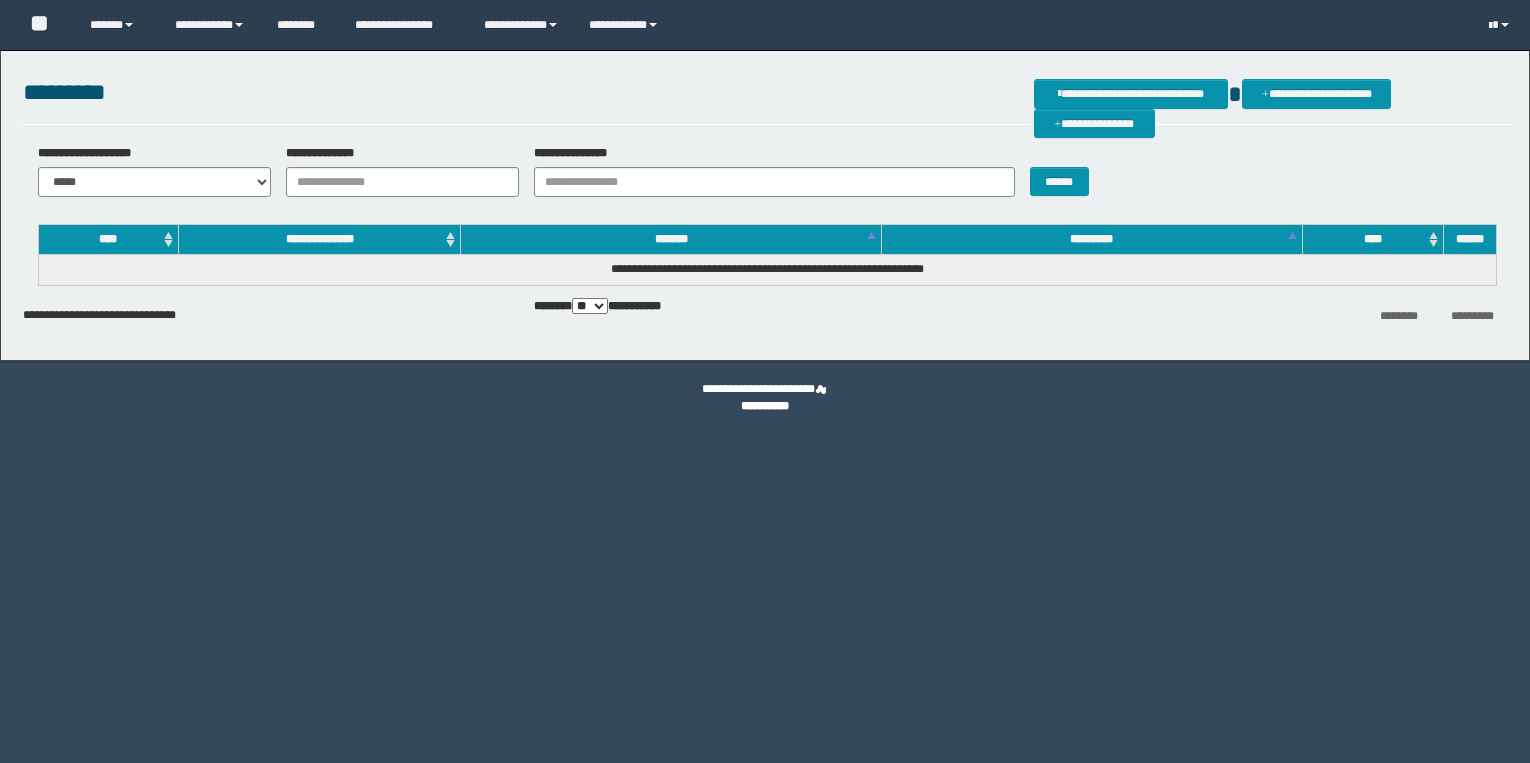 scroll, scrollTop: 0, scrollLeft: 0, axis: both 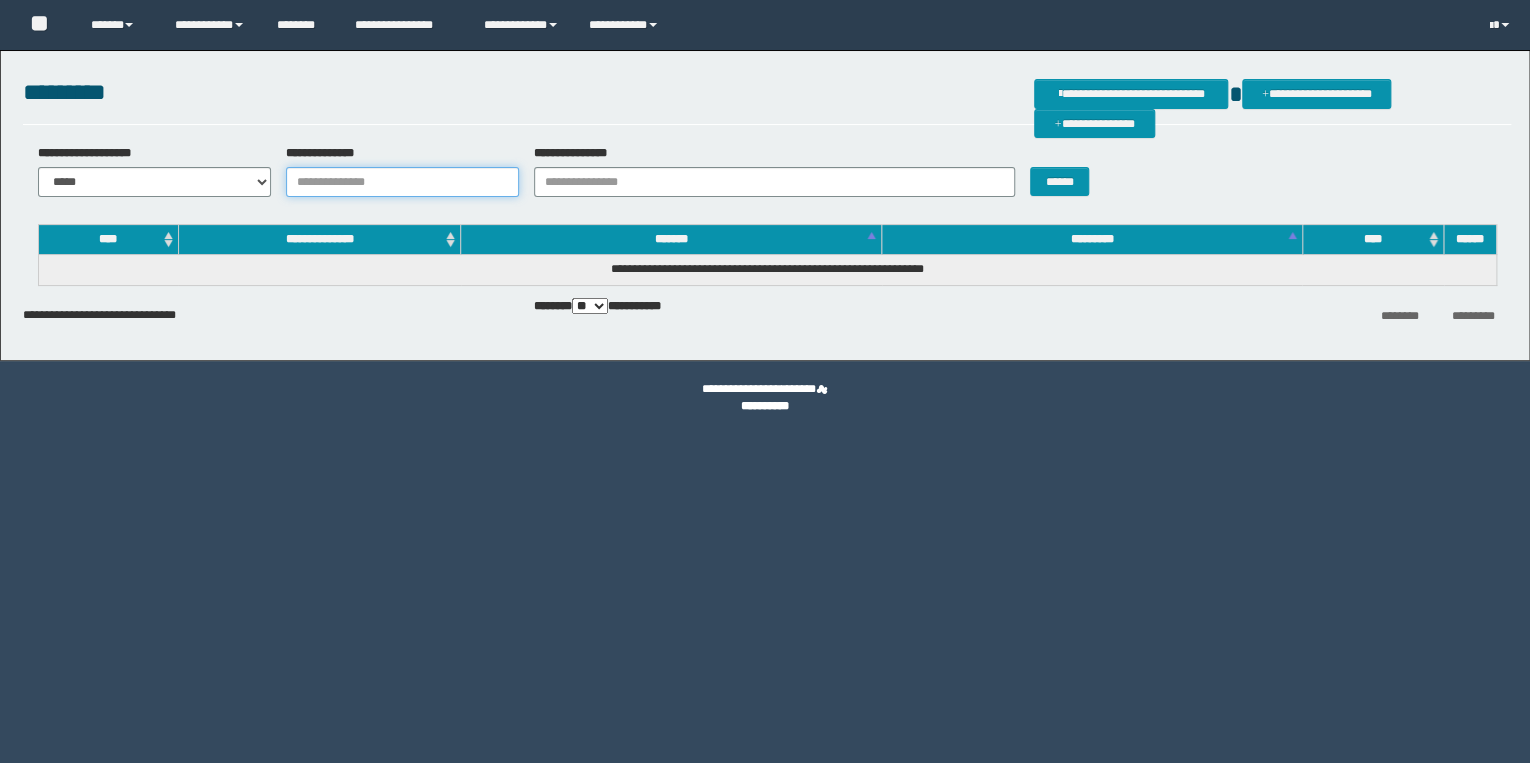 click on "**********" at bounding box center (402, 182) 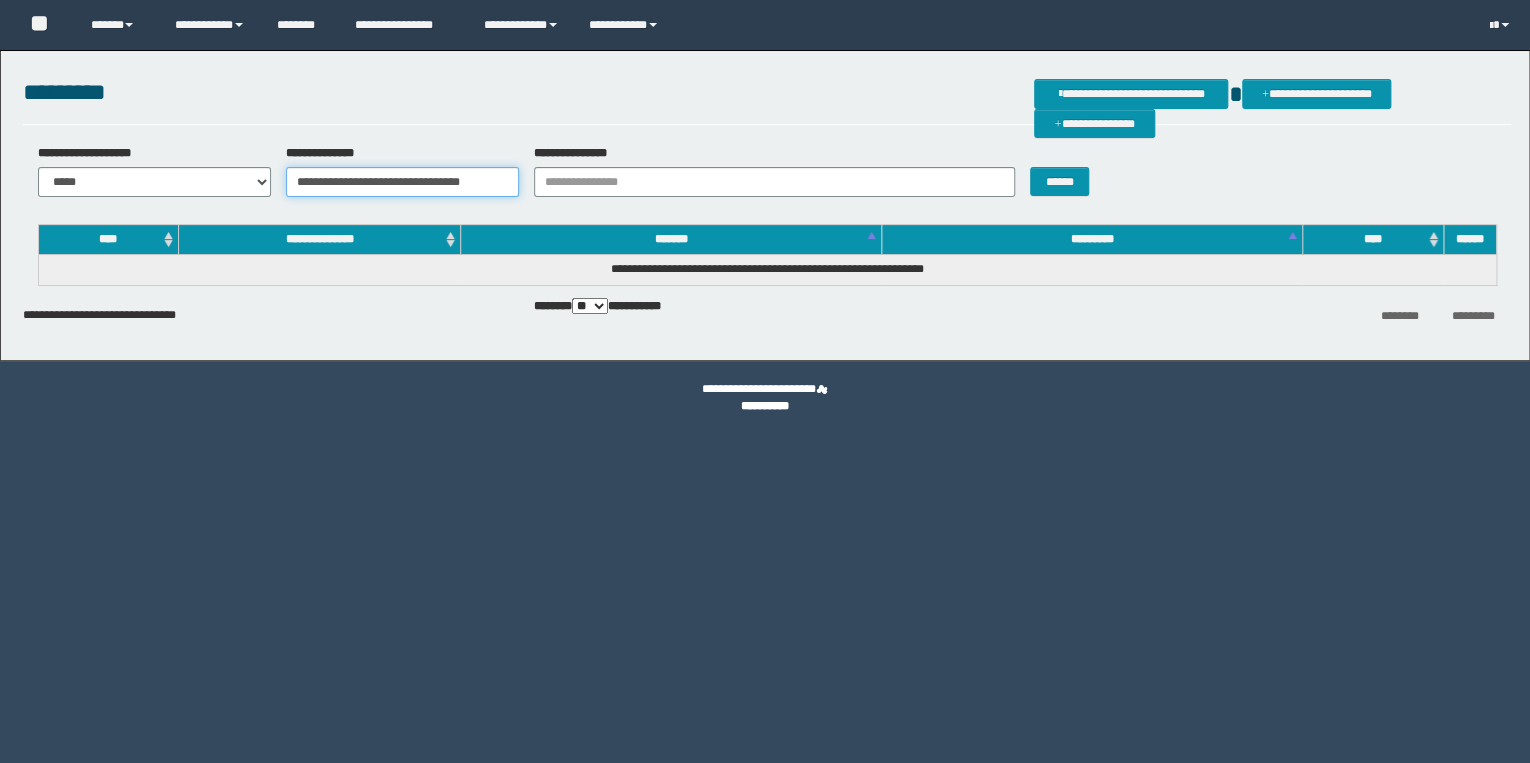 scroll, scrollTop: 0, scrollLeft: 0, axis: both 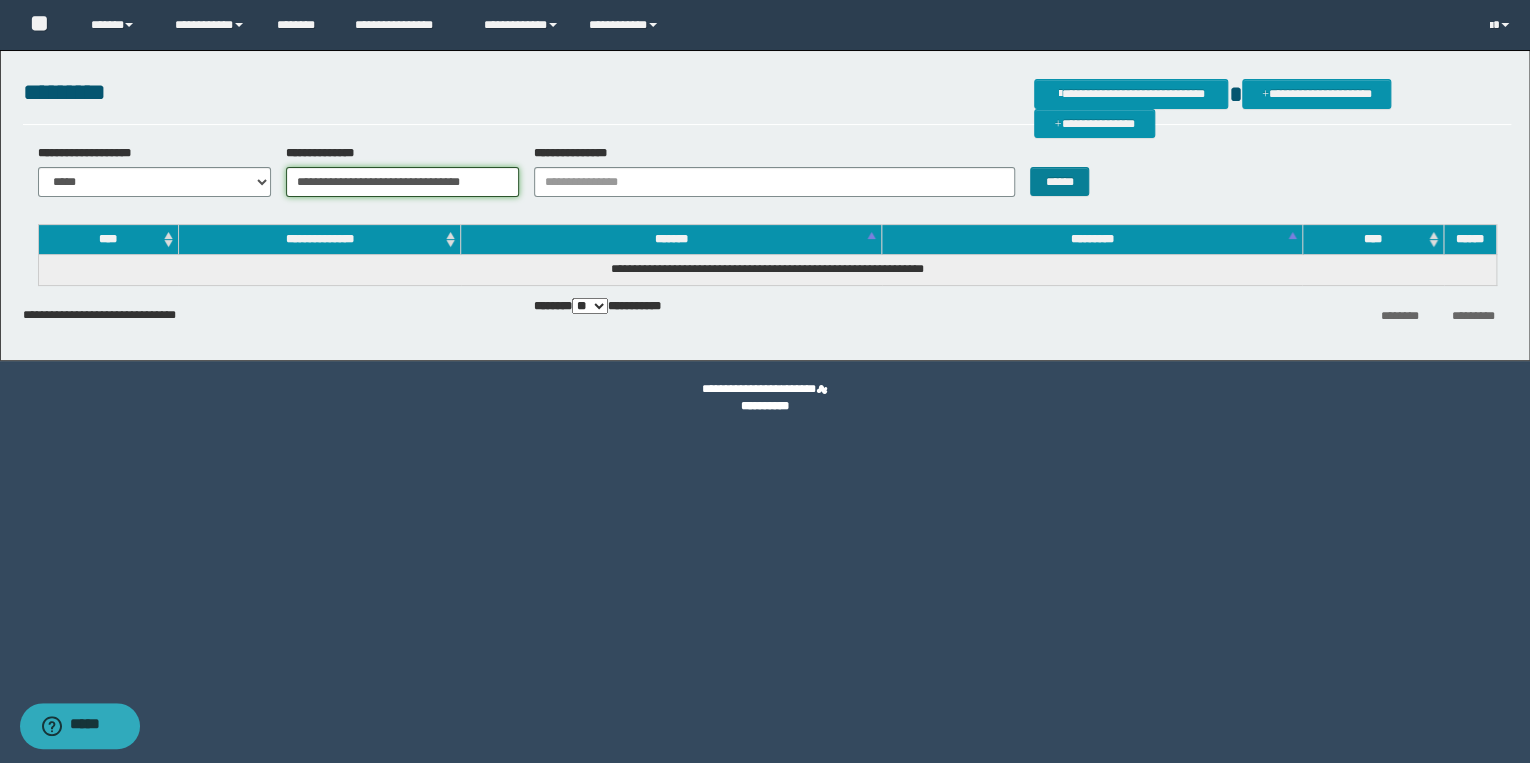 type on "**********" 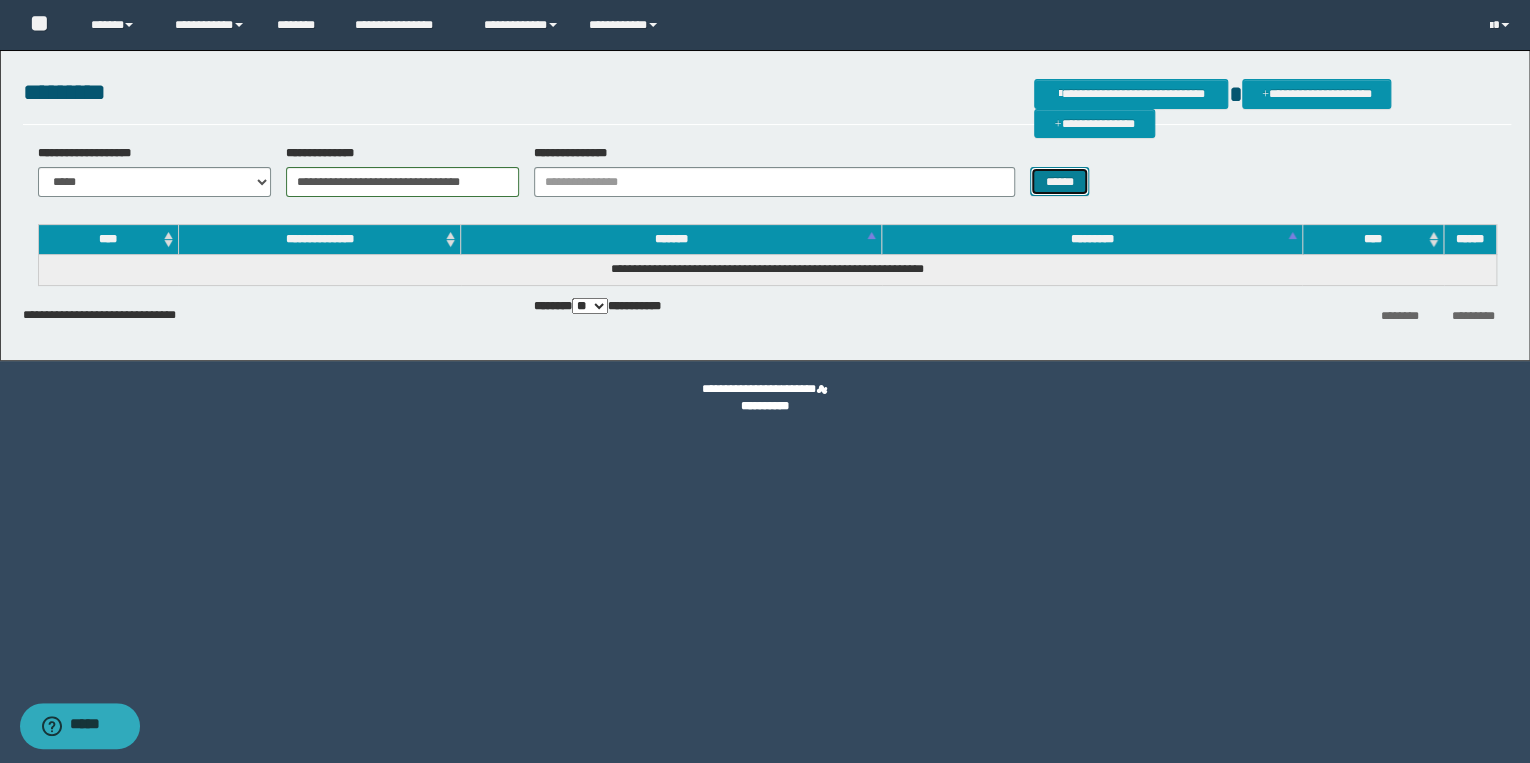 click on "******" at bounding box center [1059, 182] 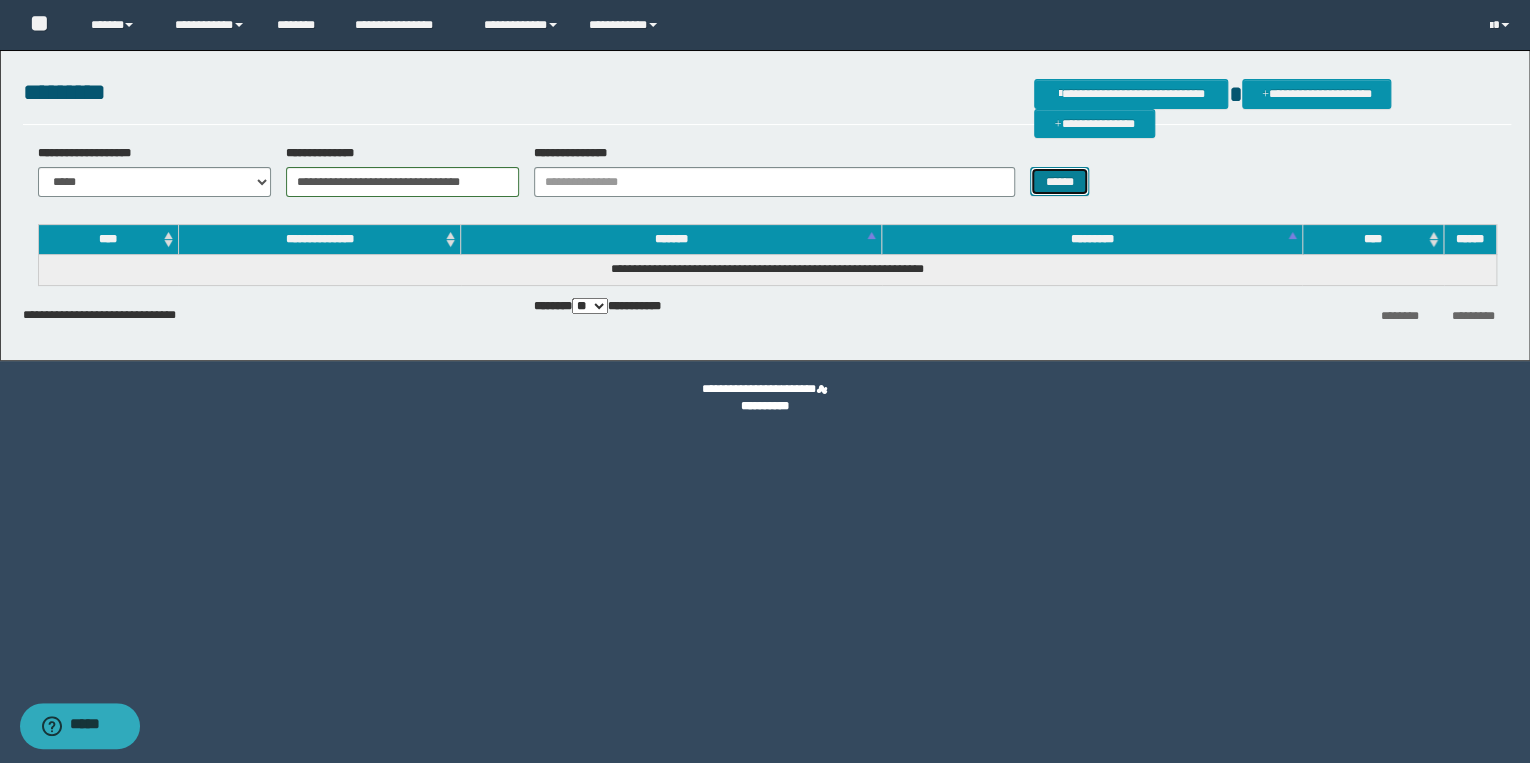 click on "******" at bounding box center [1059, 182] 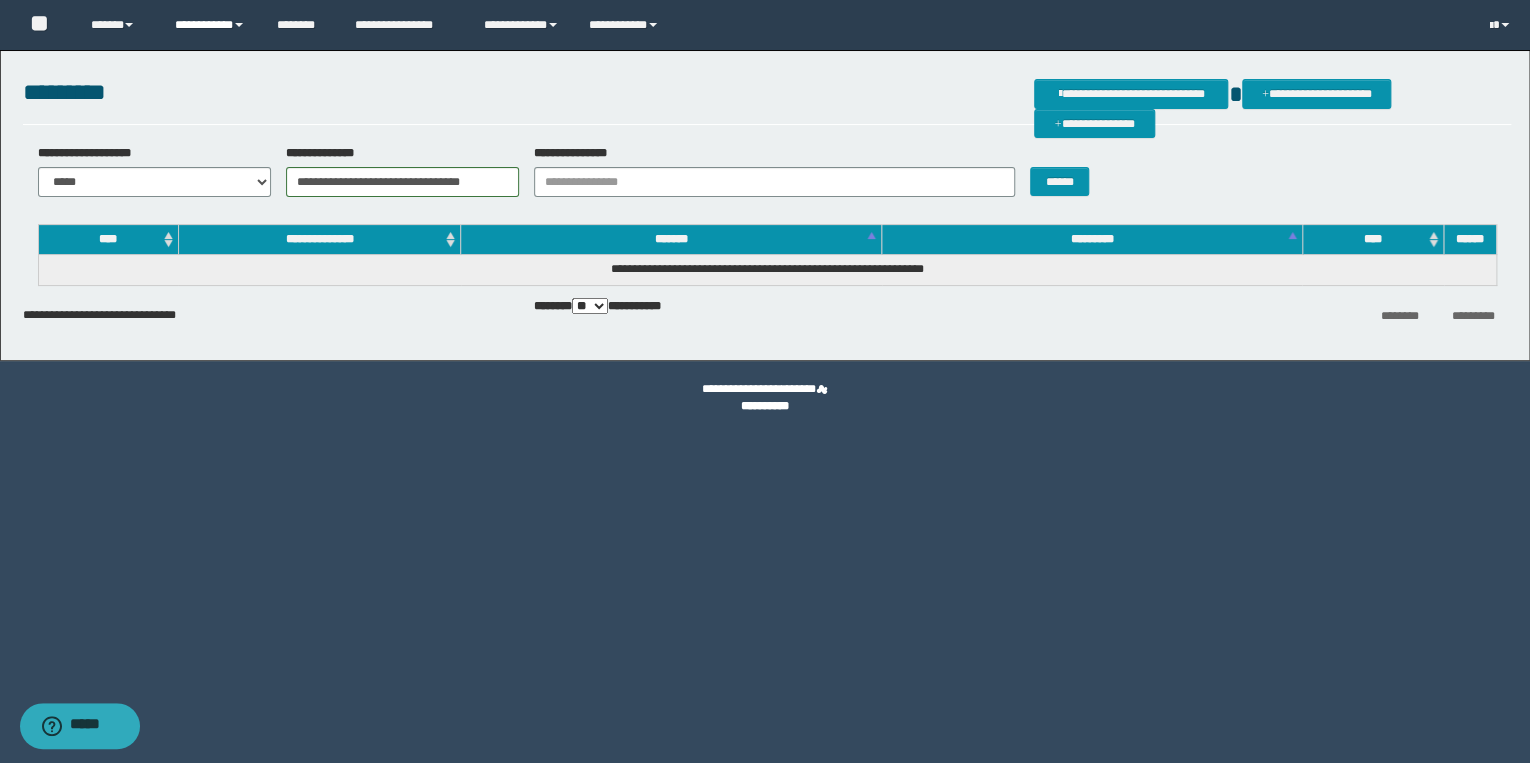 click on "**********" at bounding box center (210, 25) 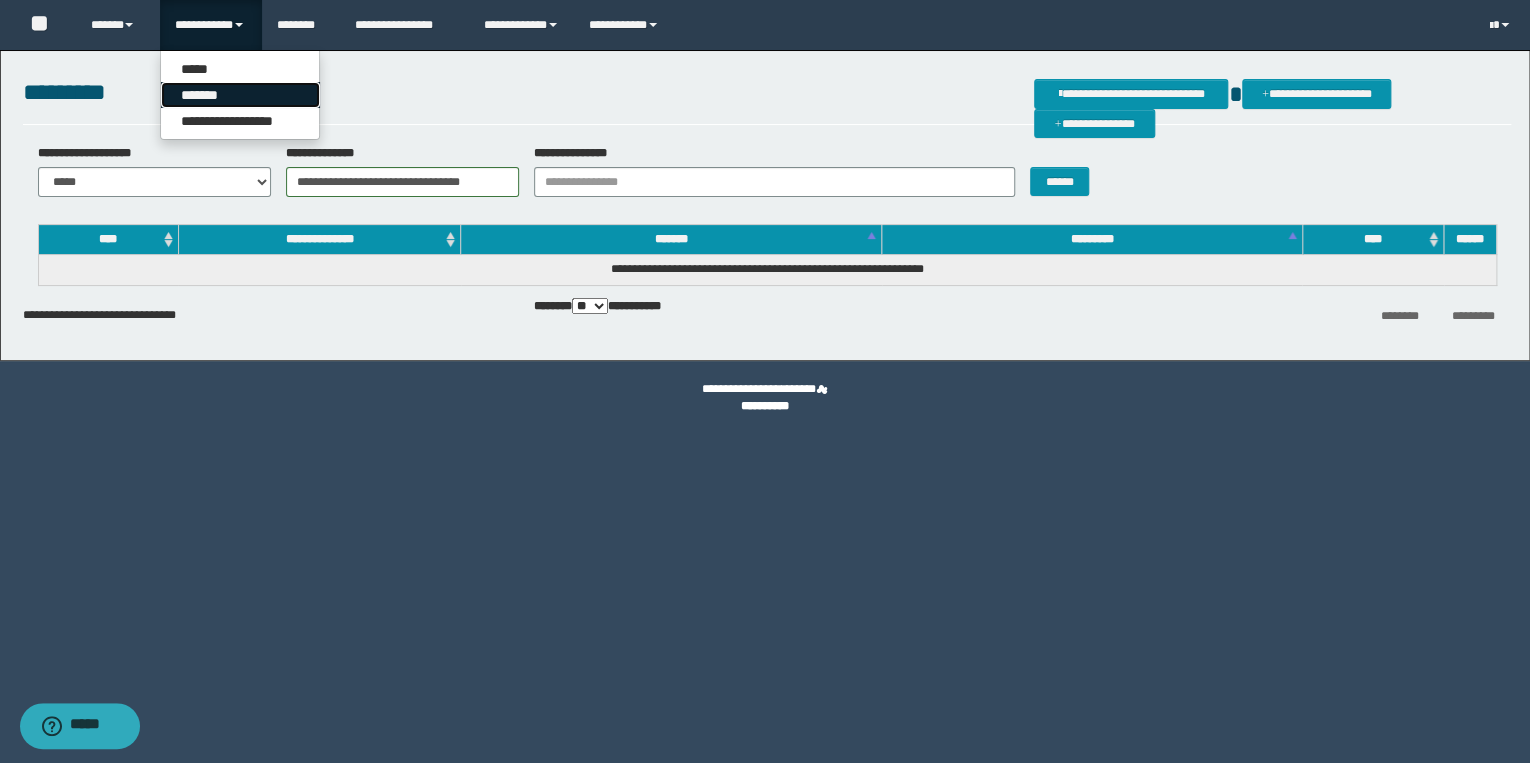 click on "*******" at bounding box center (240, 95) 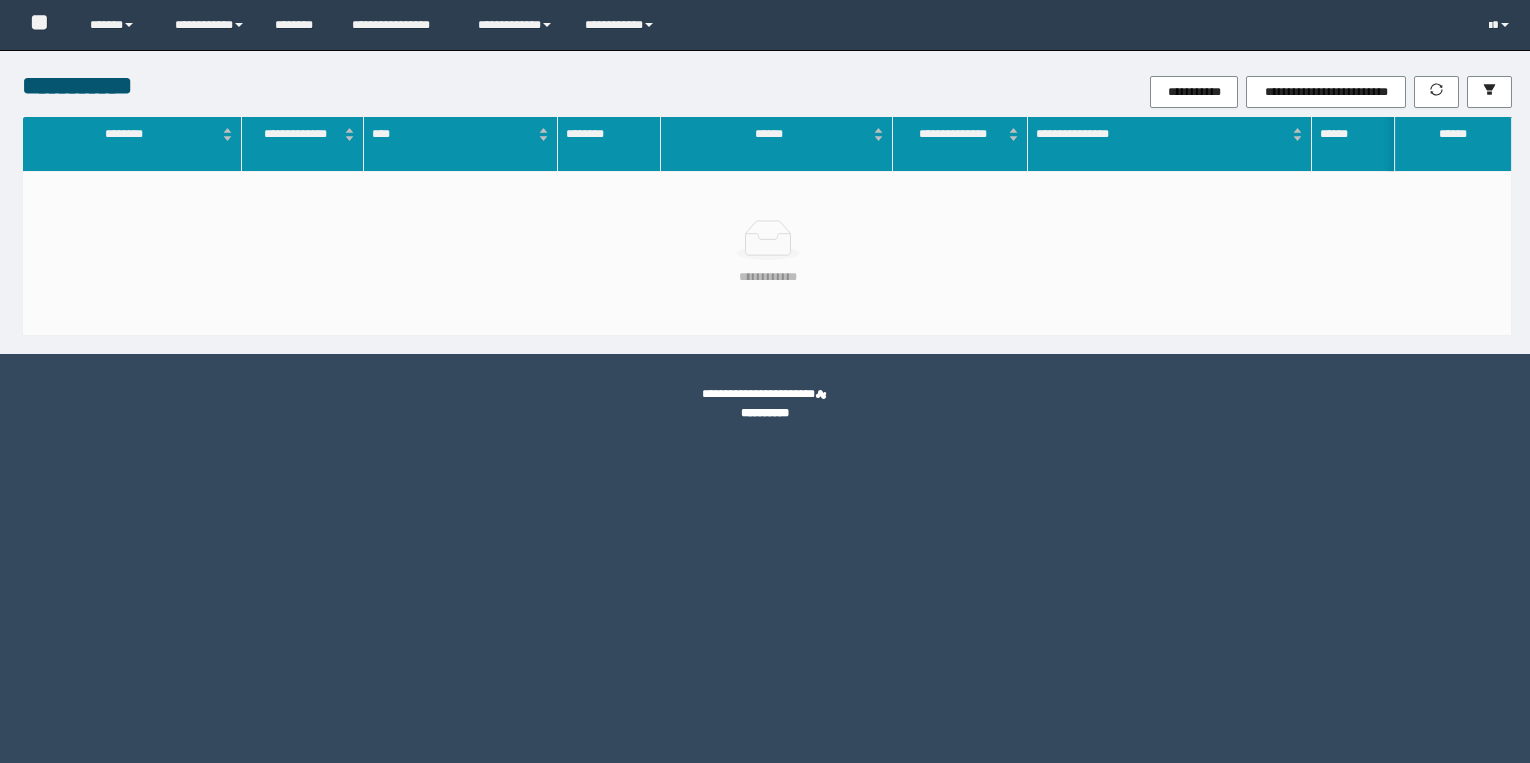scroll, scrollTop: 0, scrollLeft: 0, axis: both 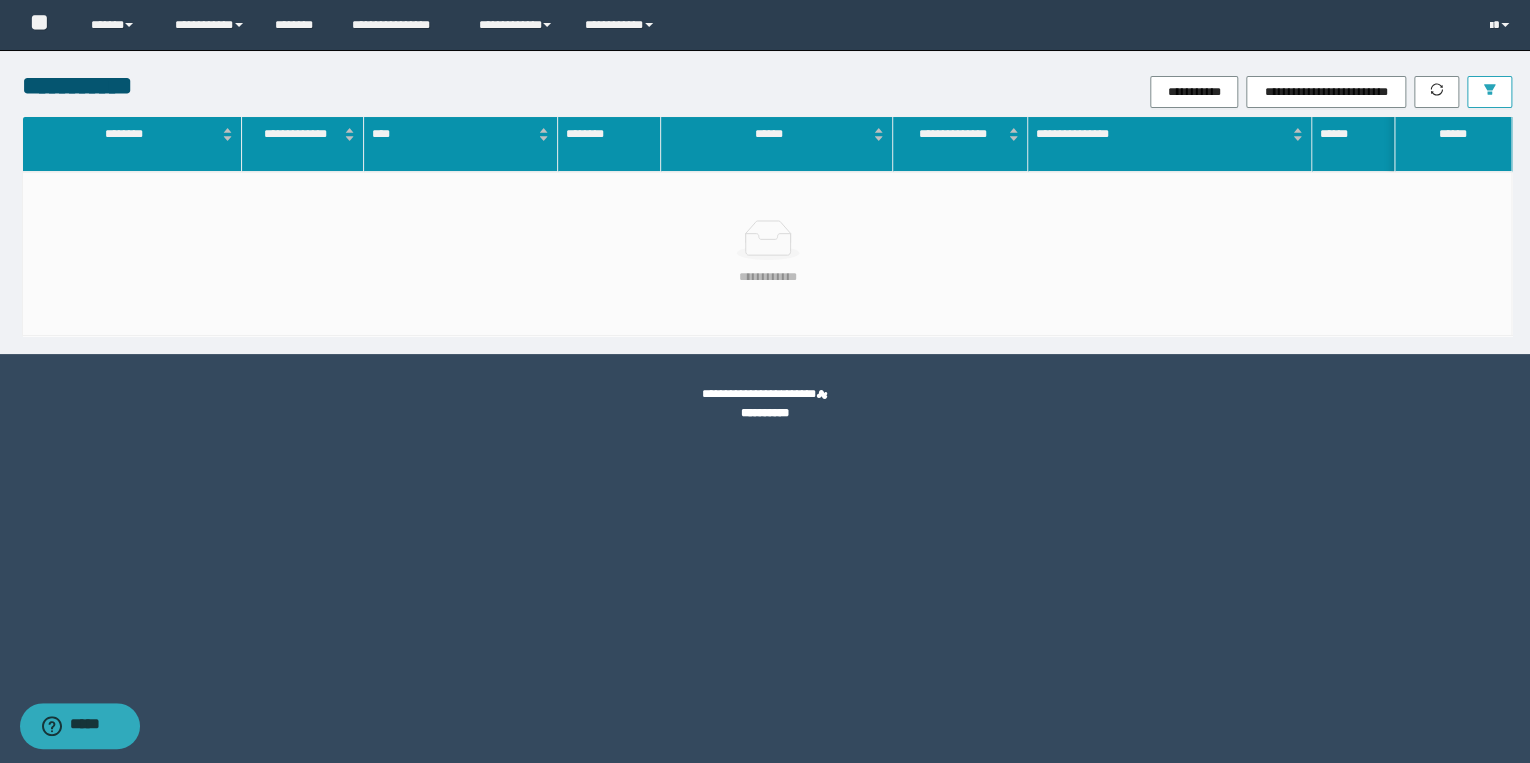 click at bounding box center [1489, 92] 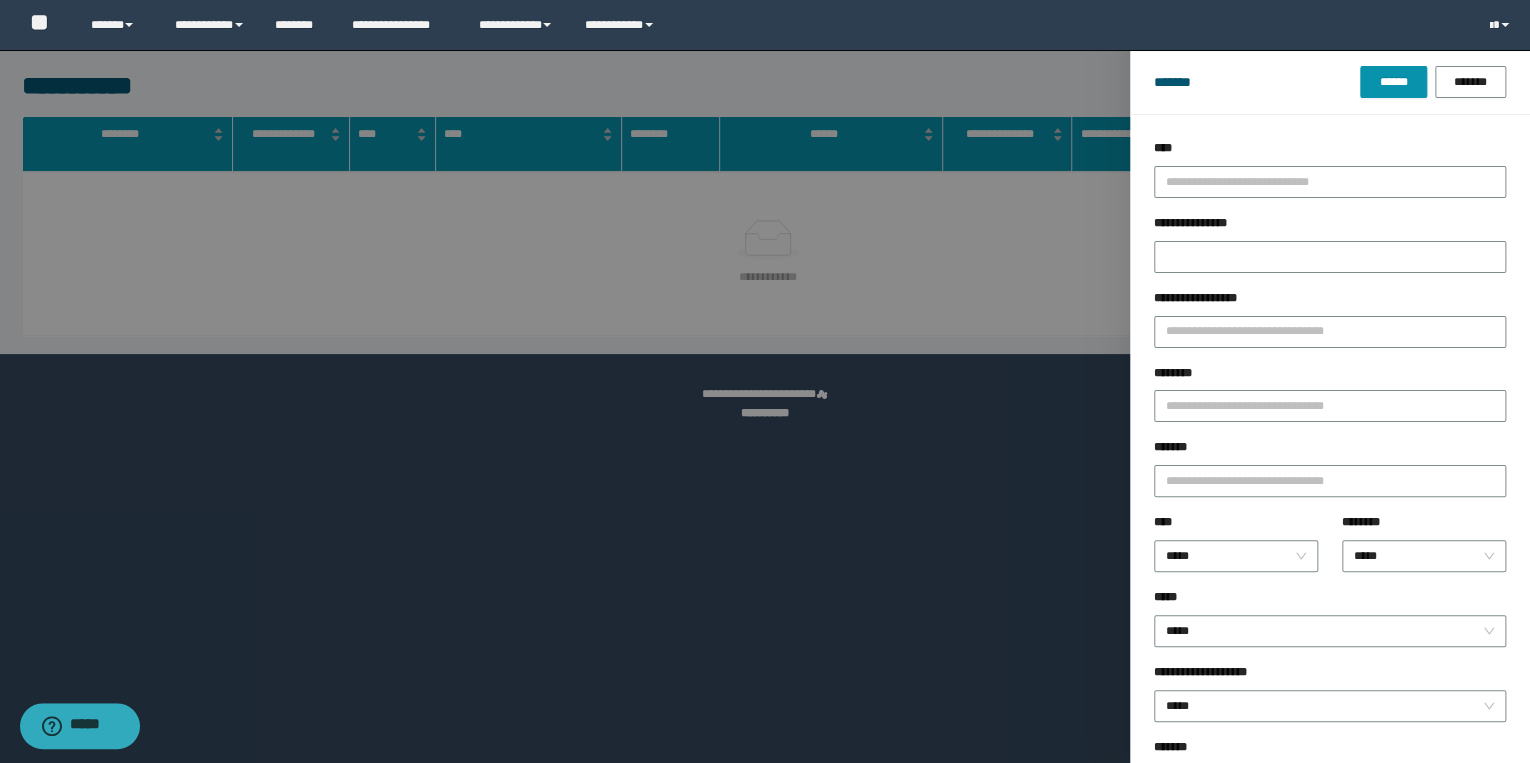 click on "********" at bounding box center [1330, 401] 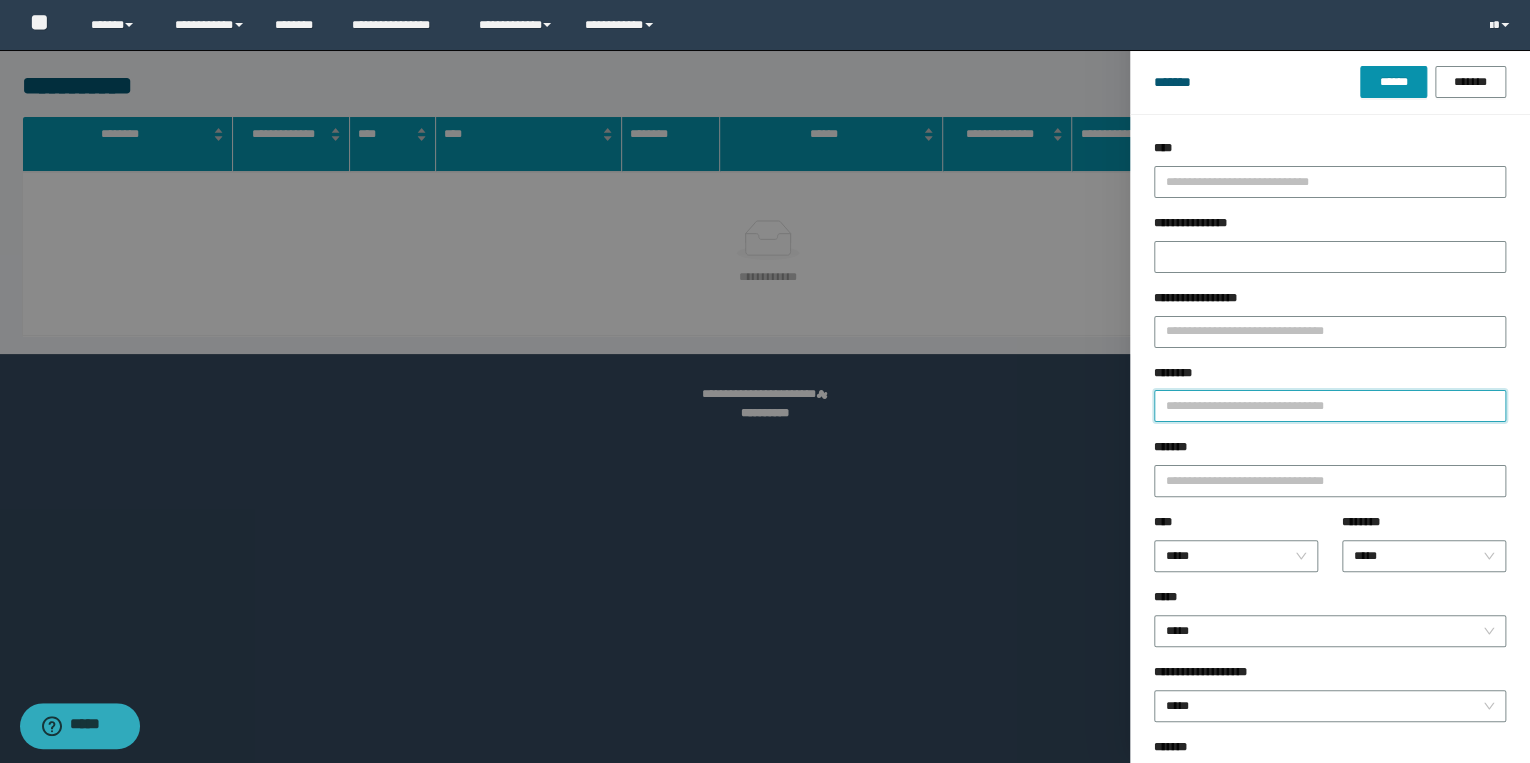 click on "********" at bounding box center (1330, 406) 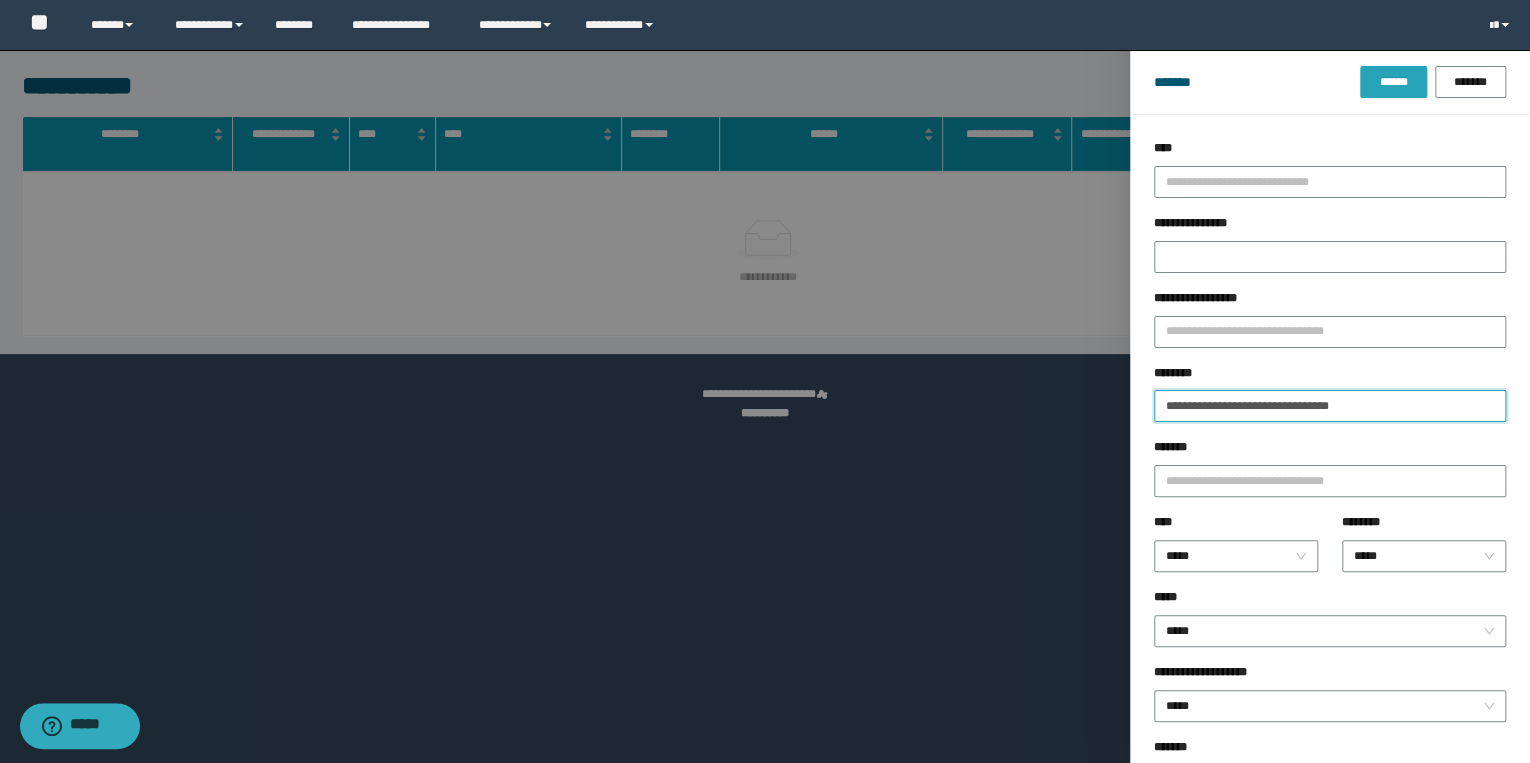 type on "**********" 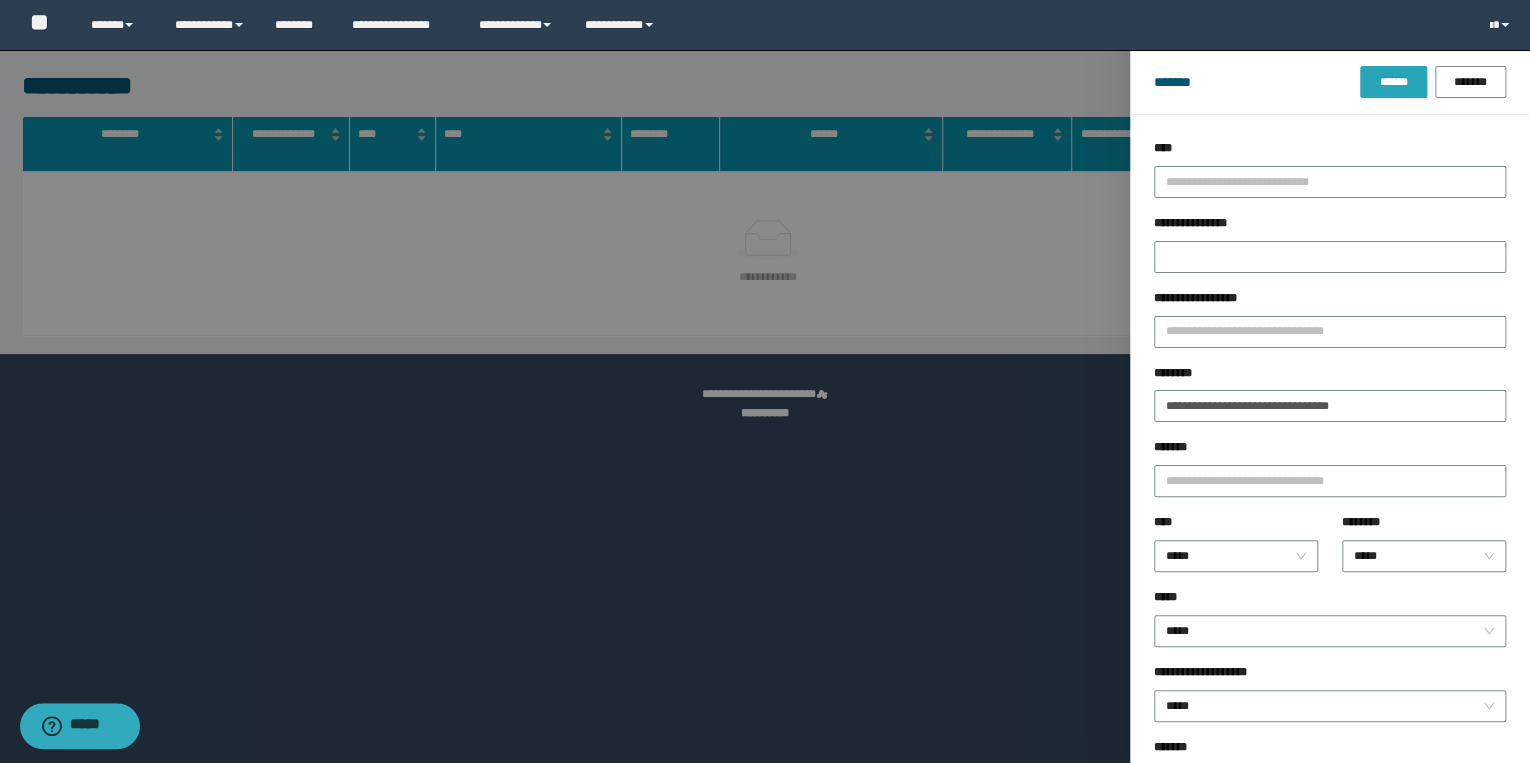 click on "******" at bounding box center (1393, 82) 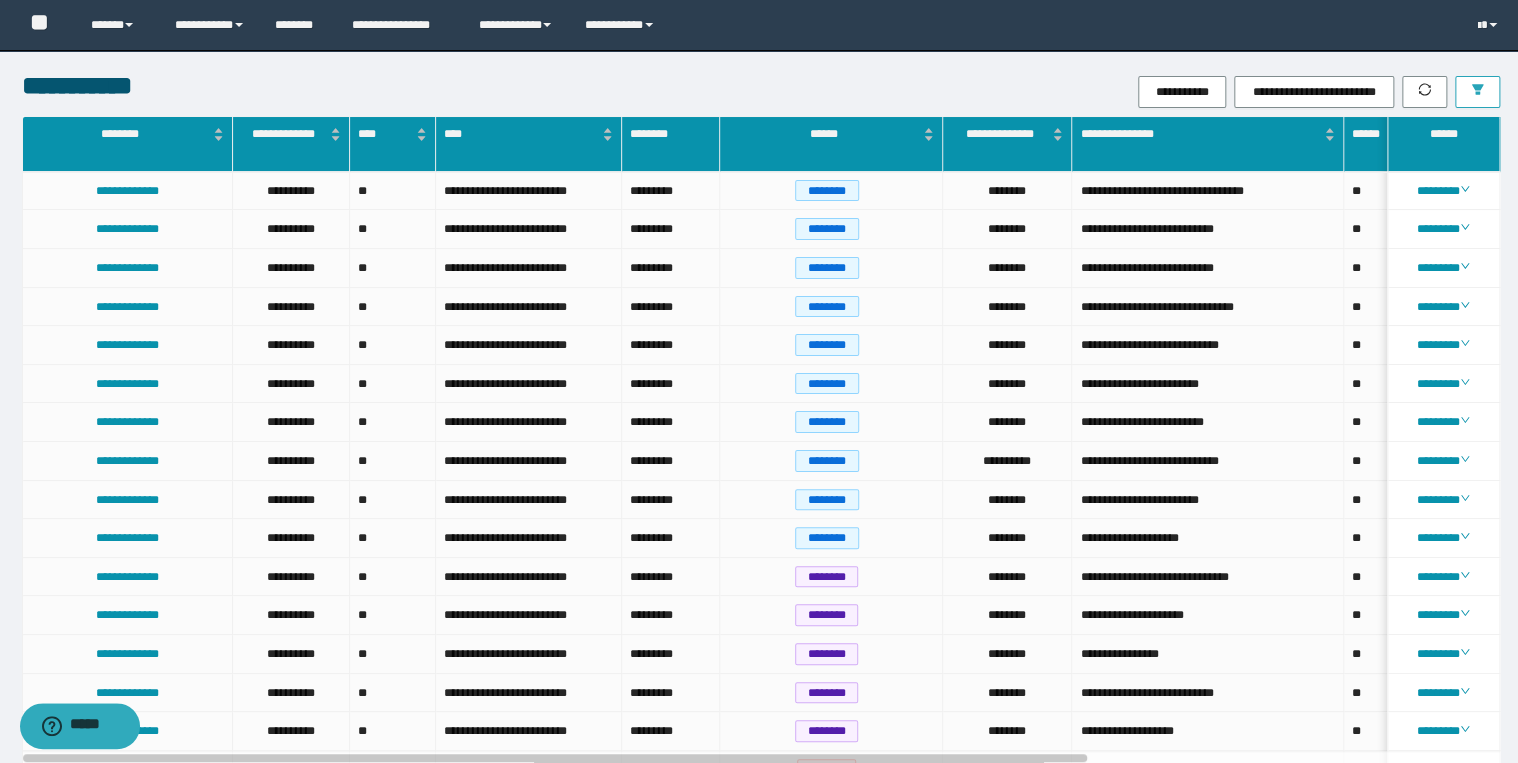 click at bounding box center [1477, 91] 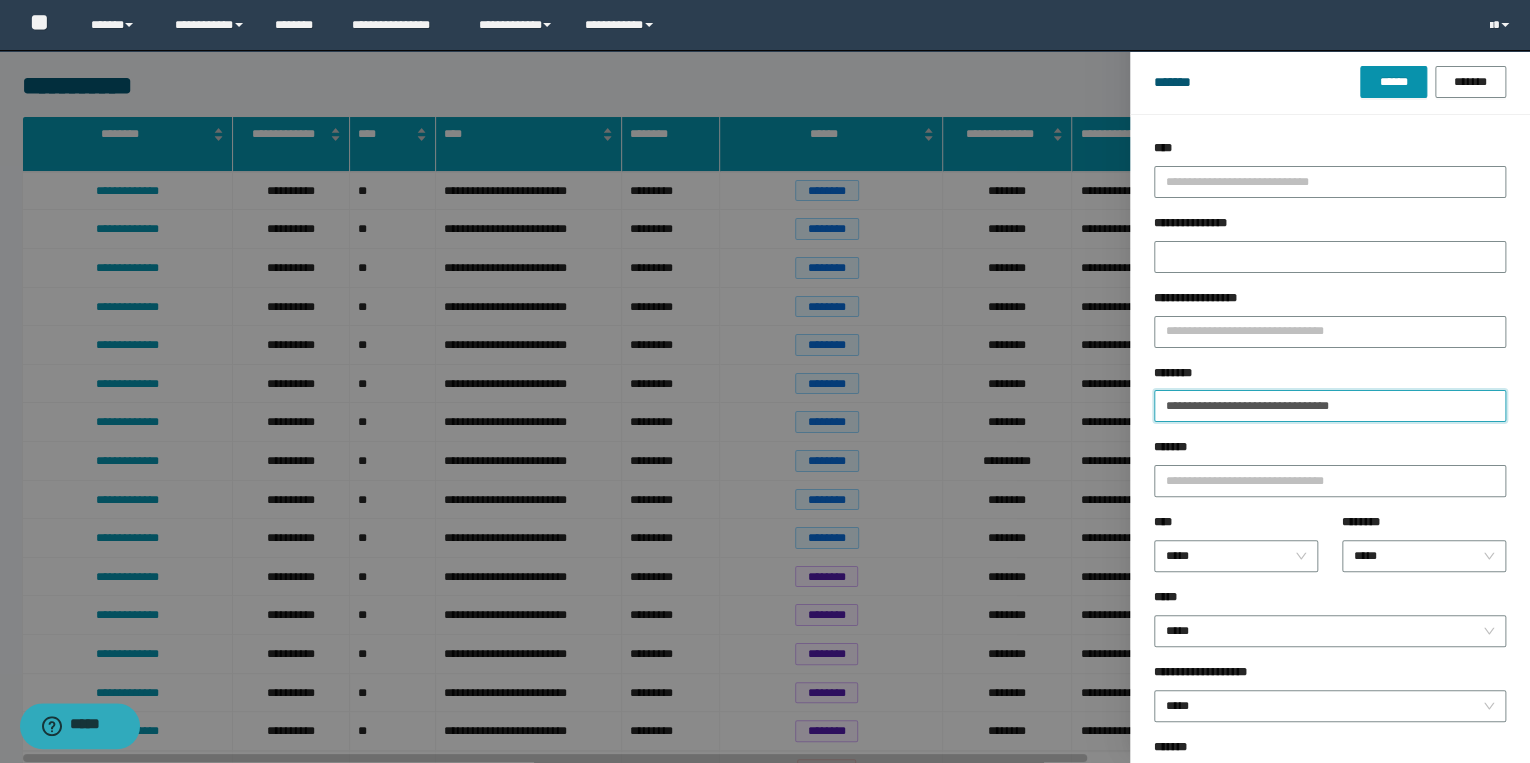 click on "**********" at bounding box center [1330, 406] 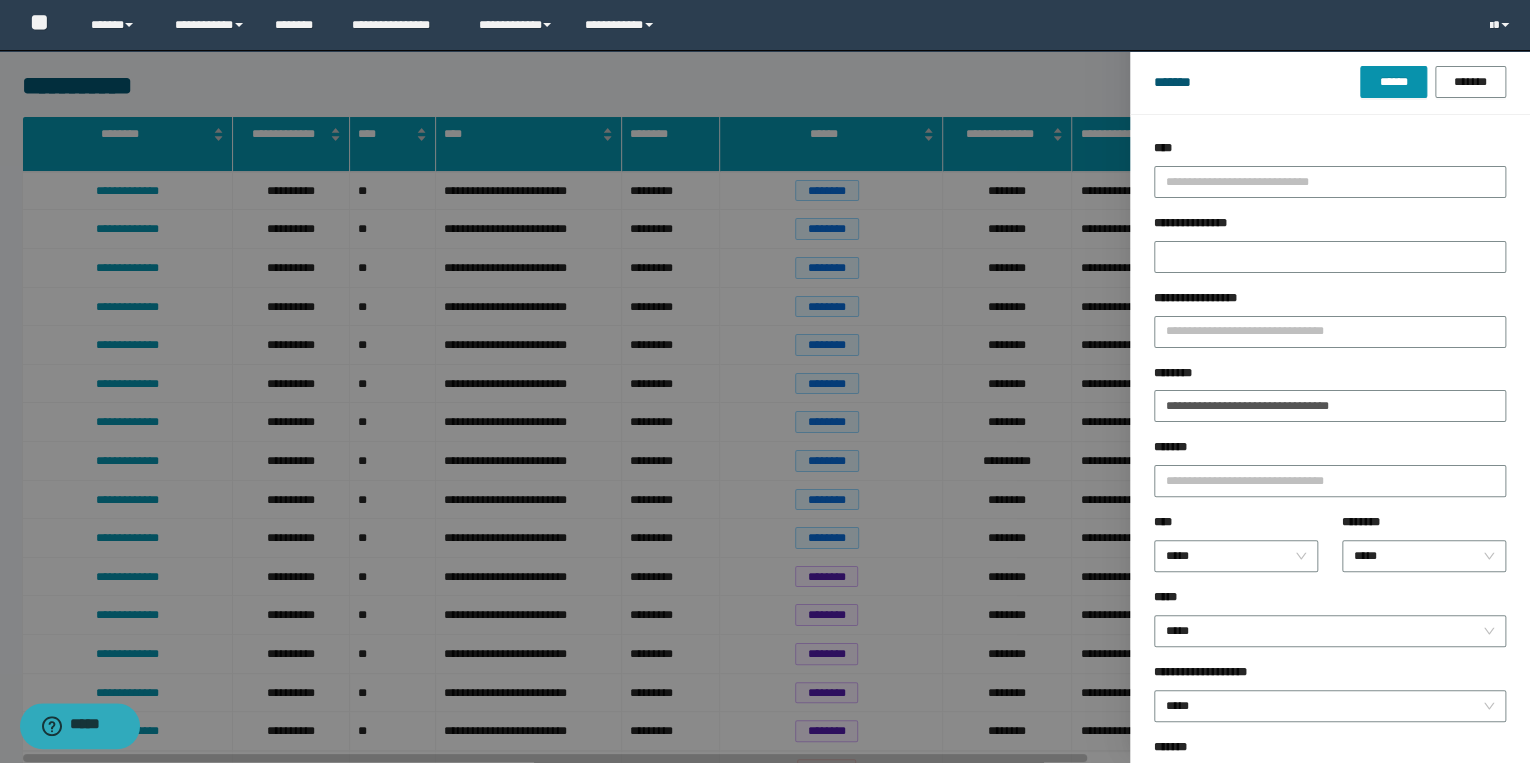 click on "*******" at bounding box center [1257, 82] 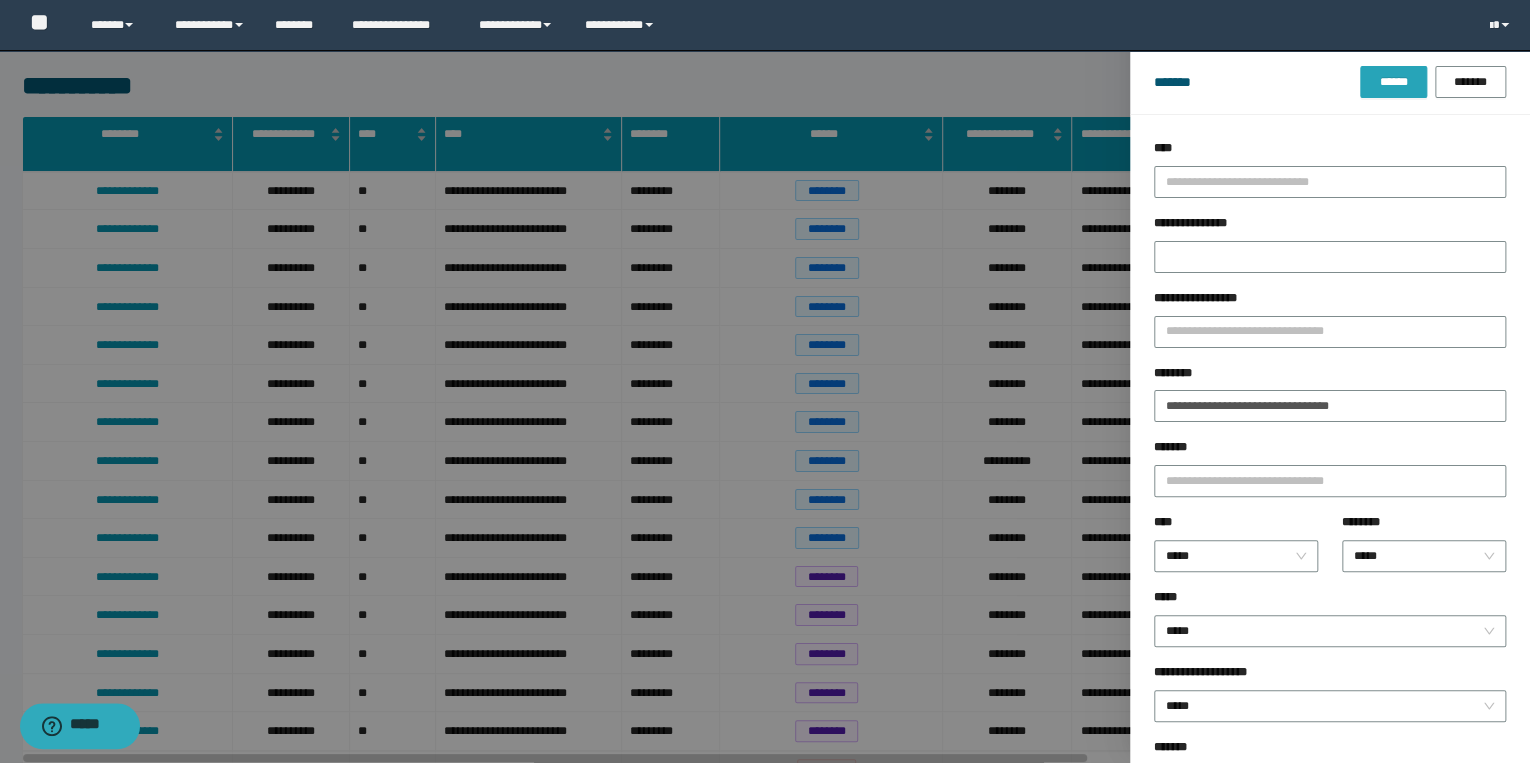 click on "******" at bounding box center (1393, 82) 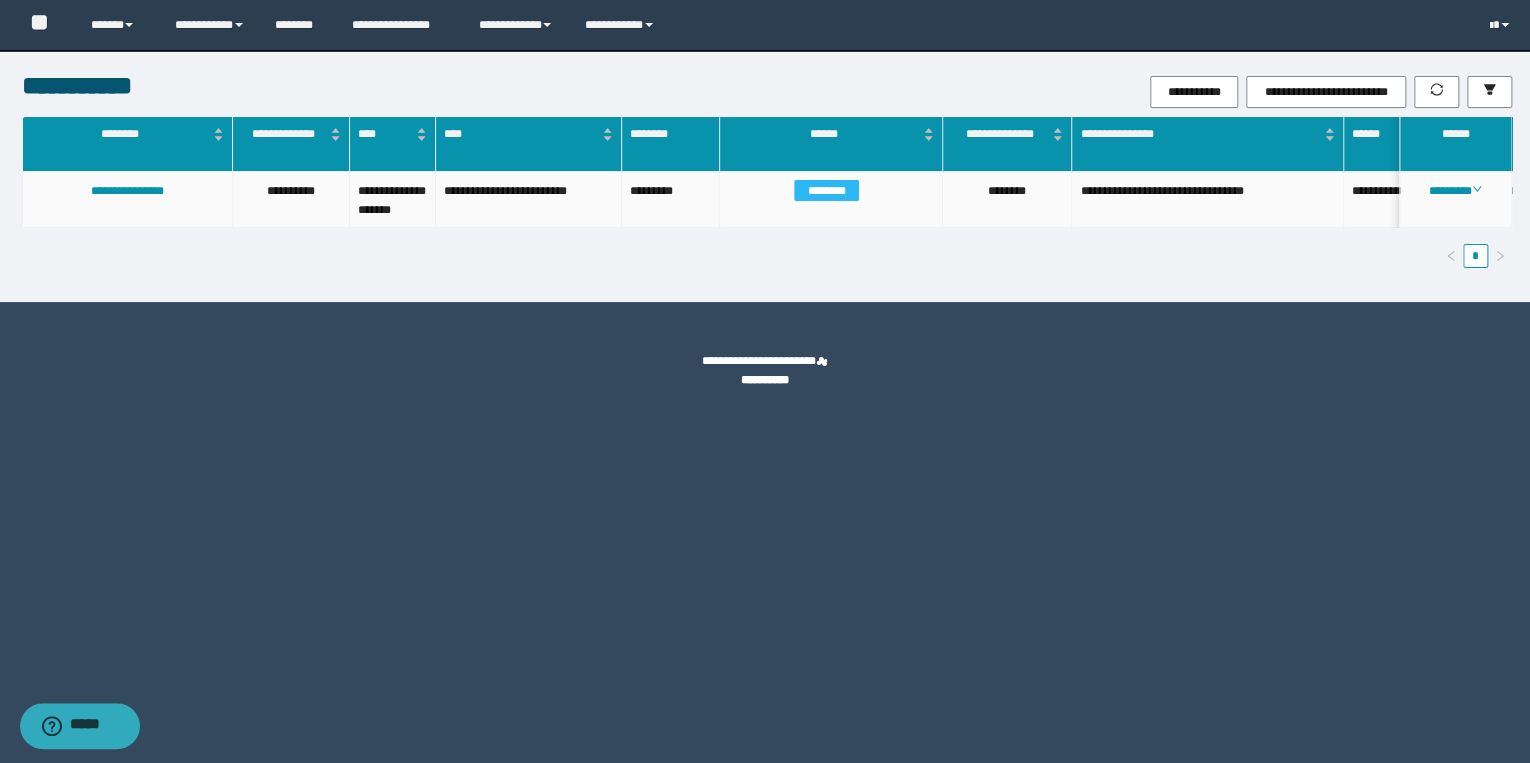 click on "**********" at bounding box center [1208, 200] 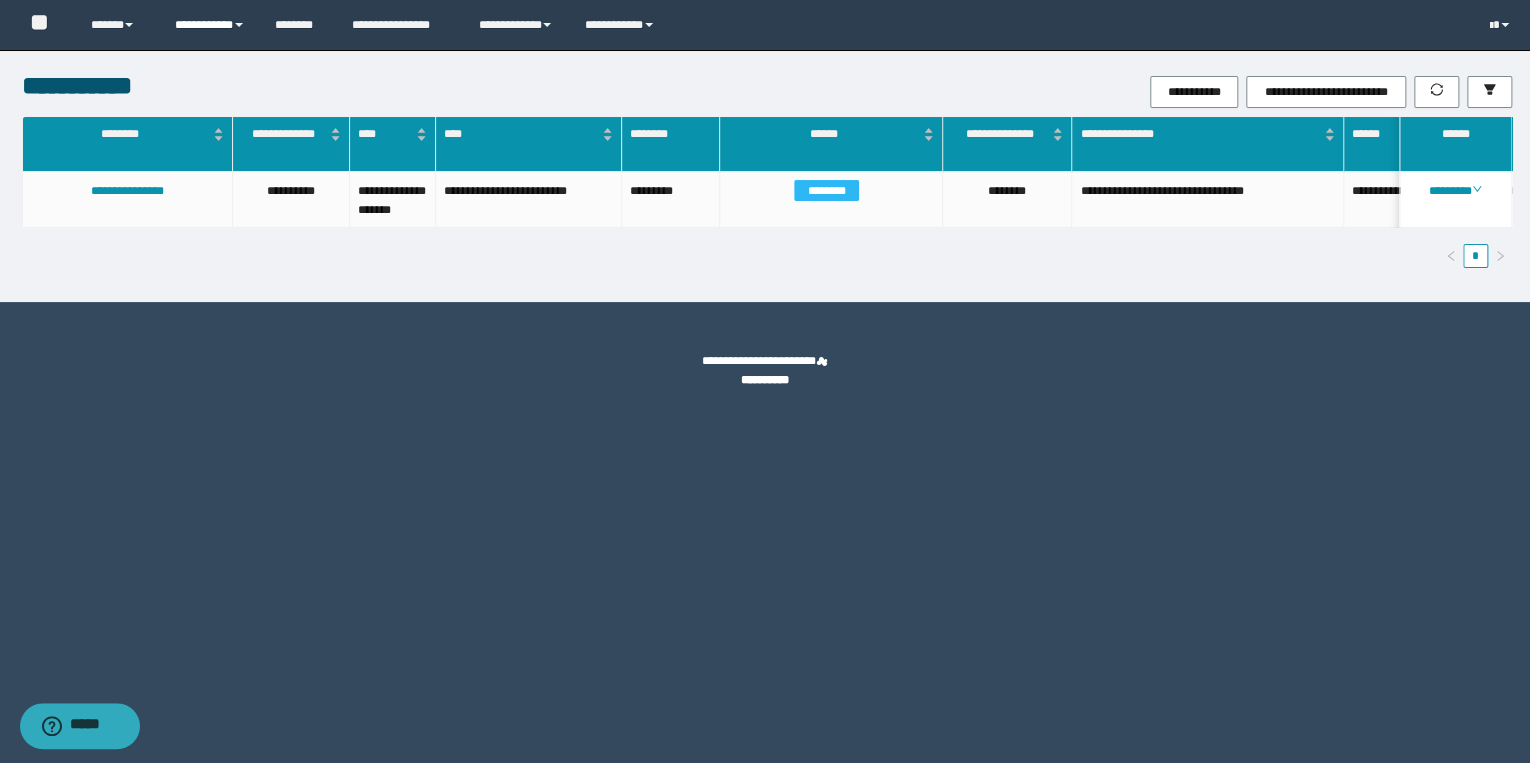 click on "**********" at bounding box center (210, 25) 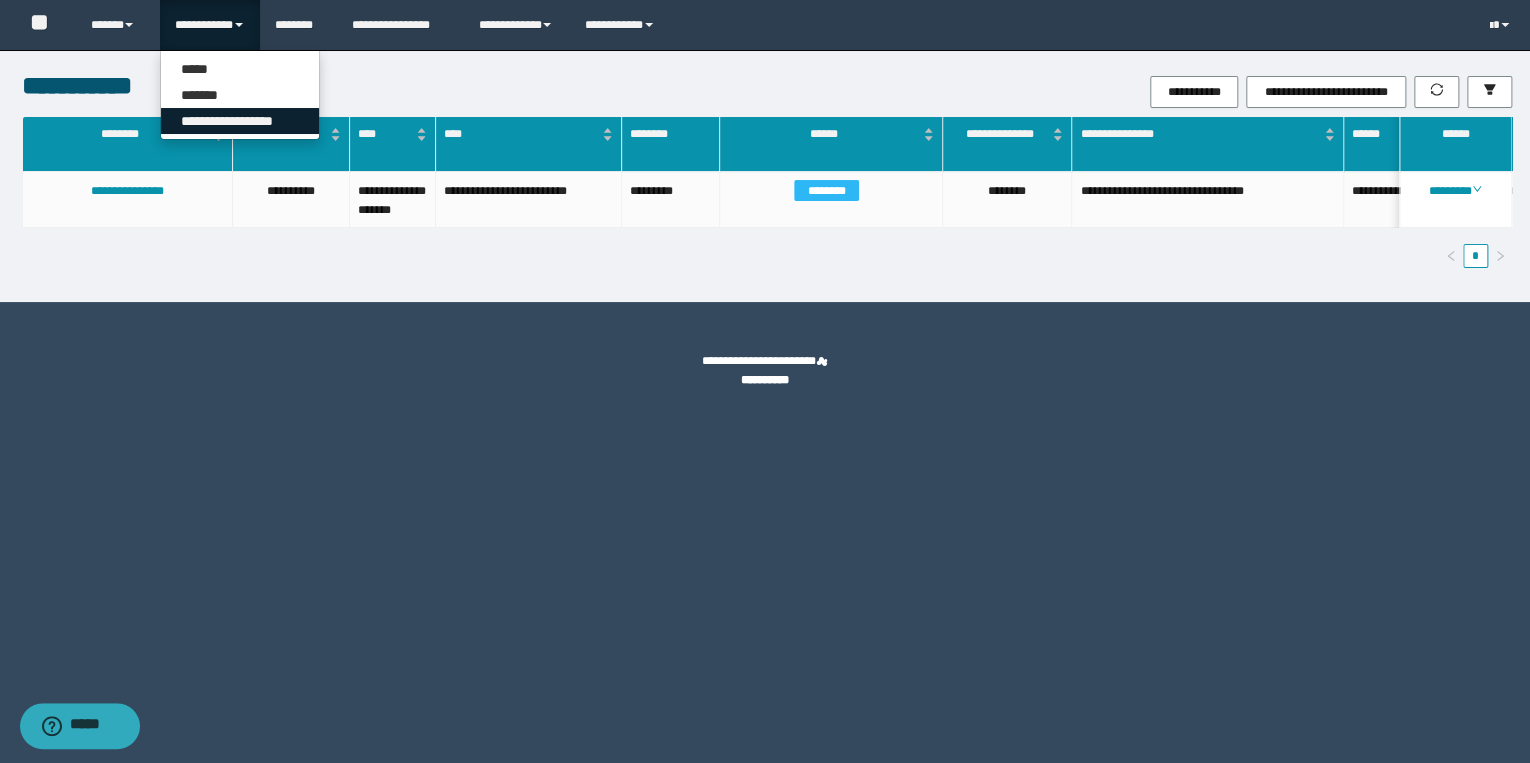 click on "**********" at bounding box center (240, 121) 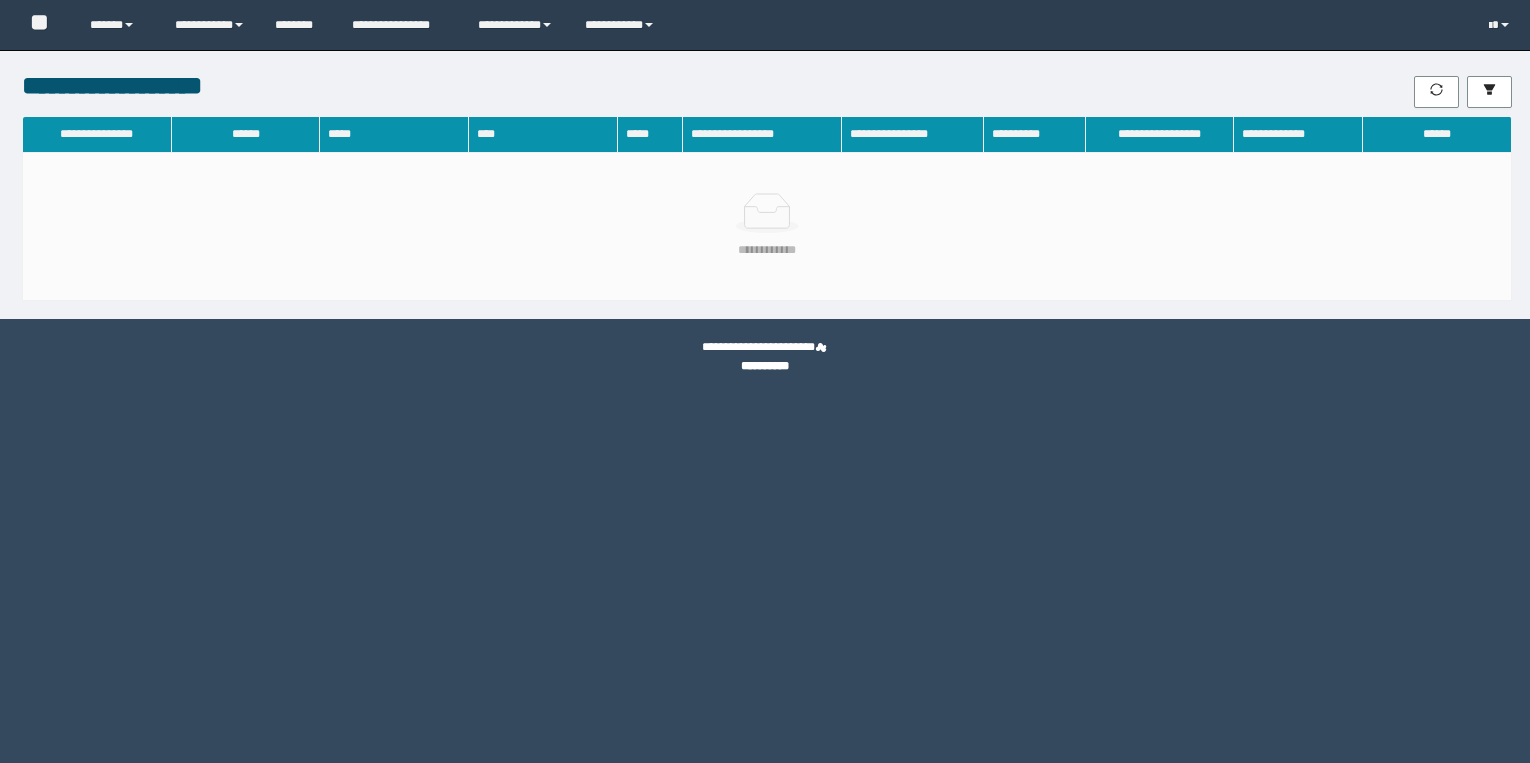 scroll, scrollTop: 0, scrollLeft: 0, axis: both 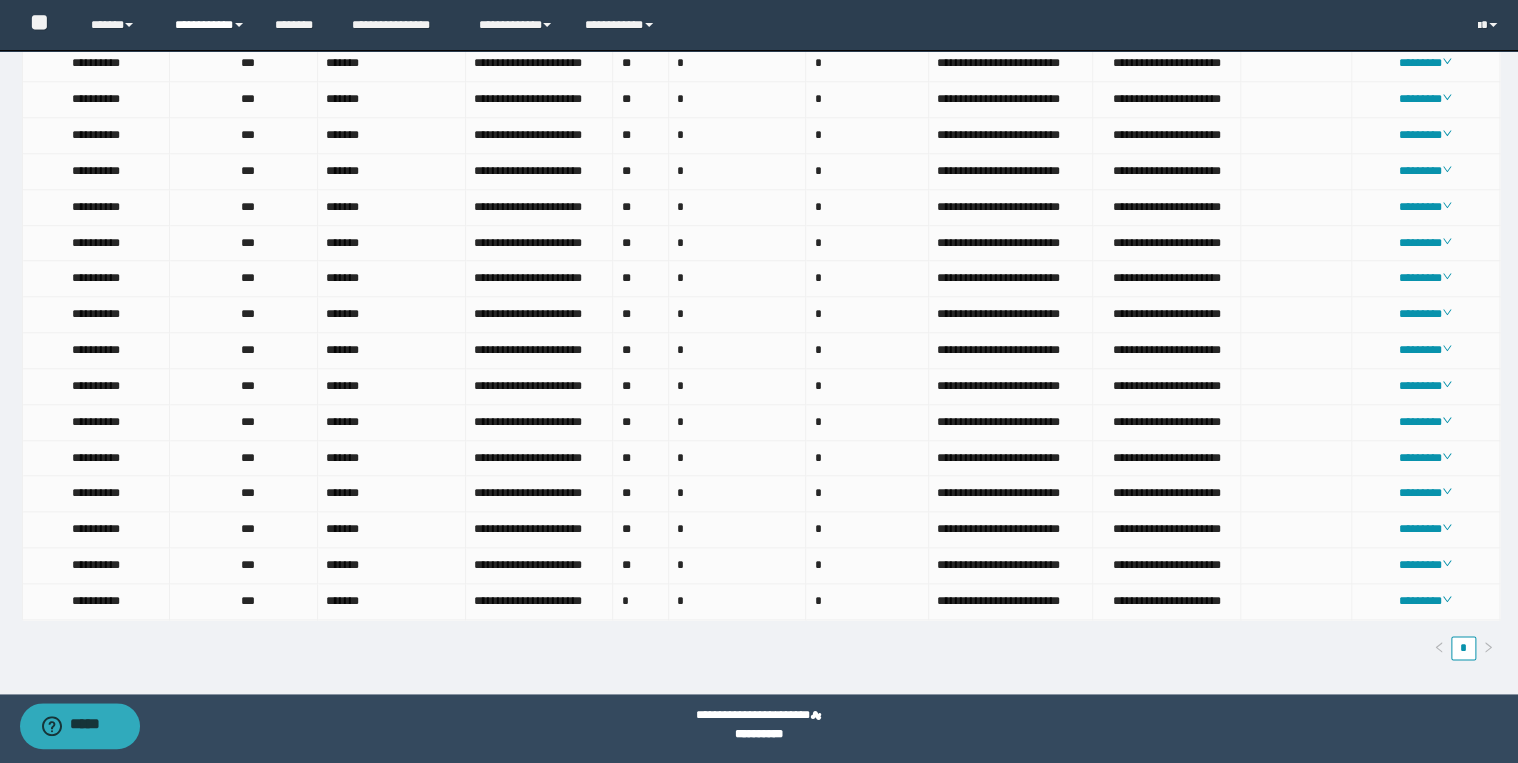 click on "**********" at bounding box center [210, 25] 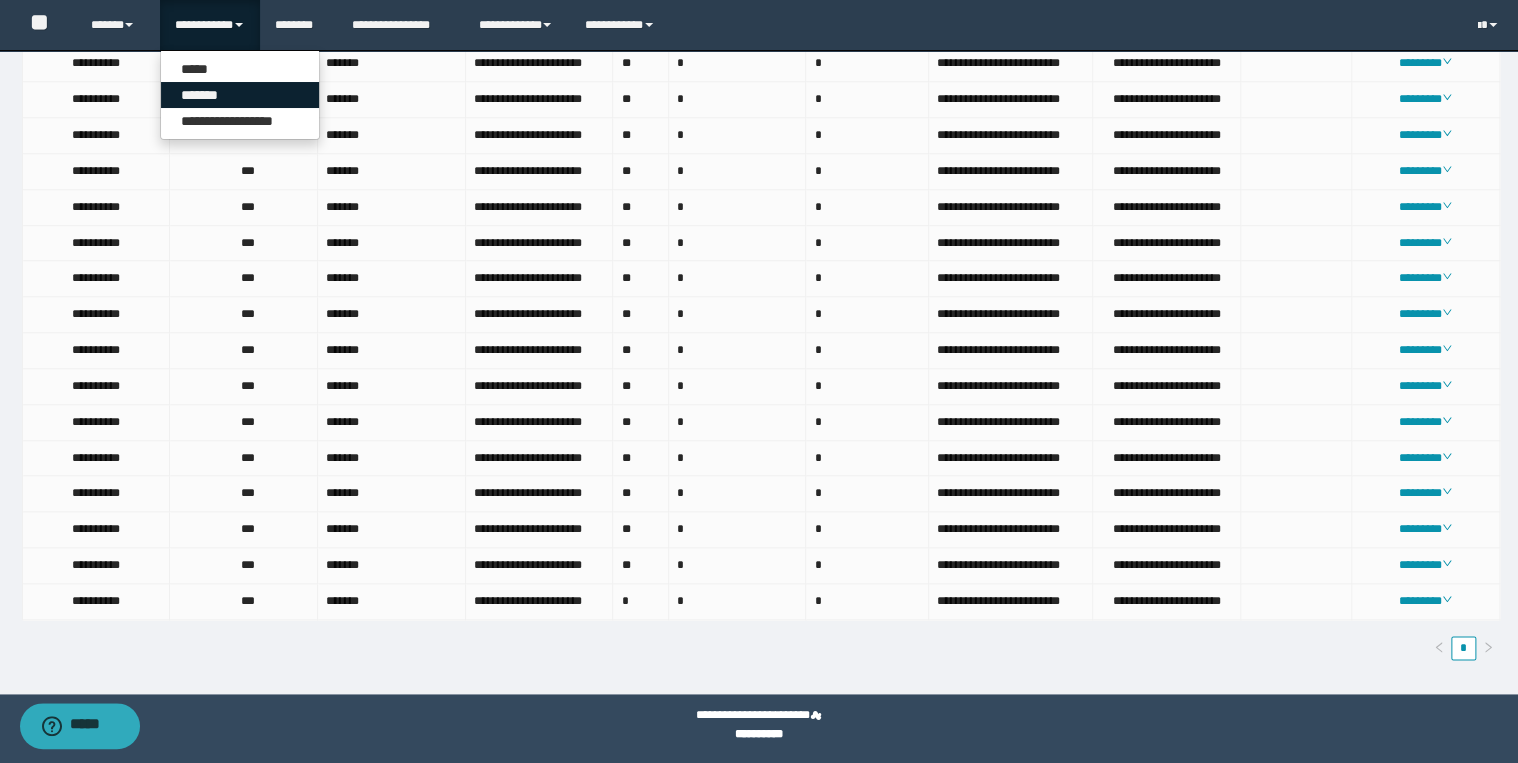 click on "*******" at bounding box center (240, 95) 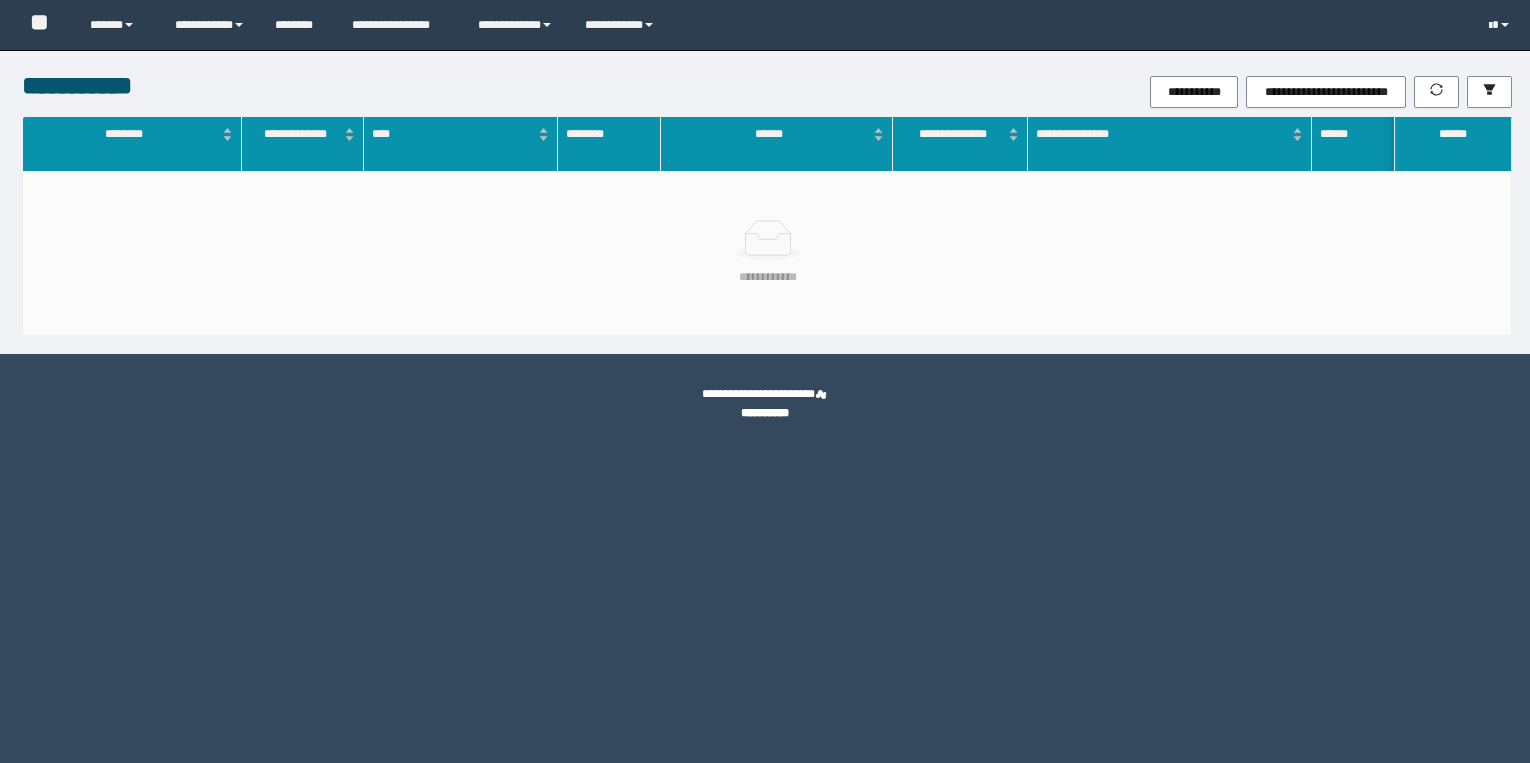 scroll, scrollTop: 0, scrollLeft: 0, axis: both 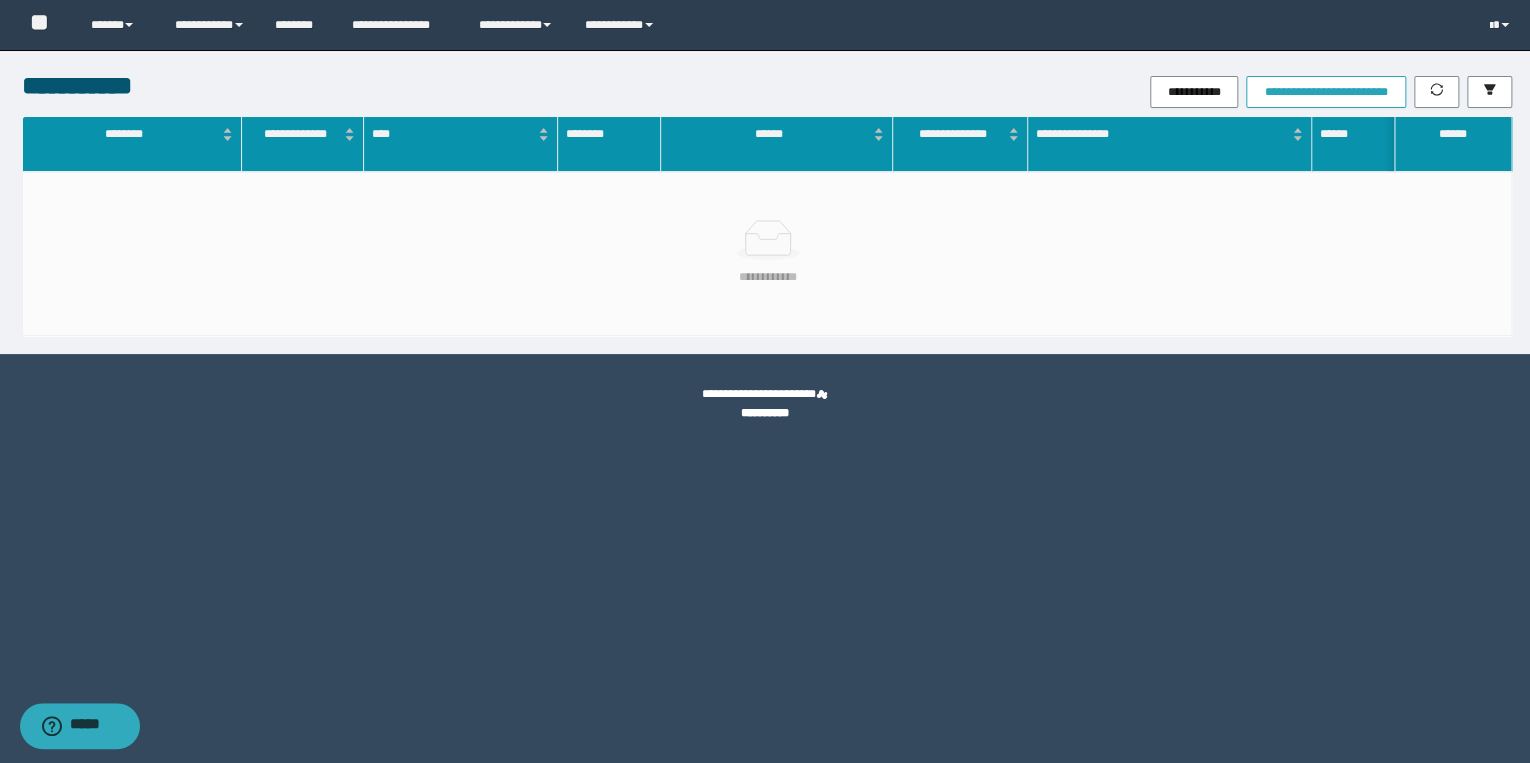 click on "**********" at bounding box center (1325, 92) 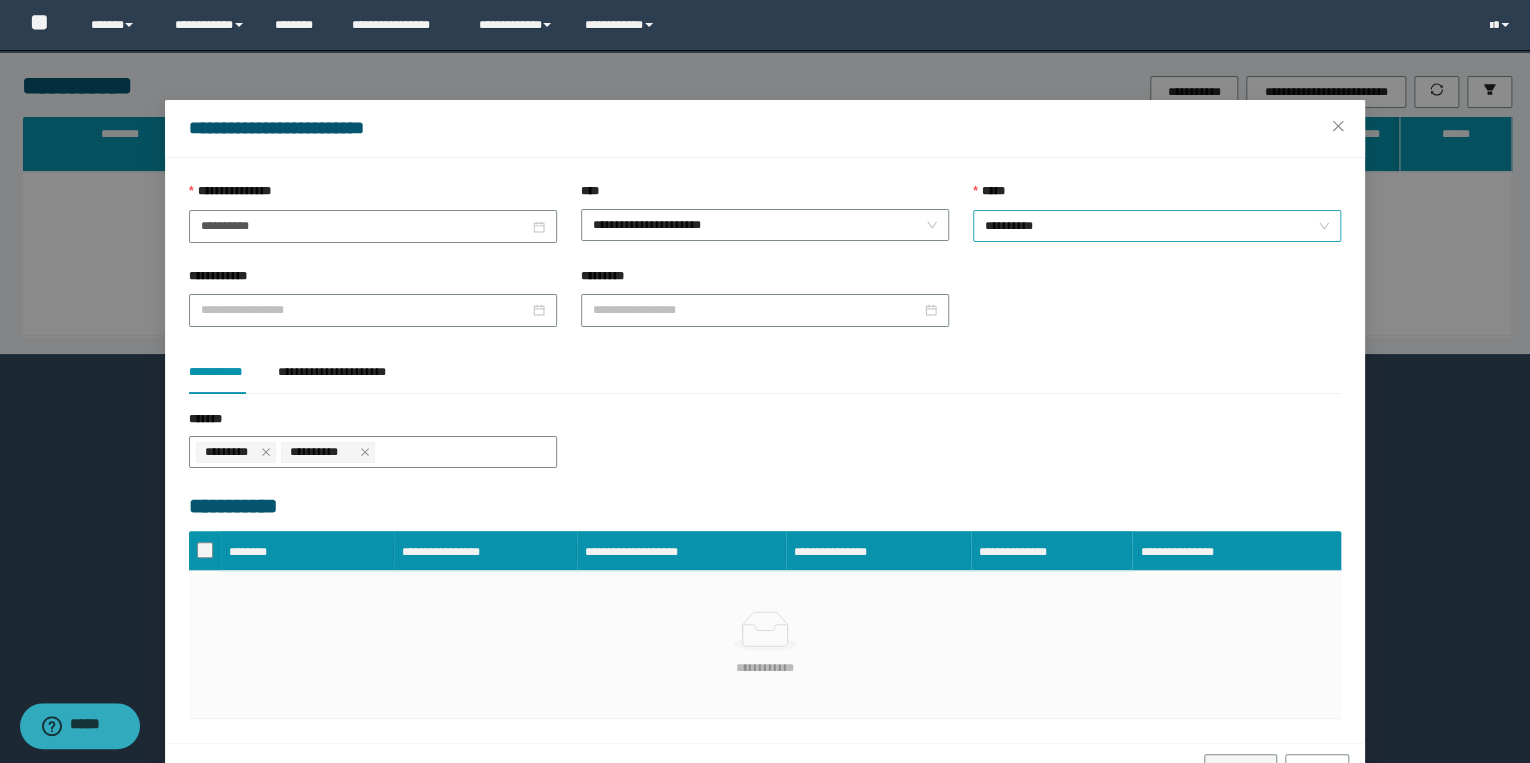 click on "**********" at bounding box center (1157, 226) 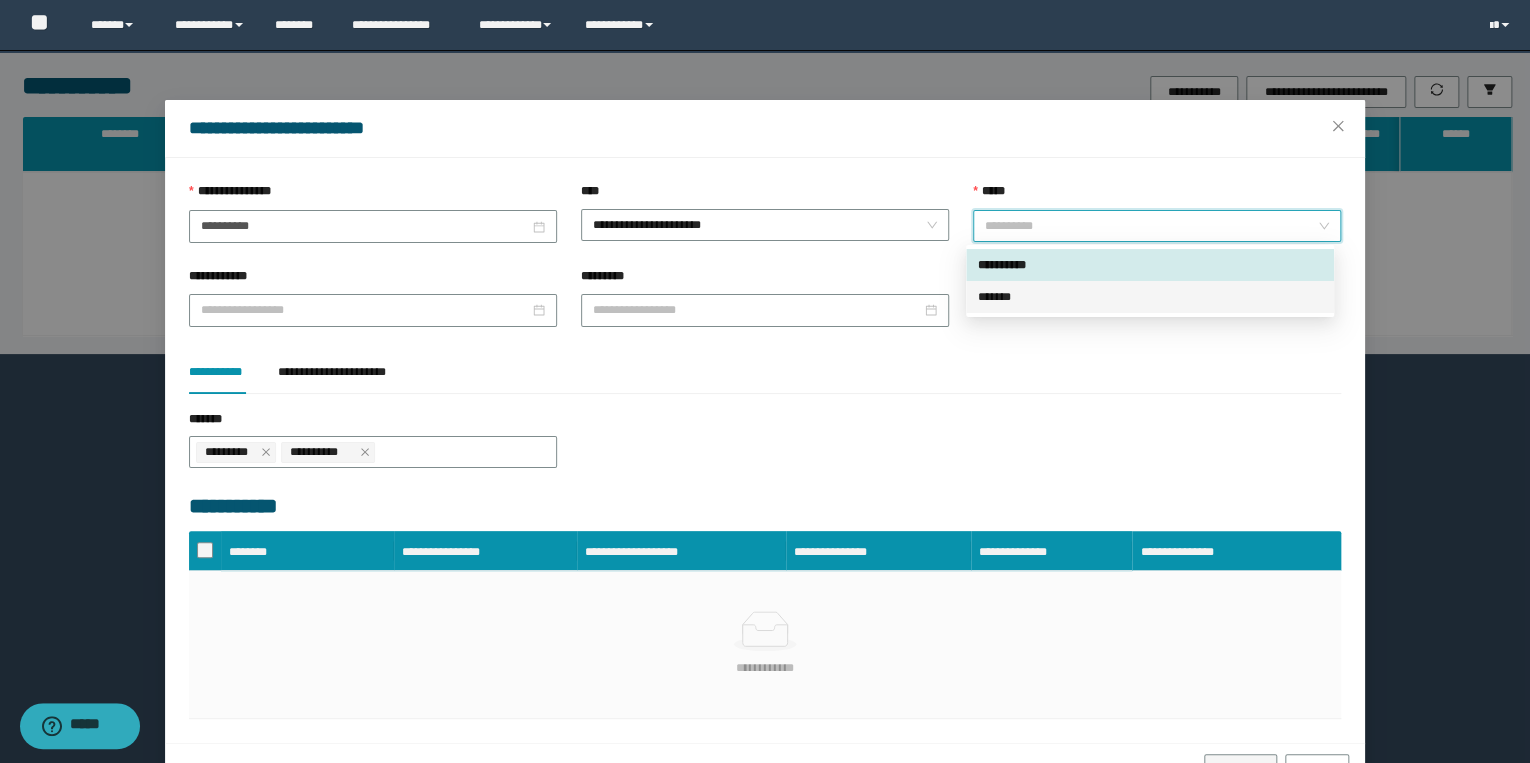 click on "*******" at bounding box center [1150, 297] 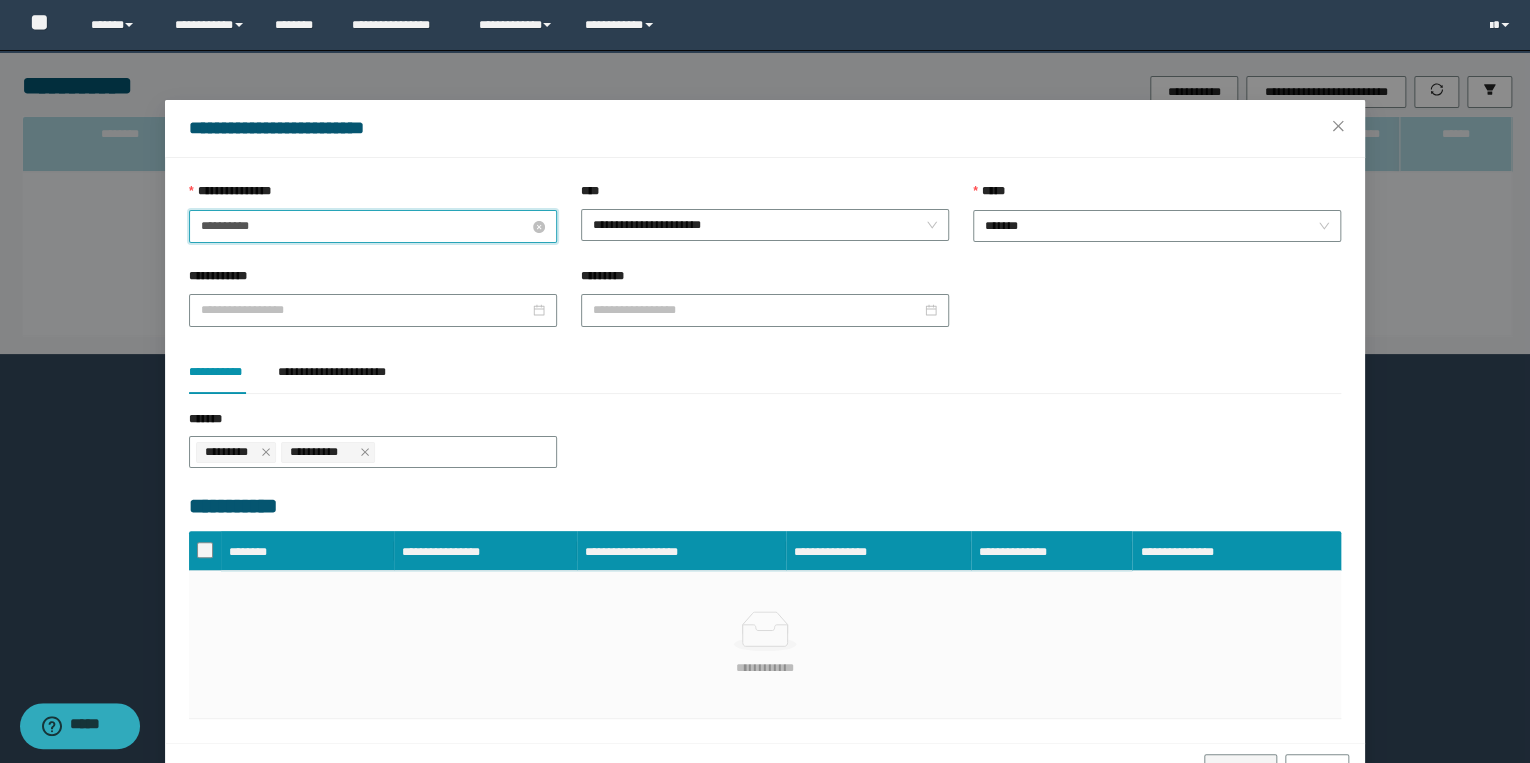 click on "**********" at bounding box center (365, 226) 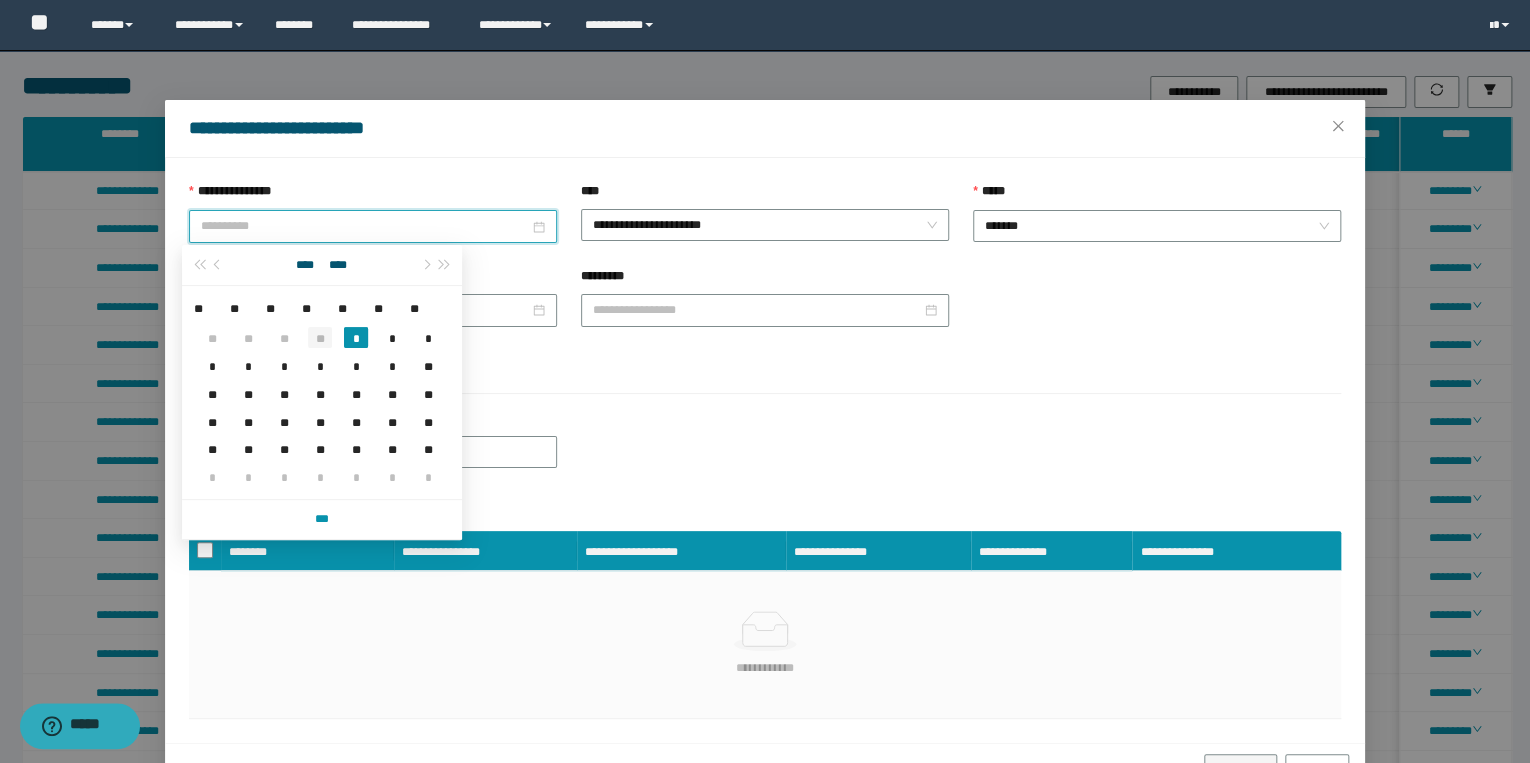 type on "**********" 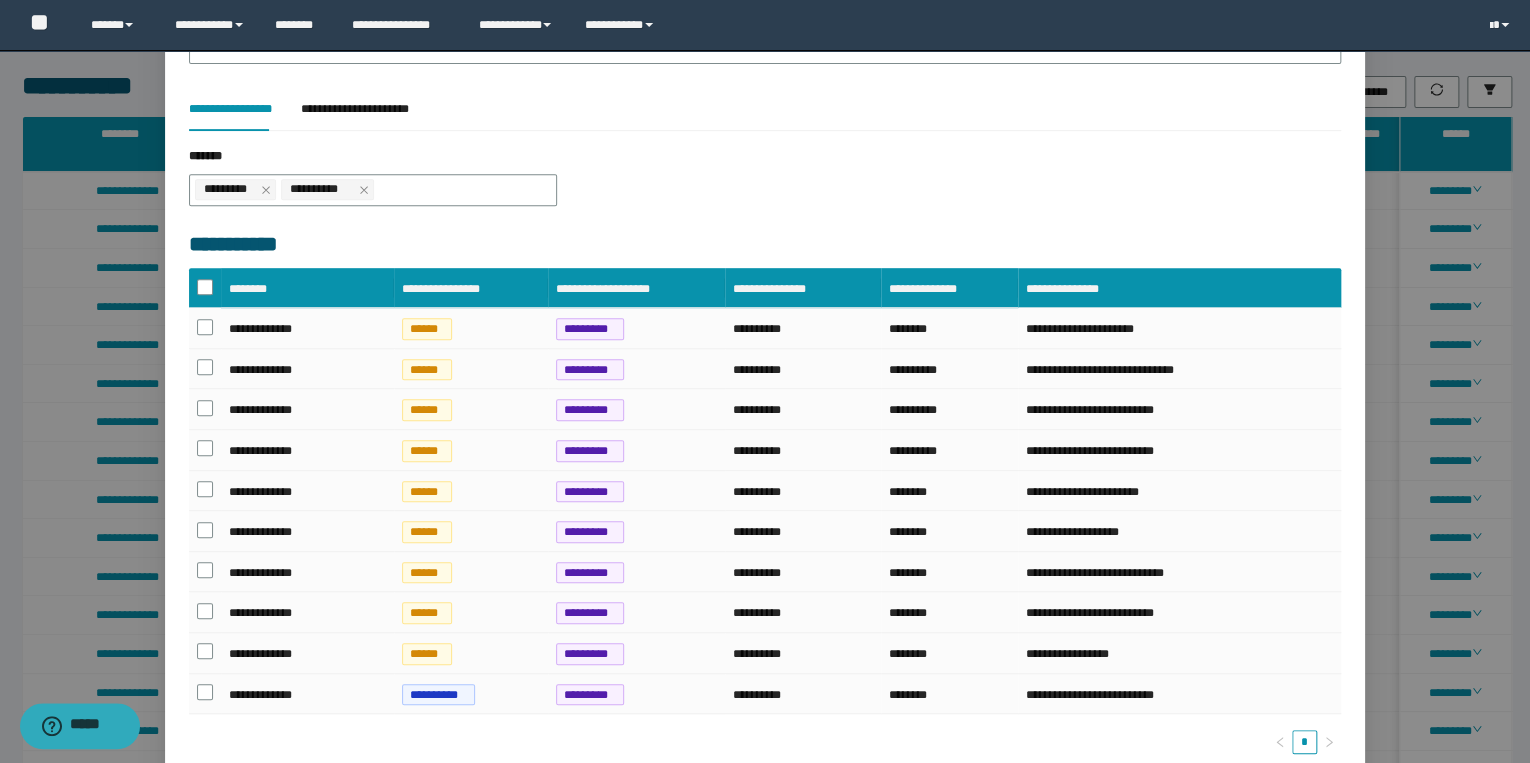 scroll, scrollTop: 240, scrollLeft: 0, axis: vertical 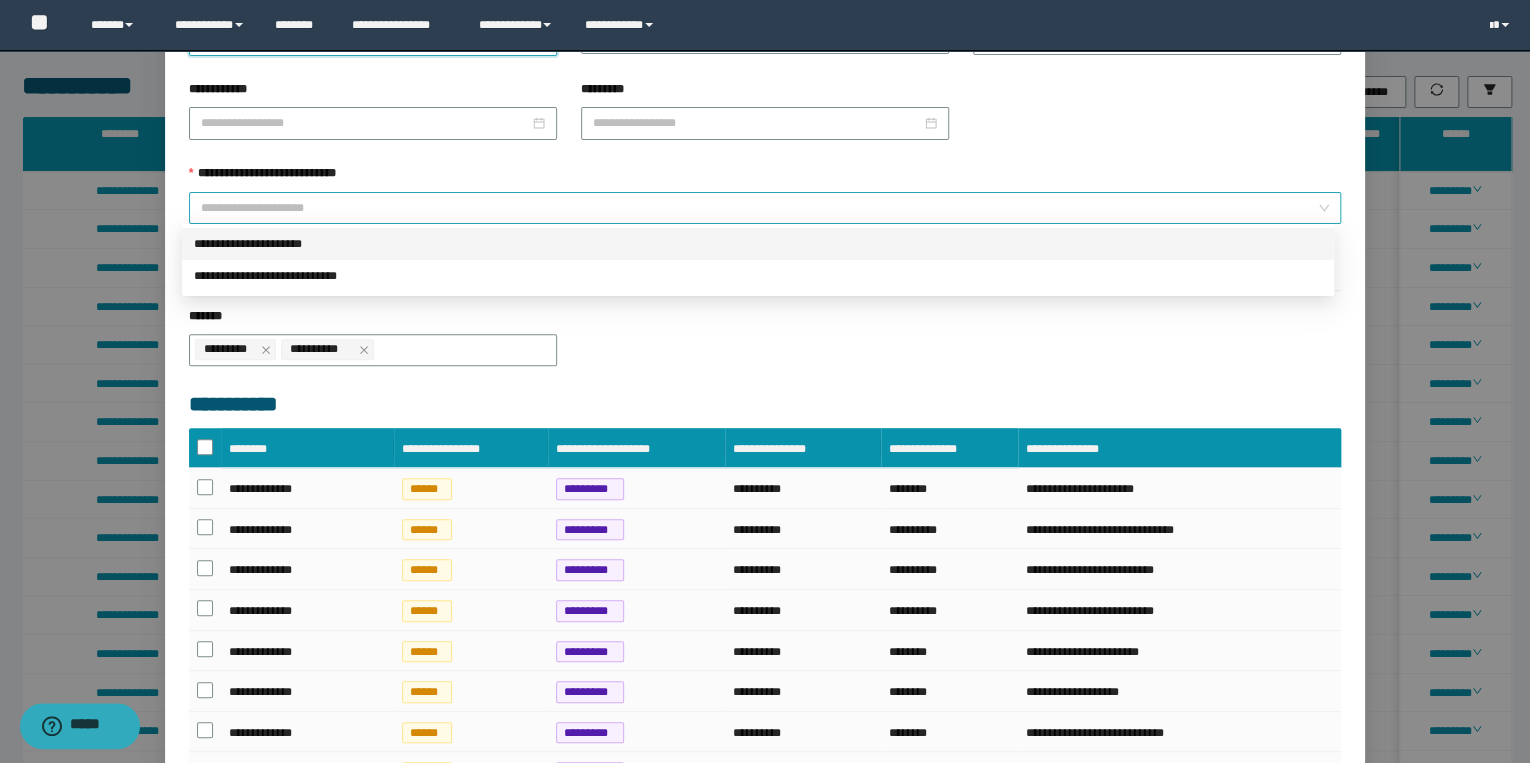 click on "**********" at bounding box center [765, 208] 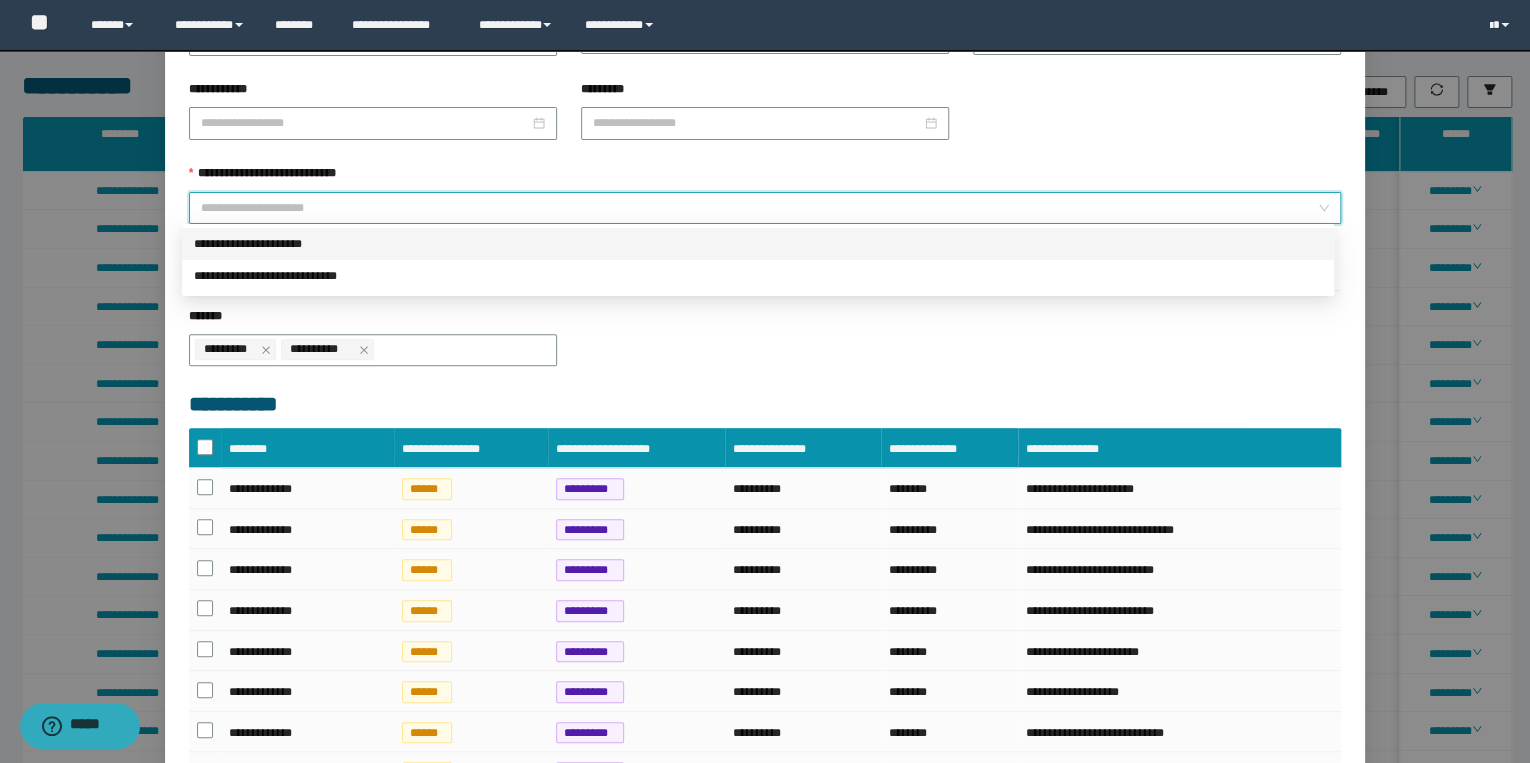 click on "**********" at bounding box center [758, 244] 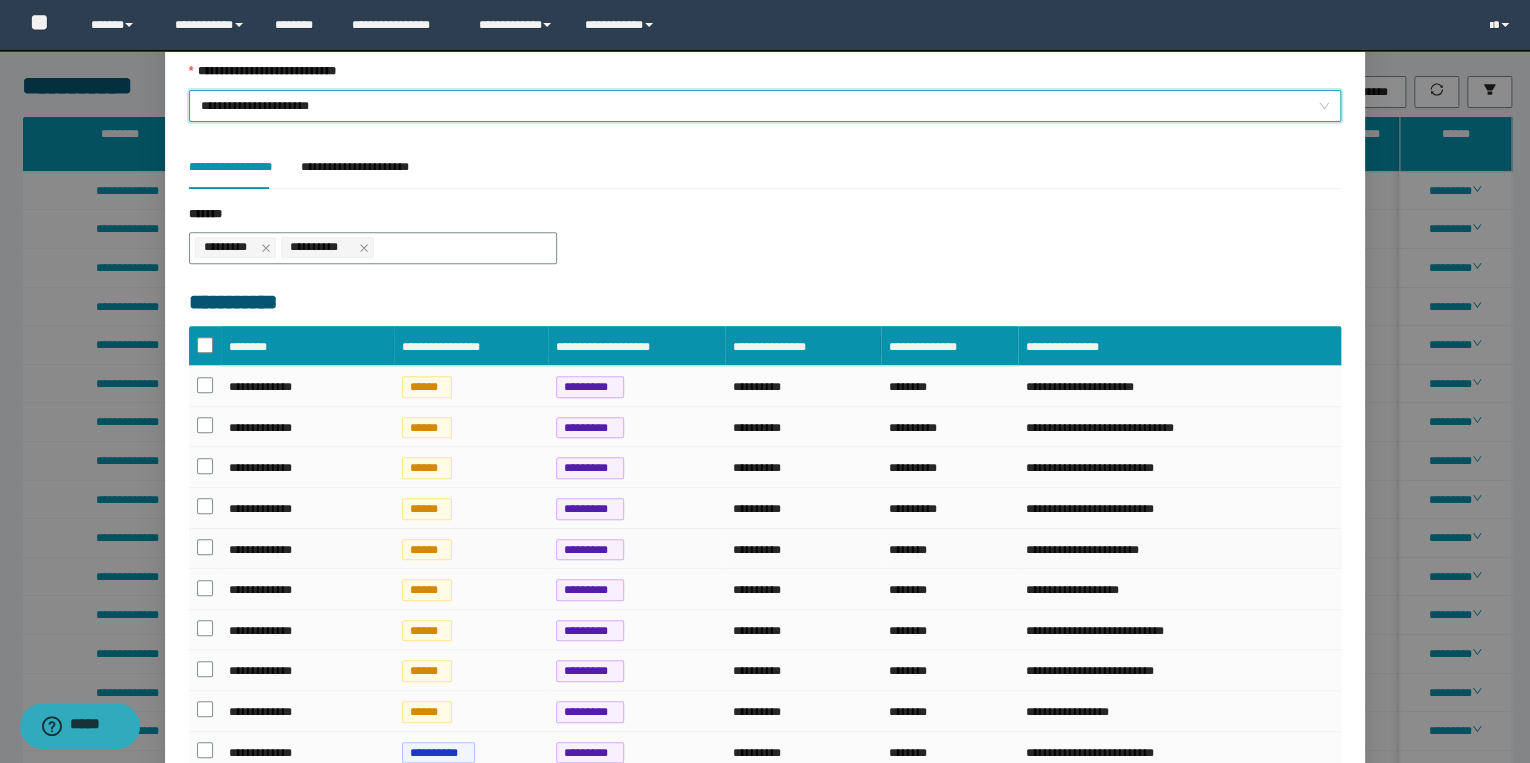 scroll, scrollTop: 480, scrollLeft: 0, axis: vertical 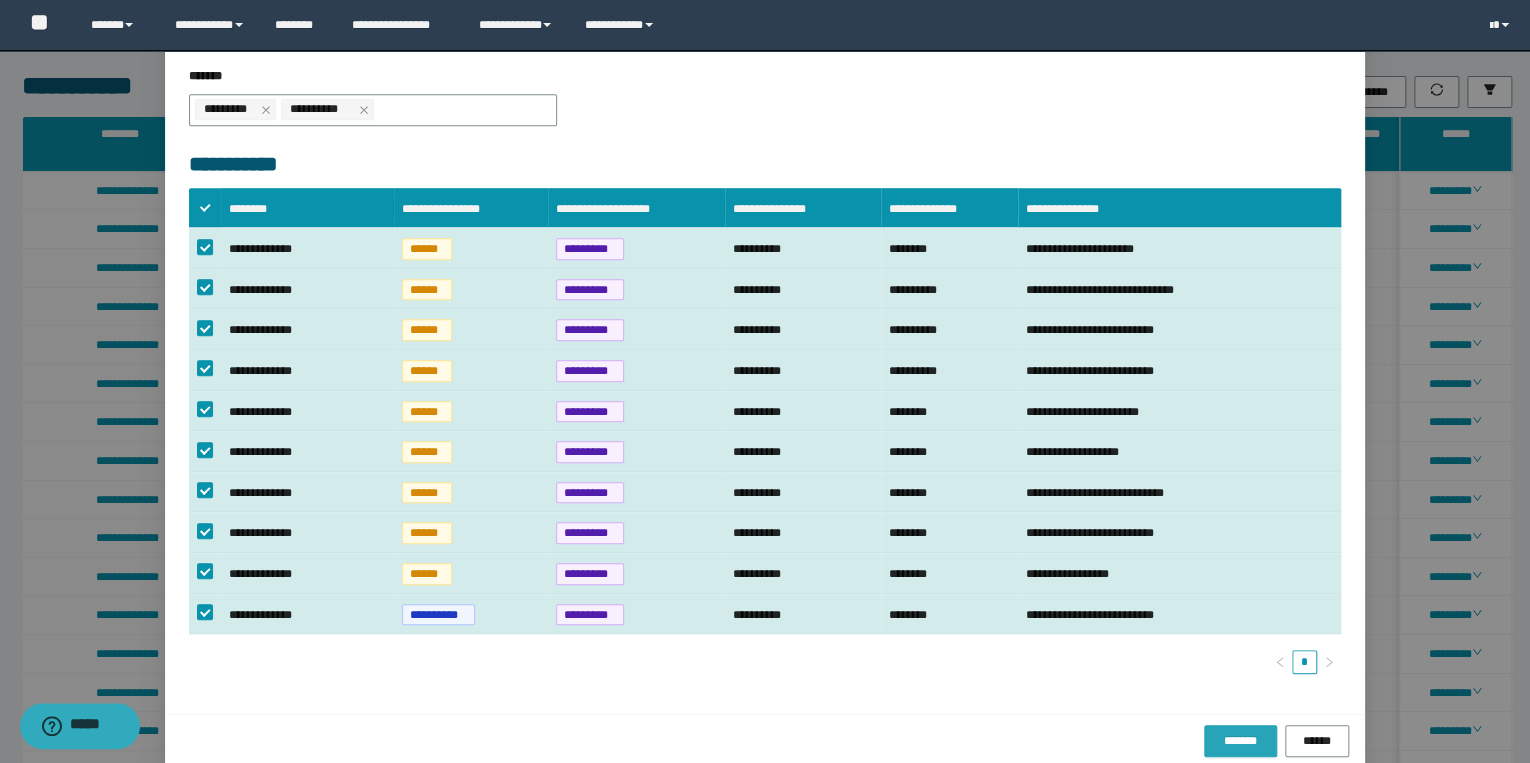 click on "*******" at bounding box center (1241, 741) 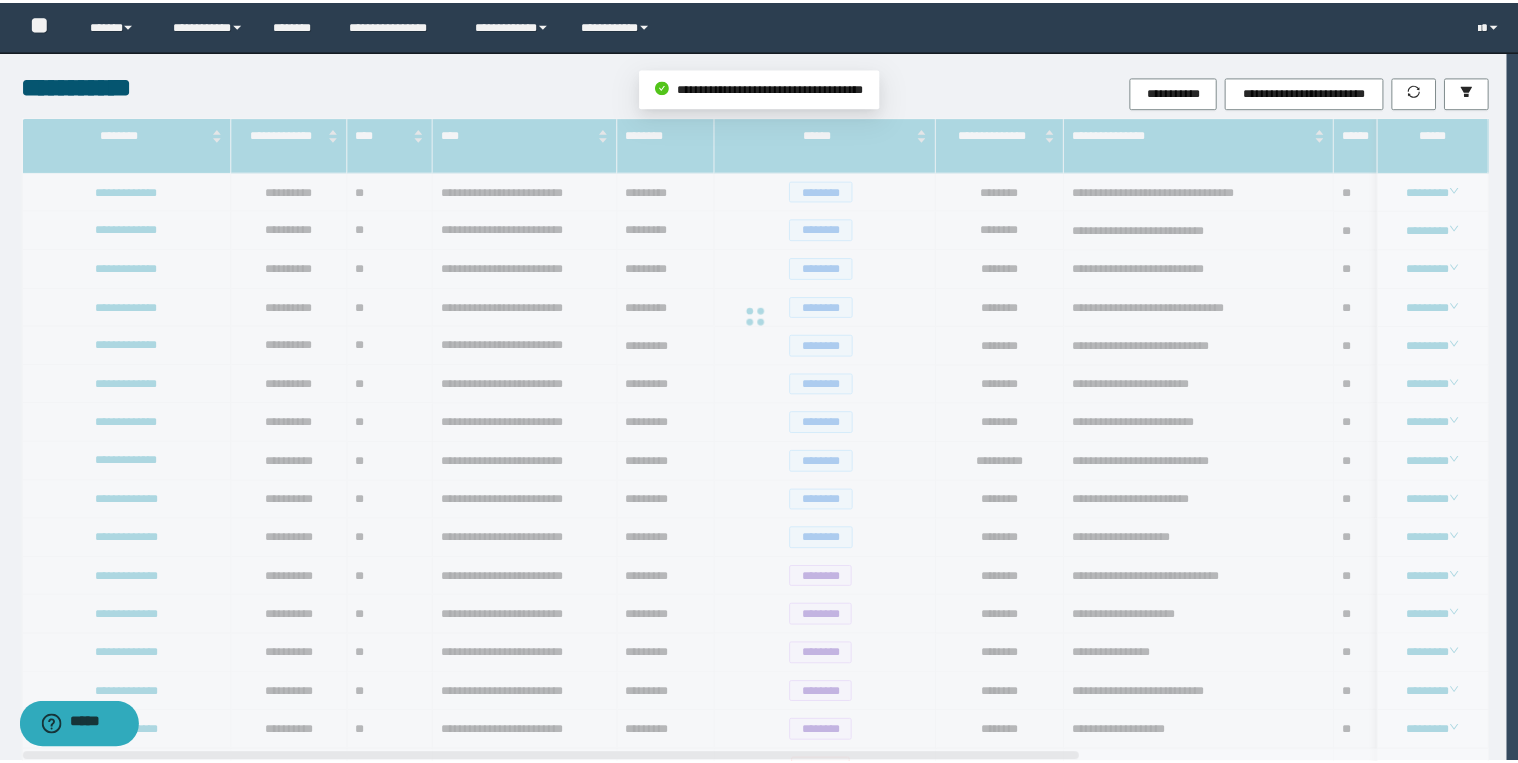 scroll, scrollTop: 388, scrollLeft: 0, axis: vertical 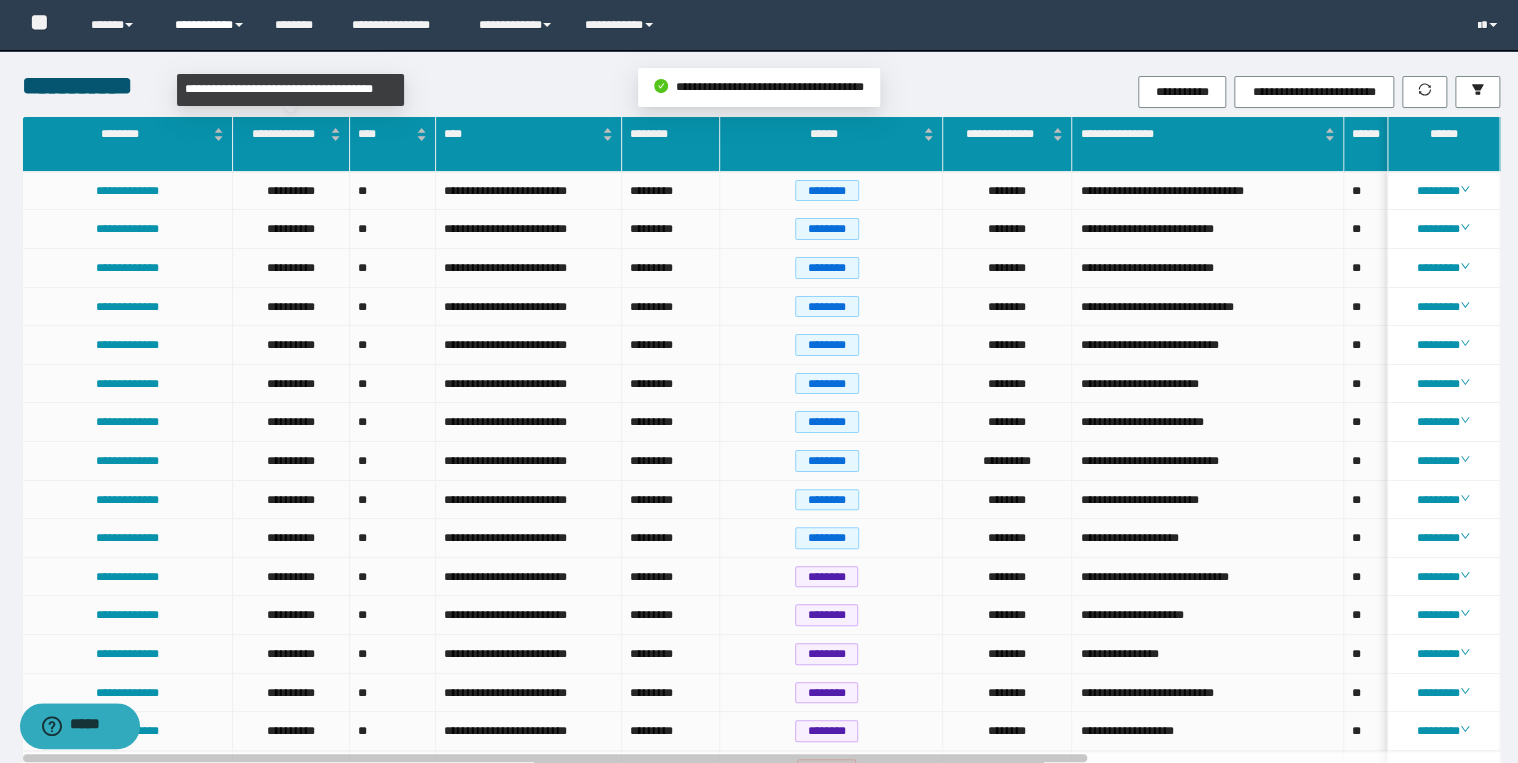 click on "**********" at bounding box center [210, 25] 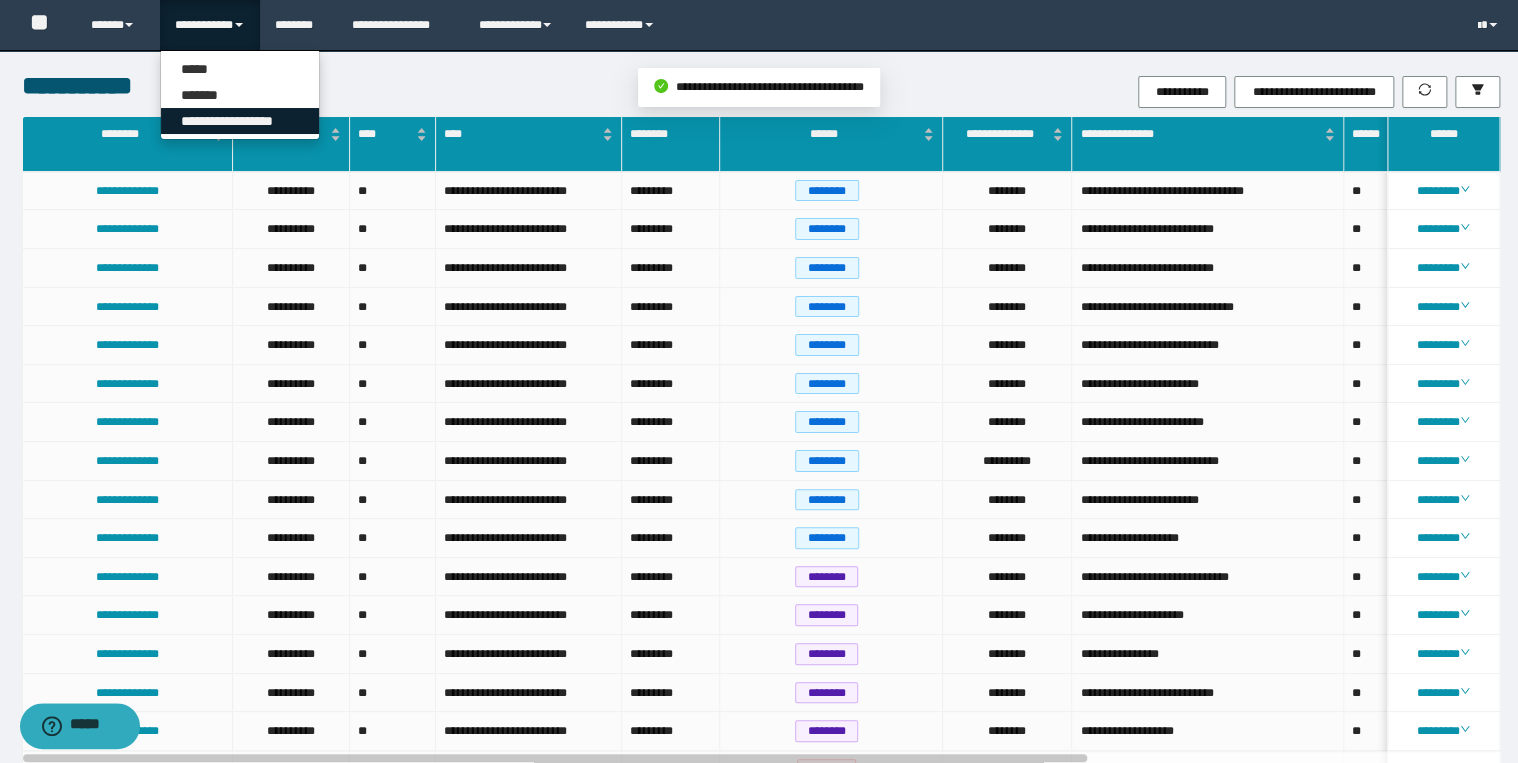 click on "**********" at bounding box center [240, 121] 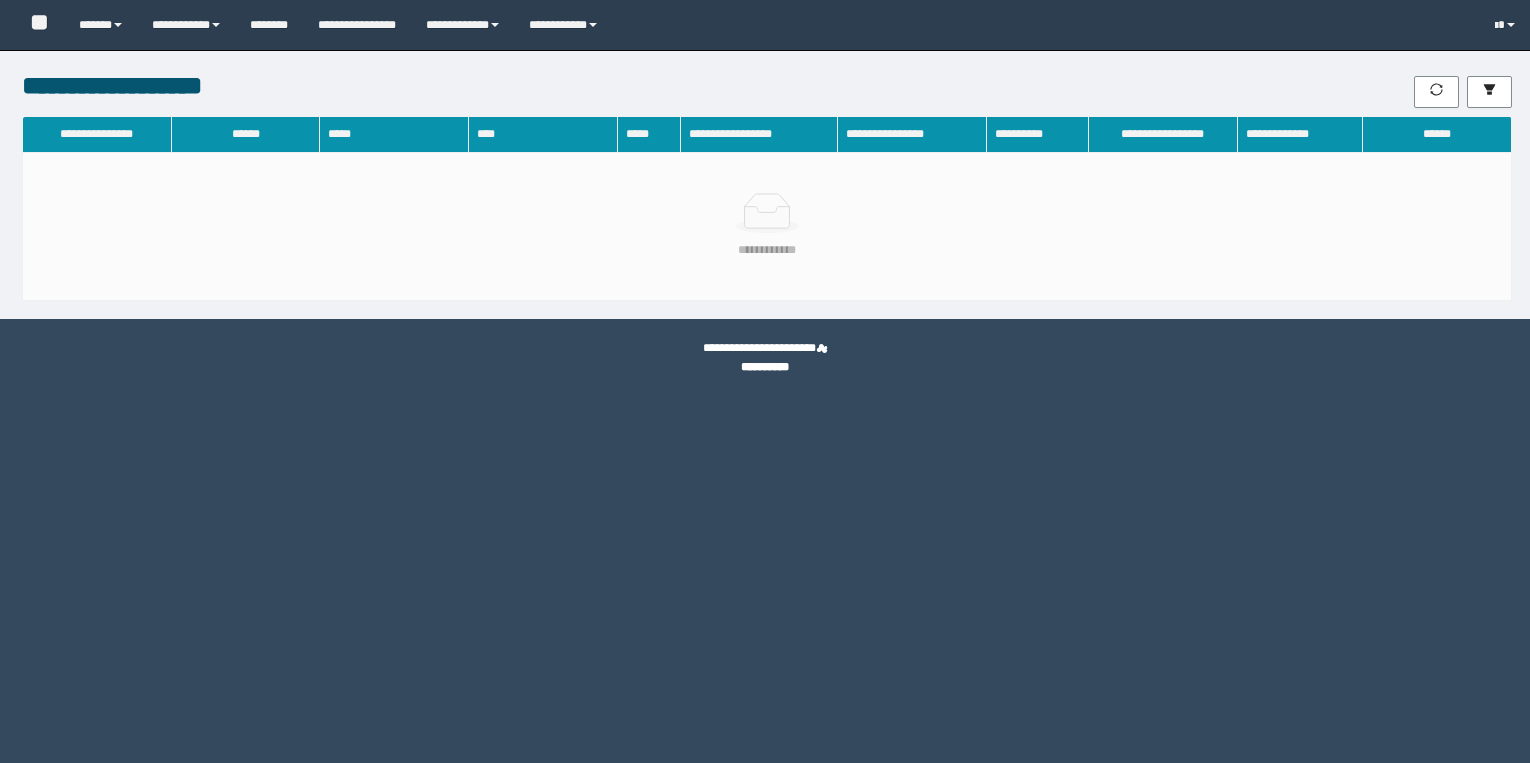 scroll, scrollTop: 0, scrollLeft: 0, axis: both 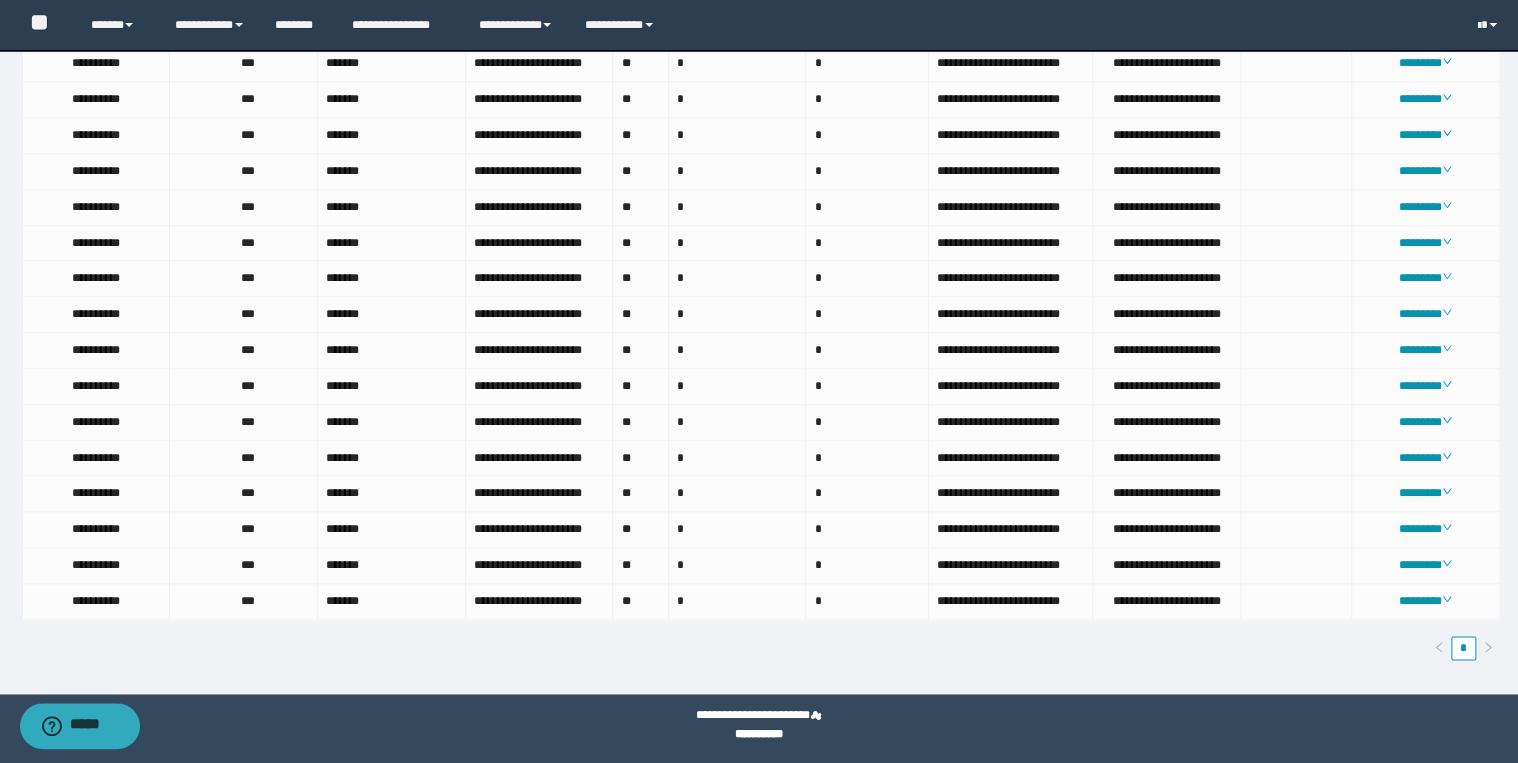 click on "*" at bounding box center [761, 648] 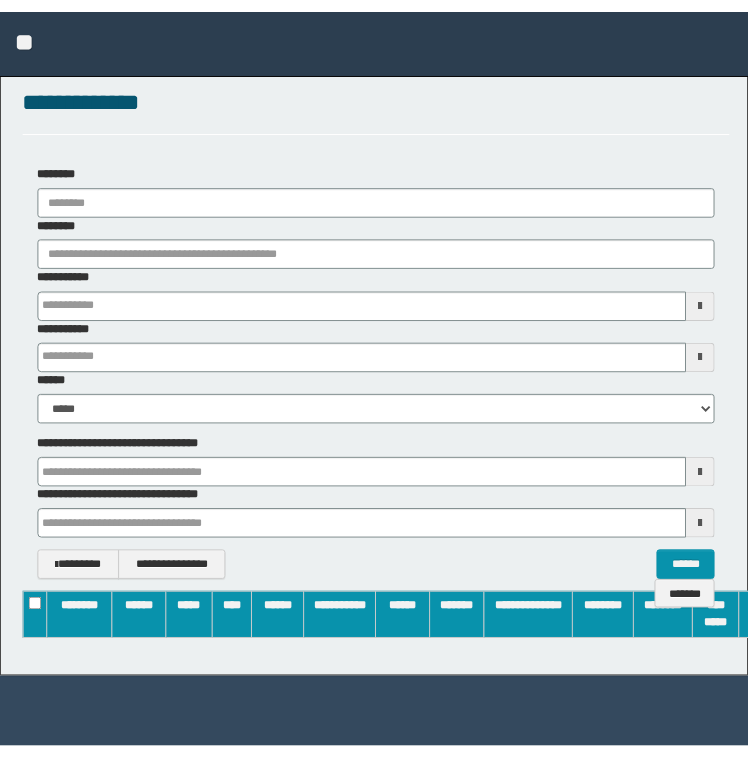 scroll, scrollTop: 0, scrollLeft: 0, axis: both 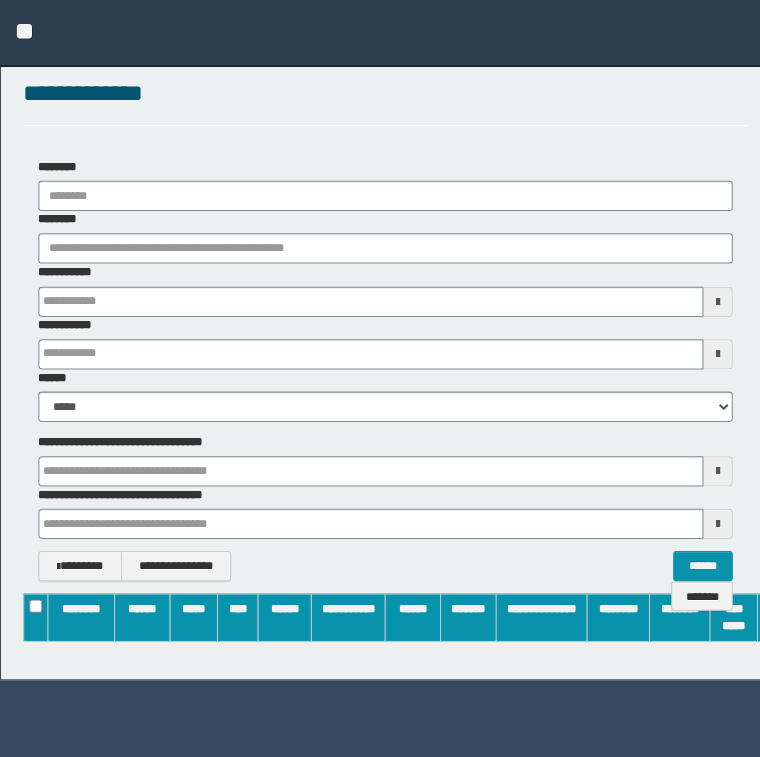 type on "**********" 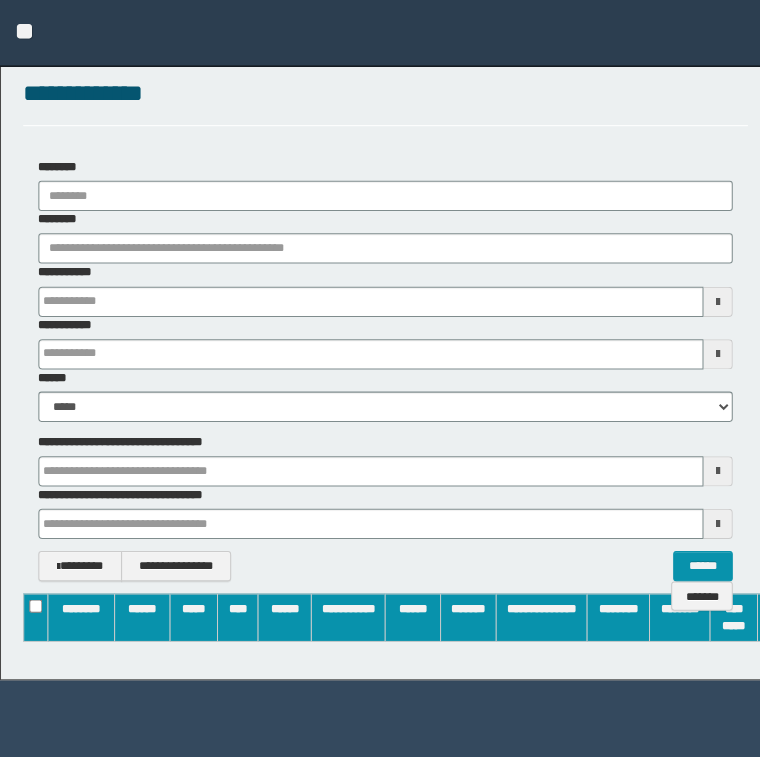 type on "**********" 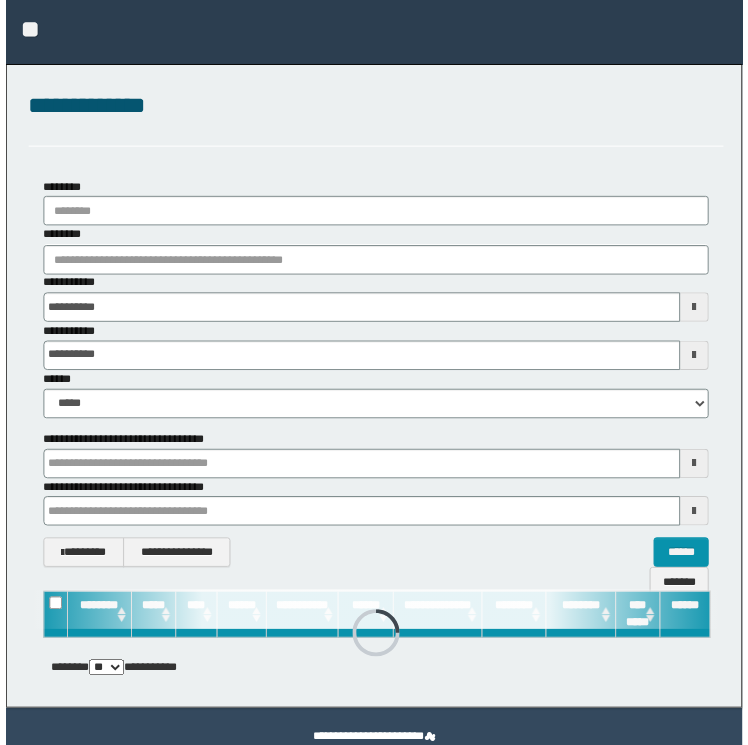 scroll, scrollTop: 0, scrollLeft: 0, axis: both 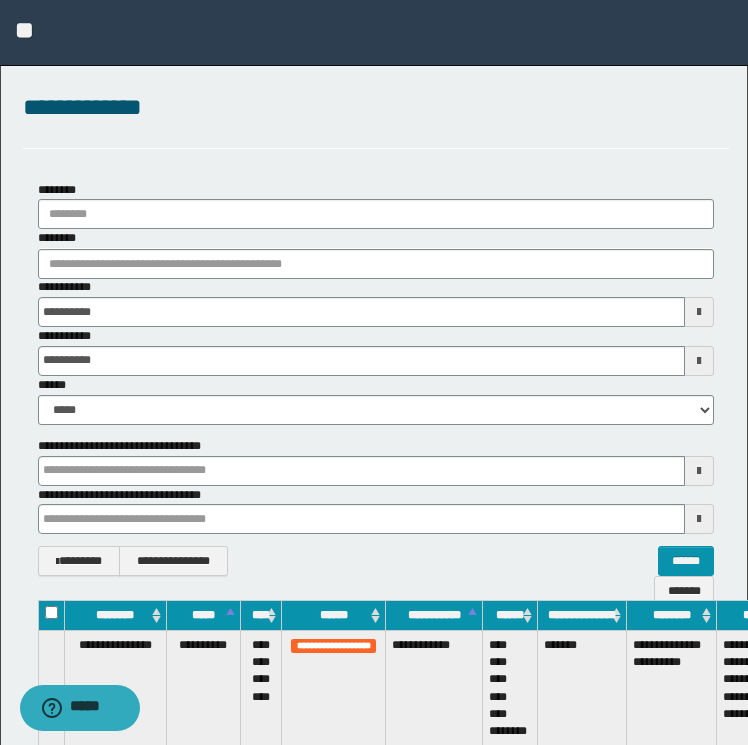 type 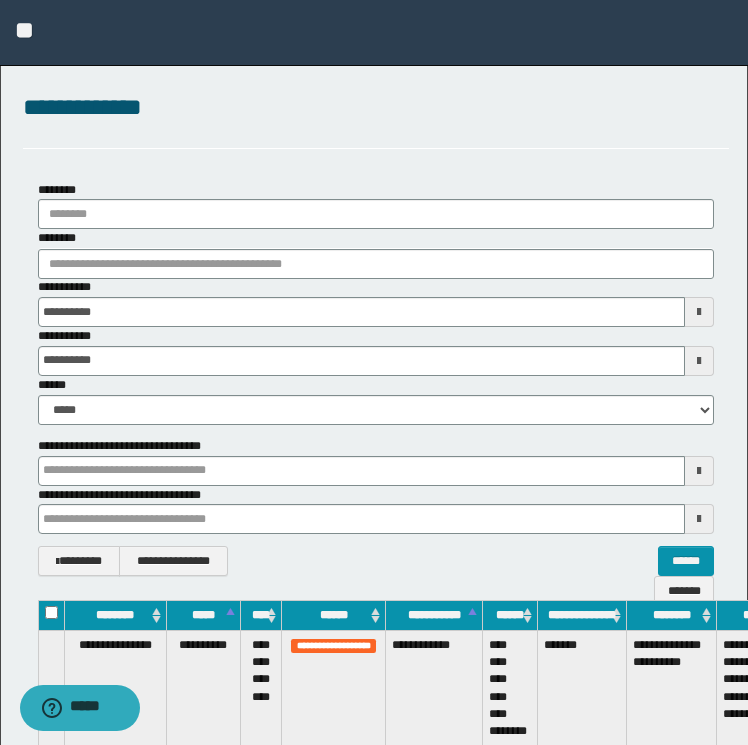 type 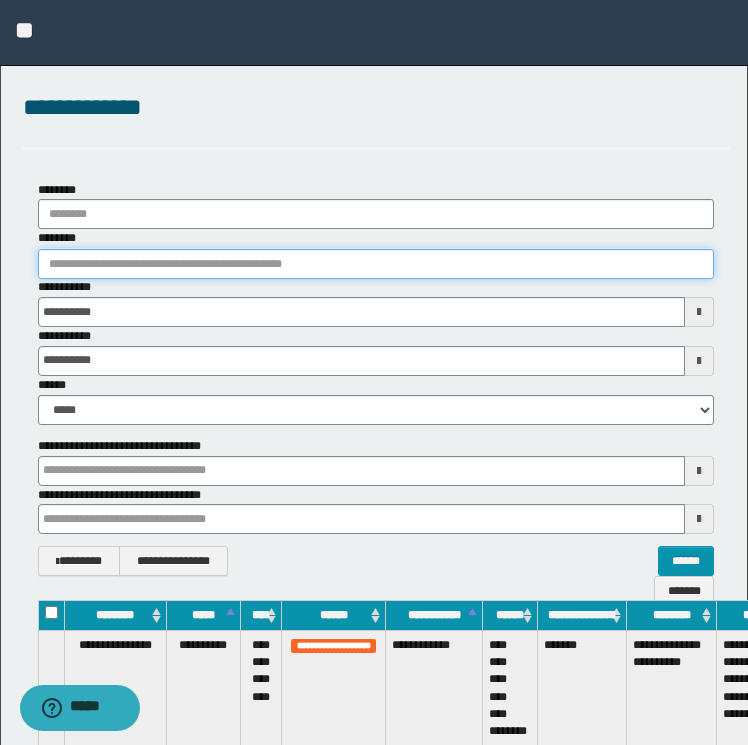 click on "********" at bounding box center (376, 264) 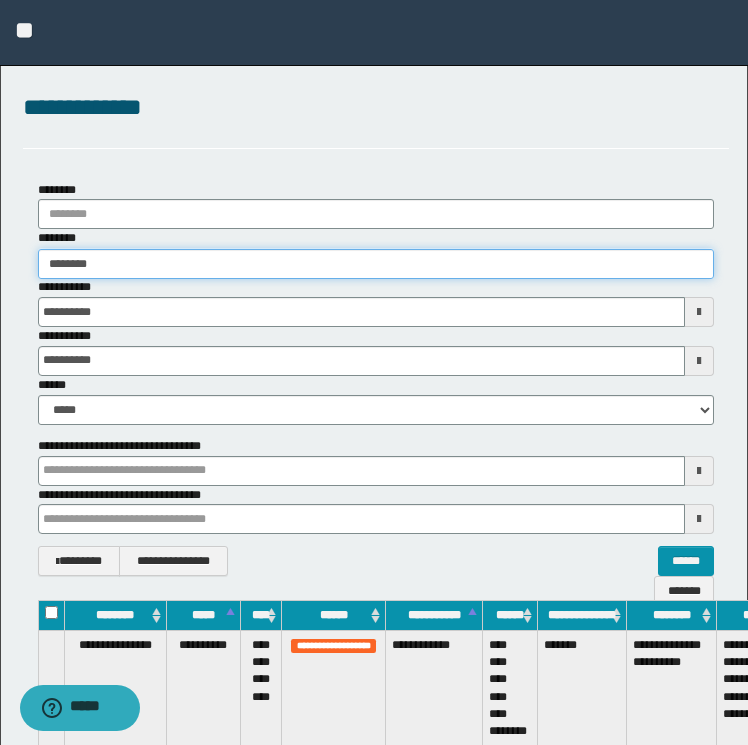 type on "********" 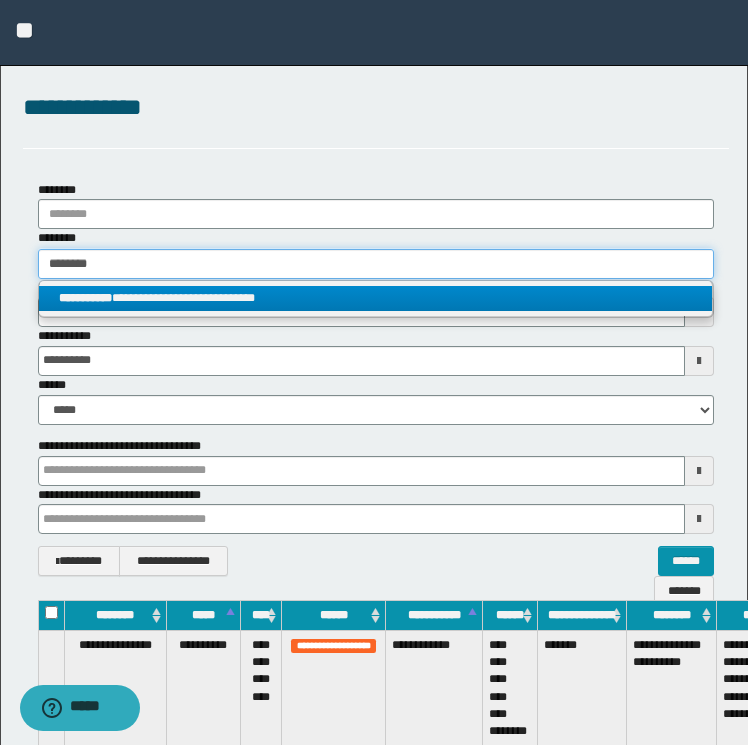 type on "********" 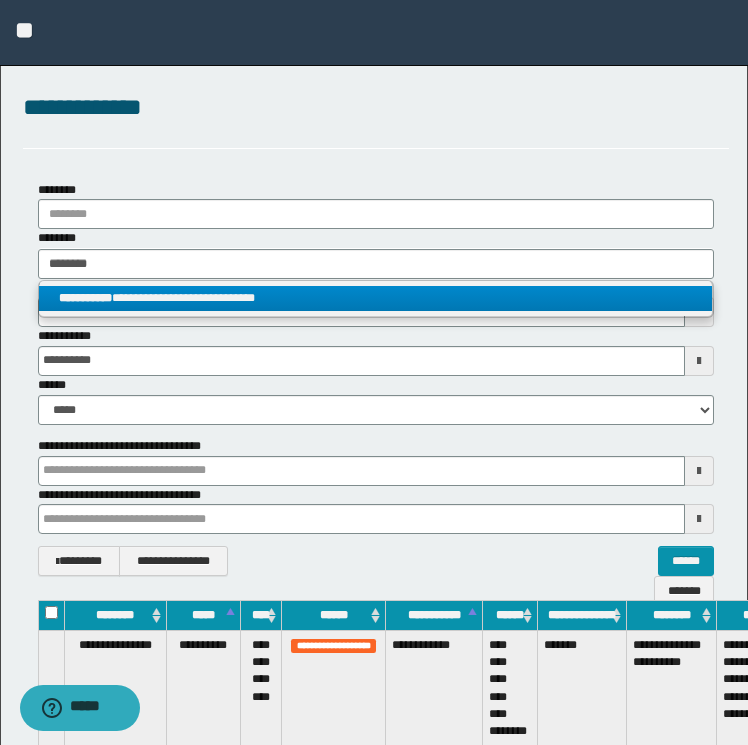 click on "**********" at bounding box center (85, 298) 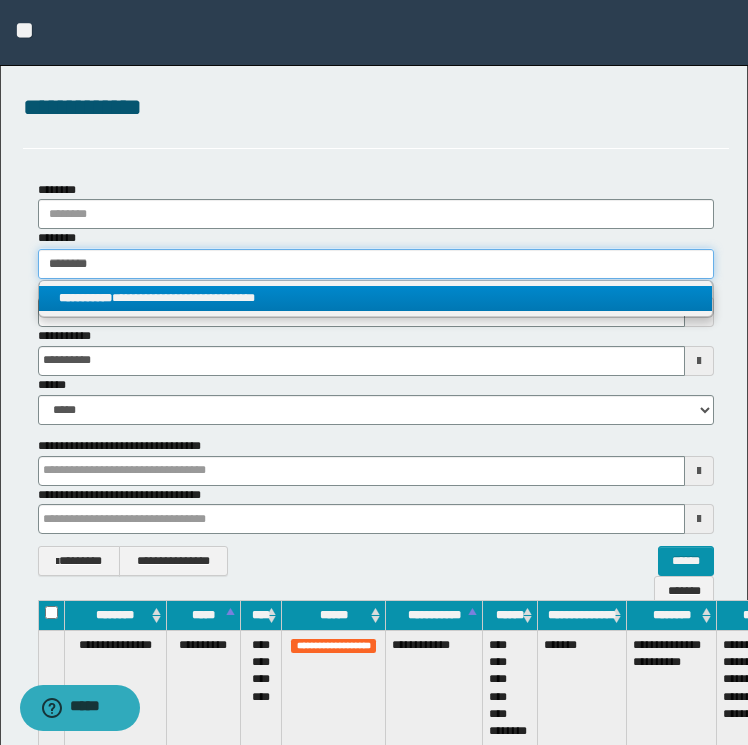 type 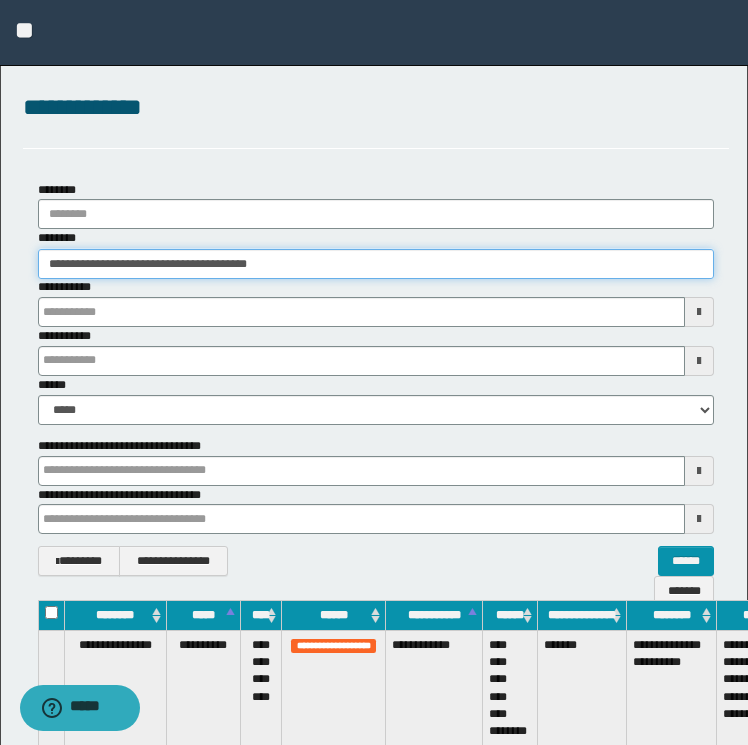 type 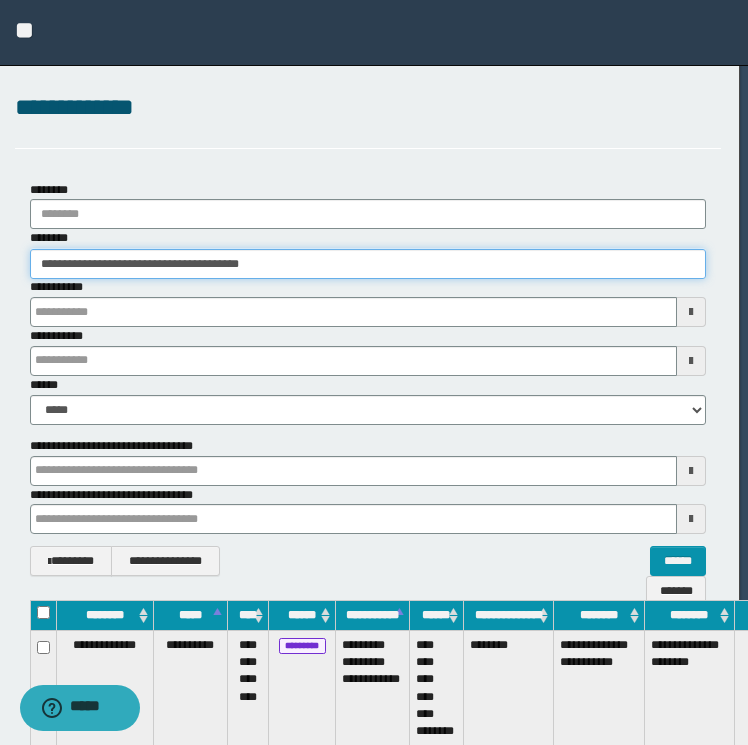 scroll, scrollTop: 0, scrollLeft: 124, axis: horizontal 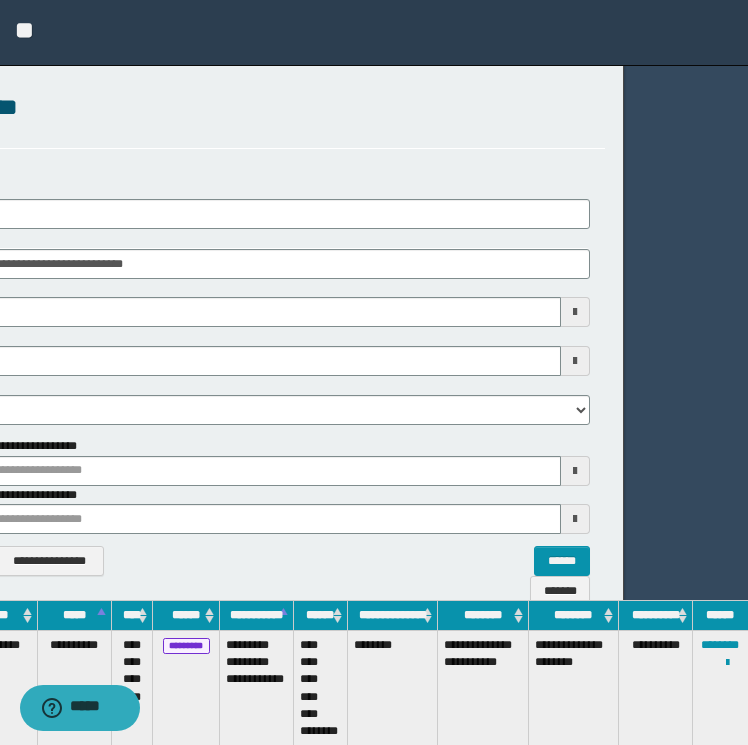 click on "**********" at bounding box center [720, 689] 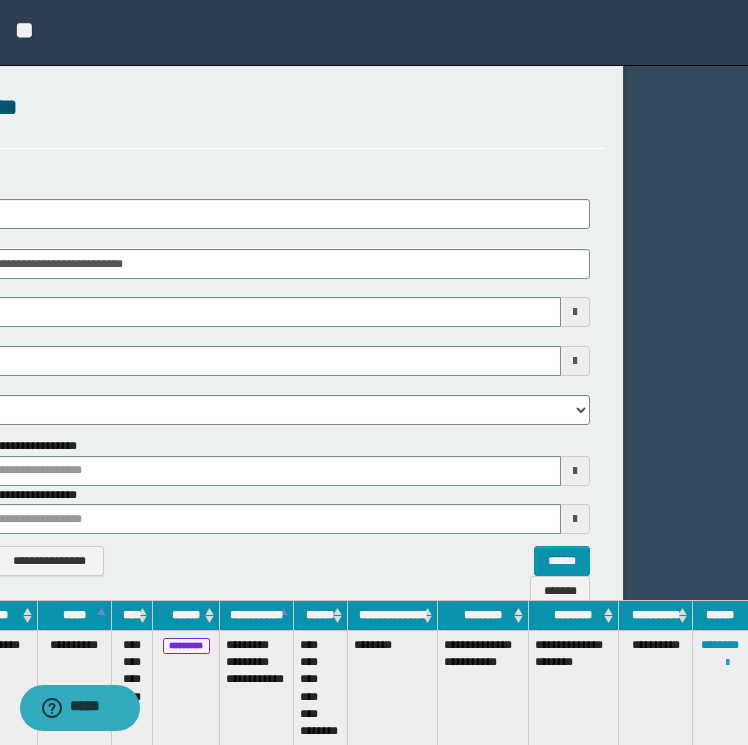 click at bounding box center (727, 663) 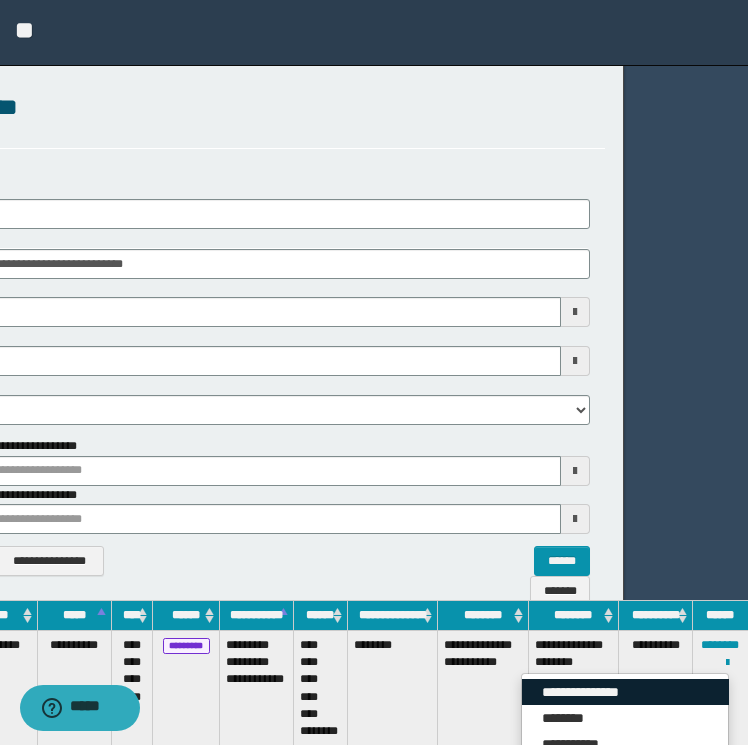 click on "**********" at bounding box center (625, 692) 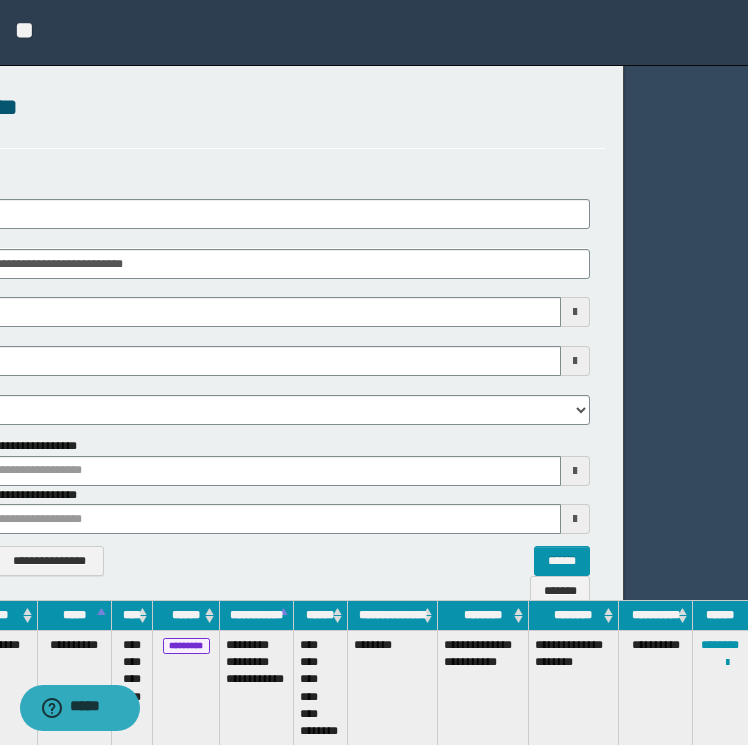 scroll, scrollTop: 0, scrollLeft: 0, axis: both 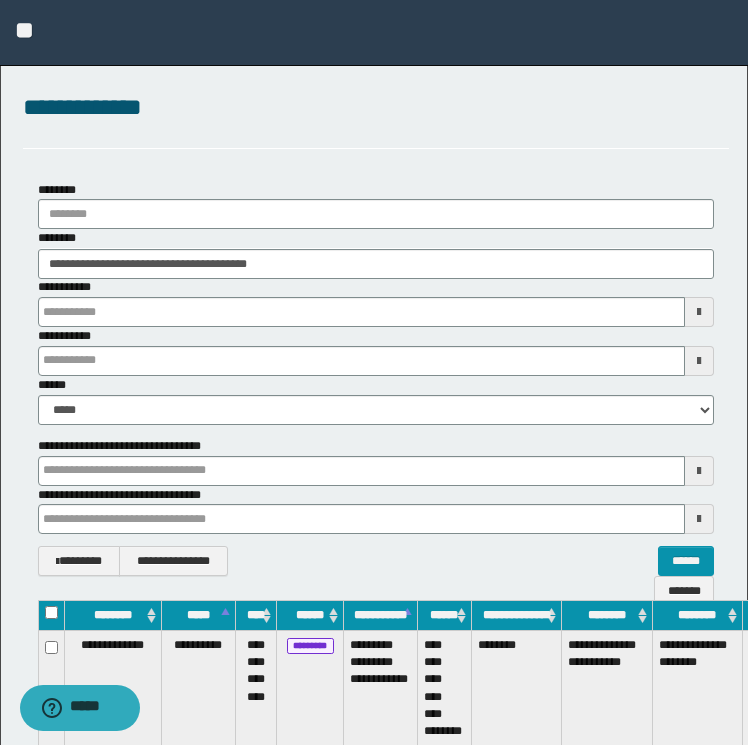 type 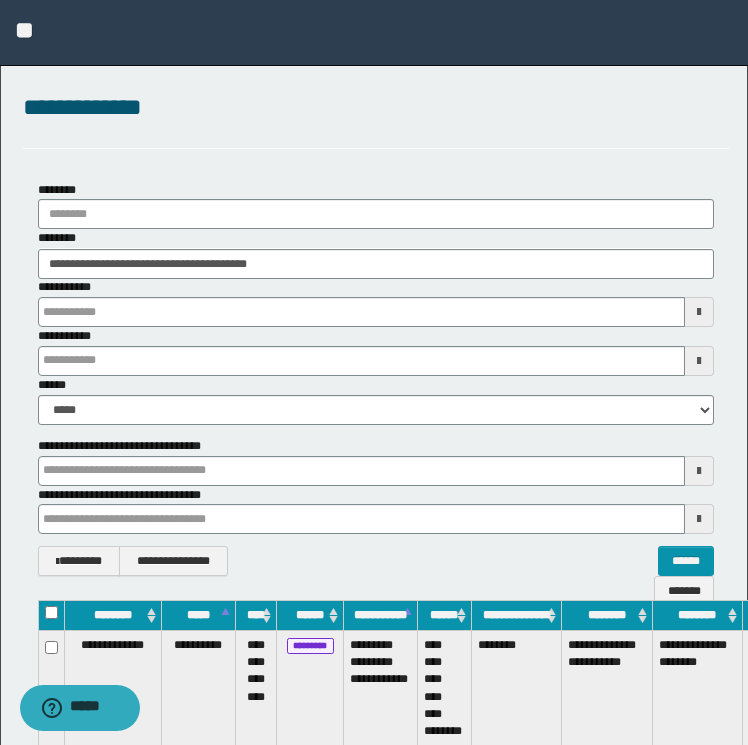 type 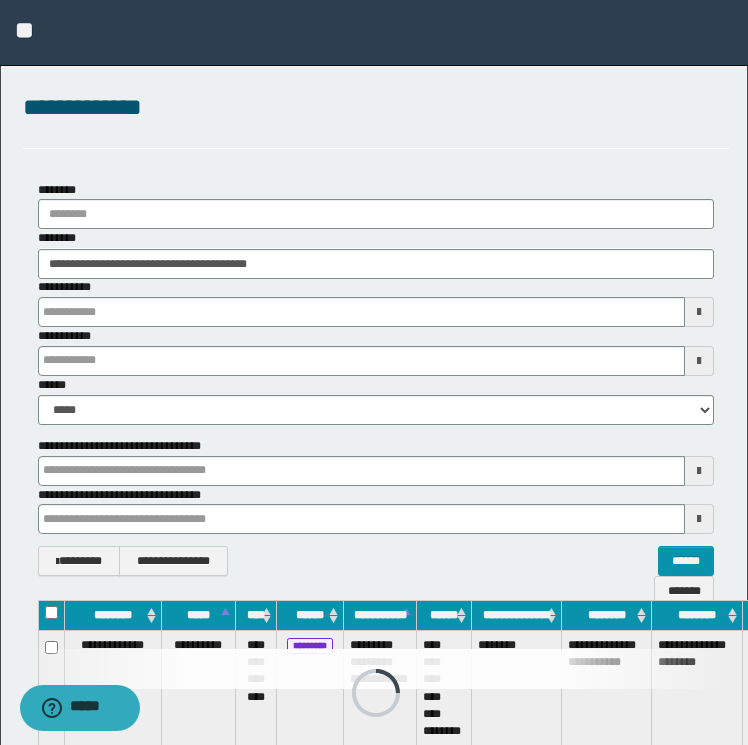 type 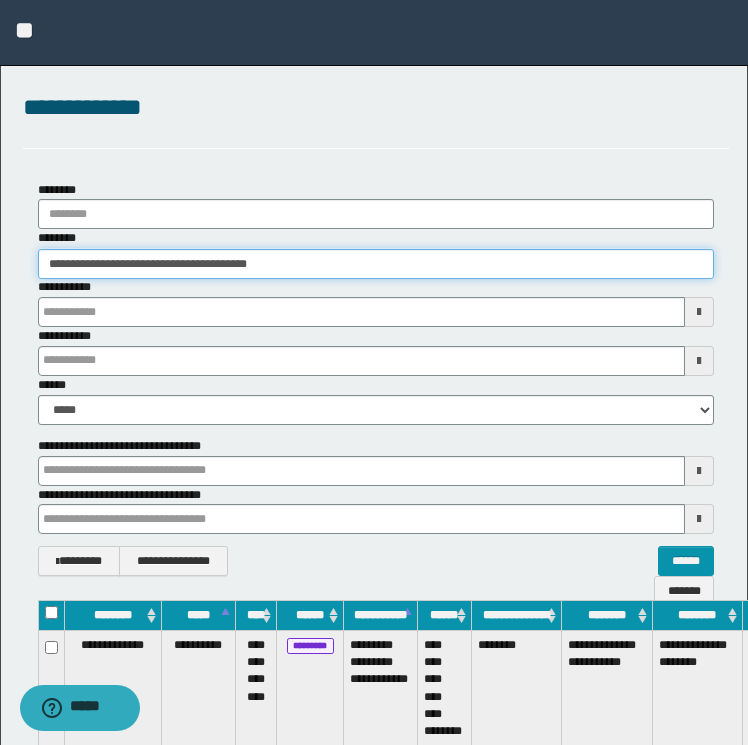 type 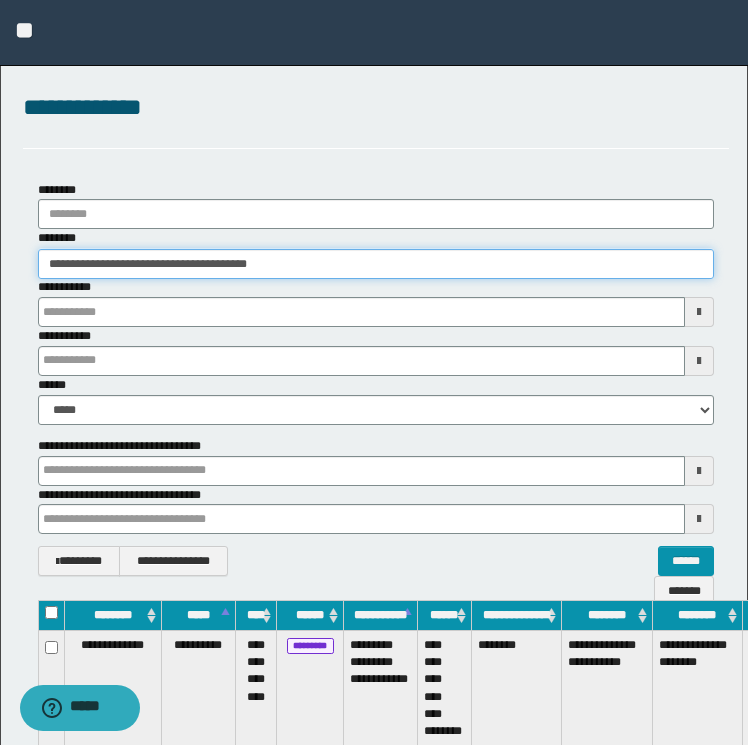 type 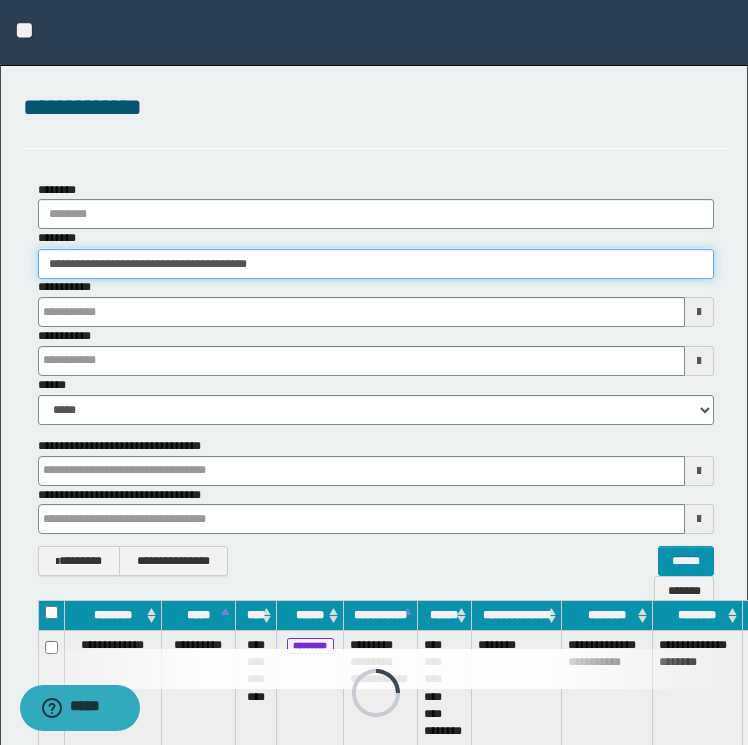 drag, startPoint x: 314, startPoint y: 267, endPoint x: -4, endPoint y: 290, distance: 318.8307 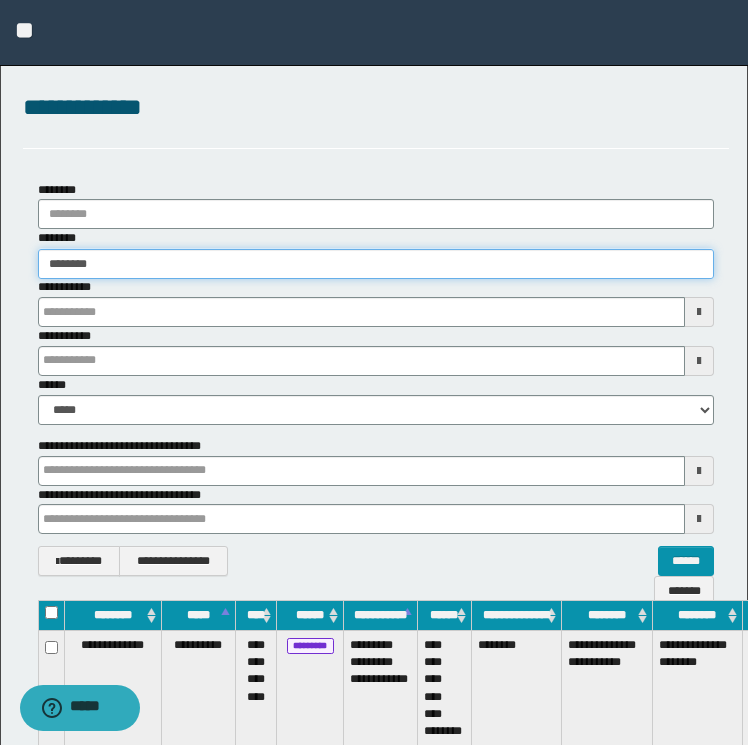type on "********" 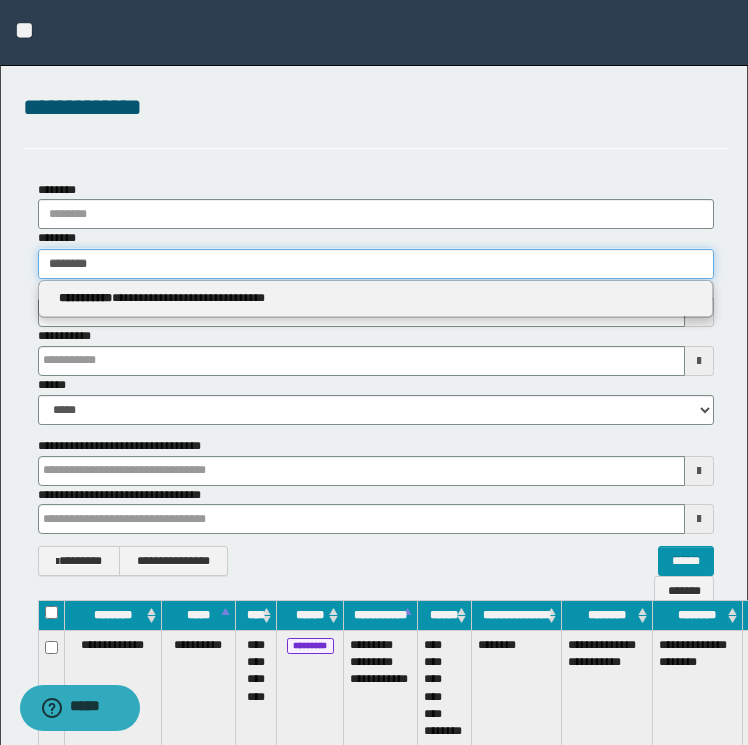 type on "********" 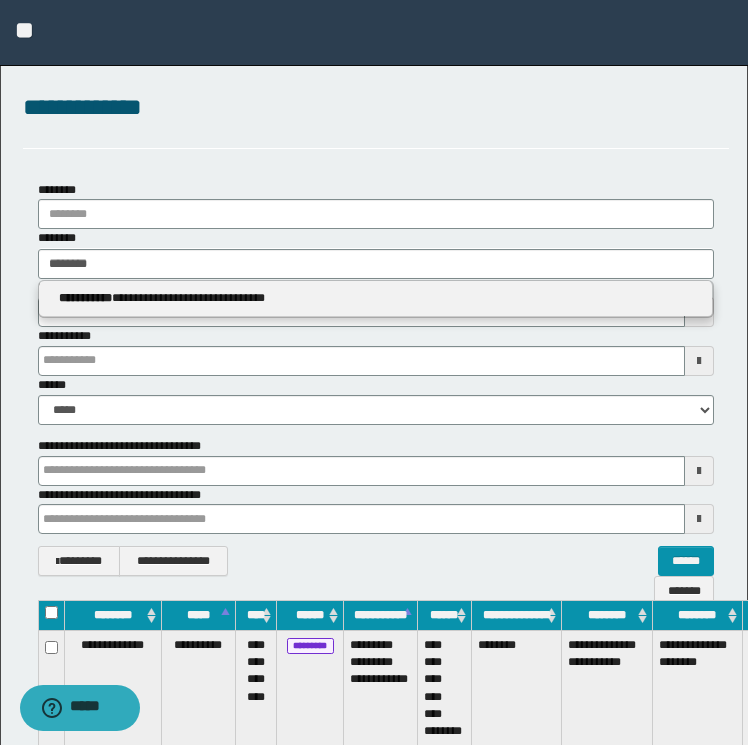 click on "**********" at bounding box center (376, 299) 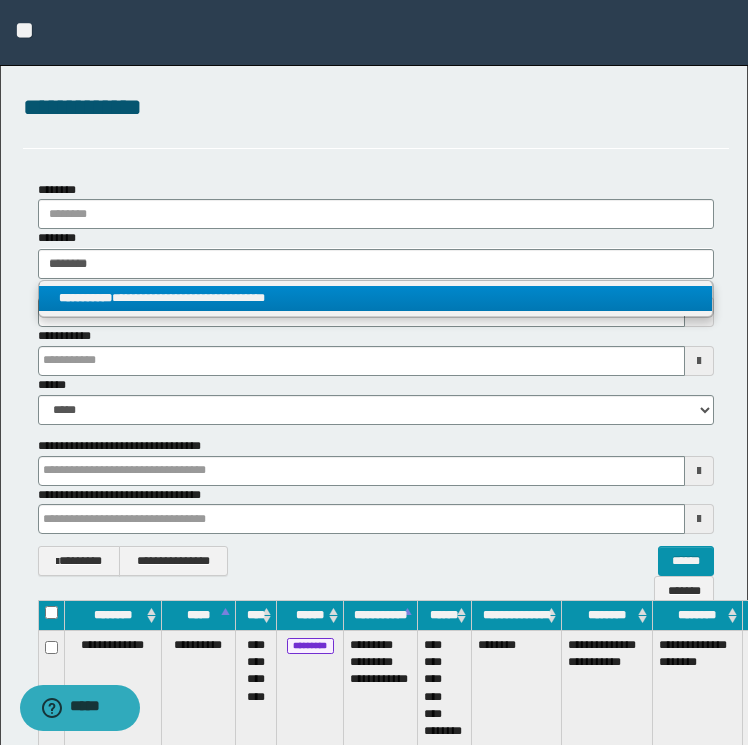click on "**********" at bounding box center [376, 298] 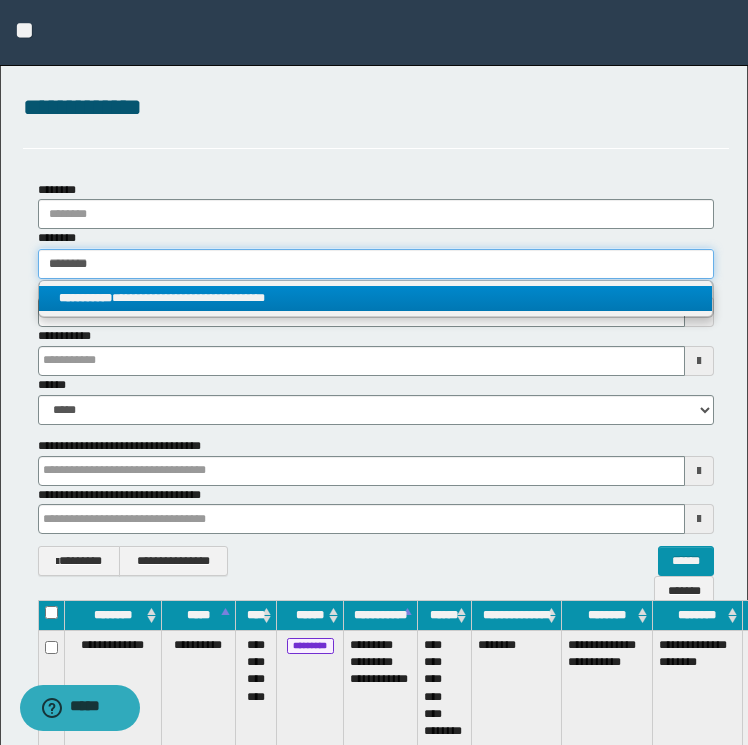 type 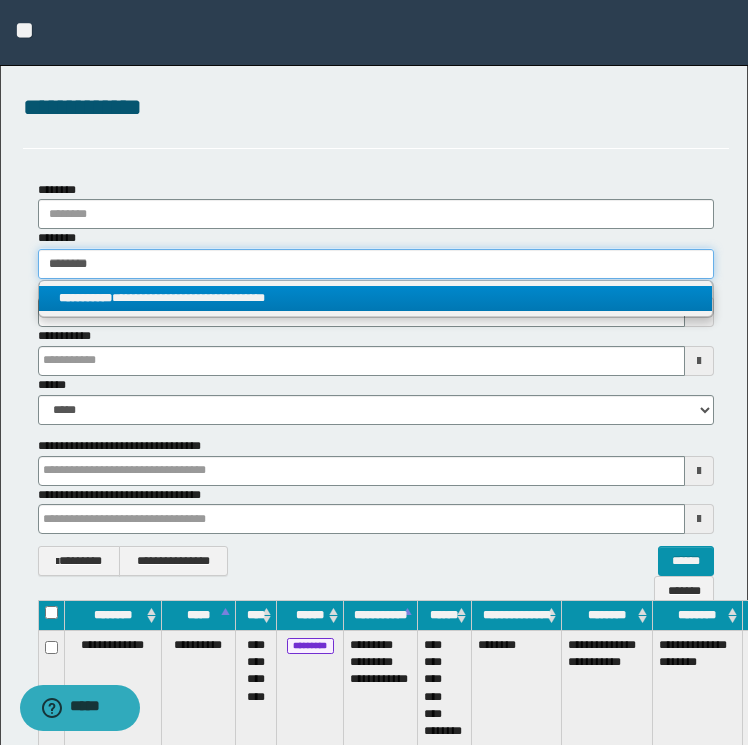 type 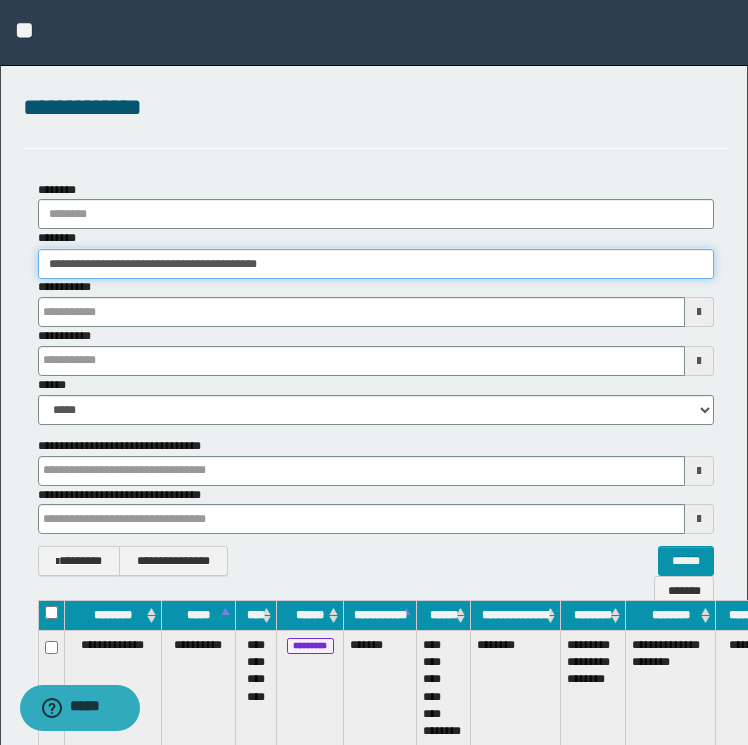 type 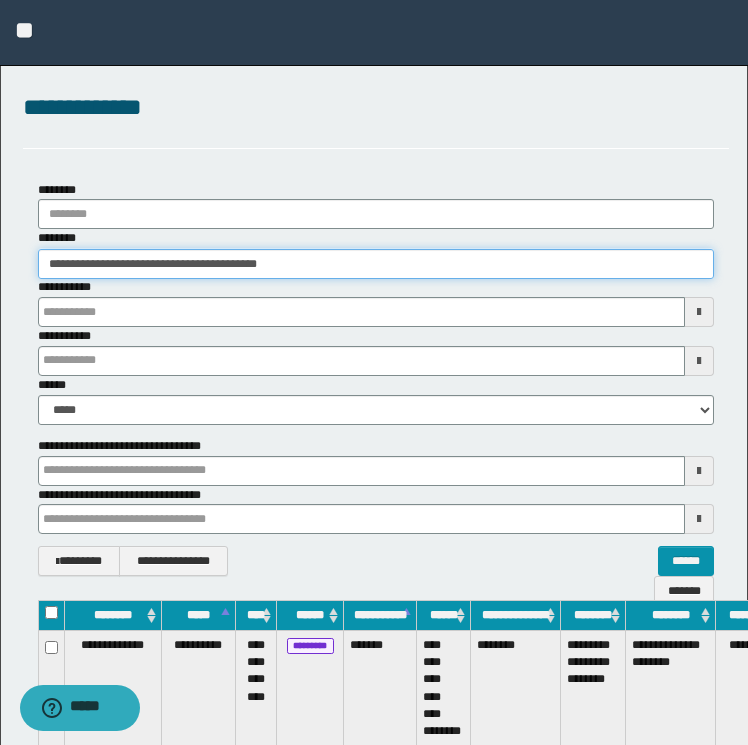 type 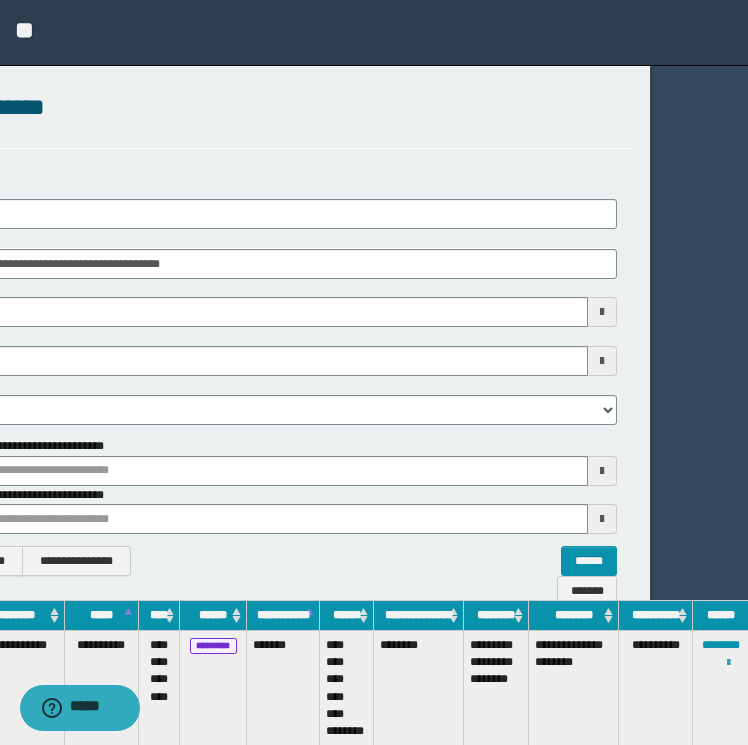 click at bounding box center (728, 663) 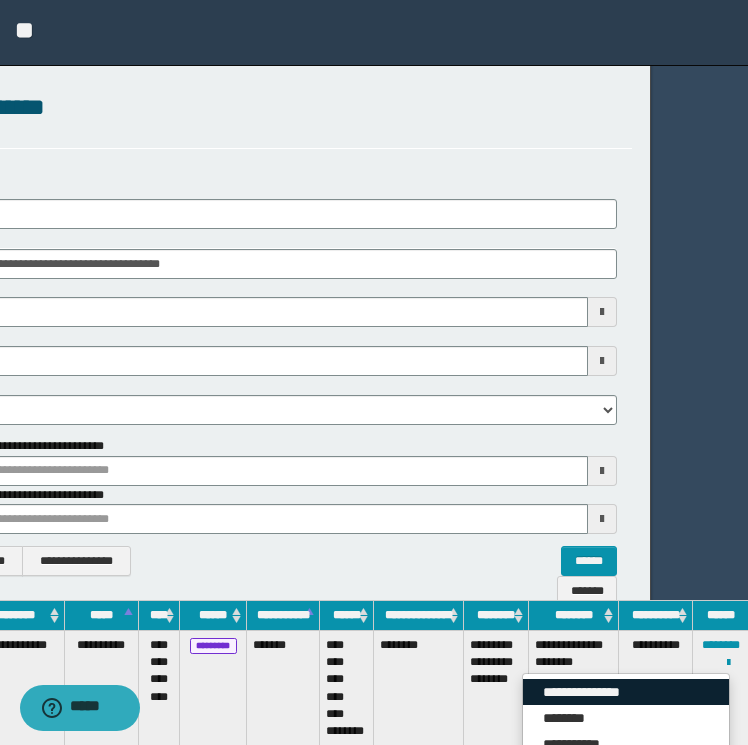 click on "**********" at bounding box center (626, 692) 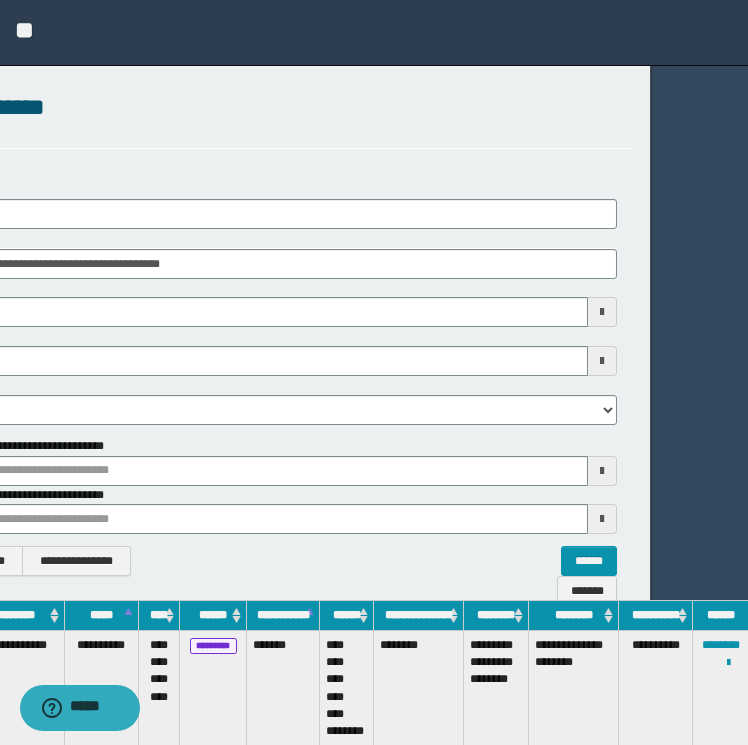 scroll, scrollTop: 0, scrollLeft: 0, axis: both 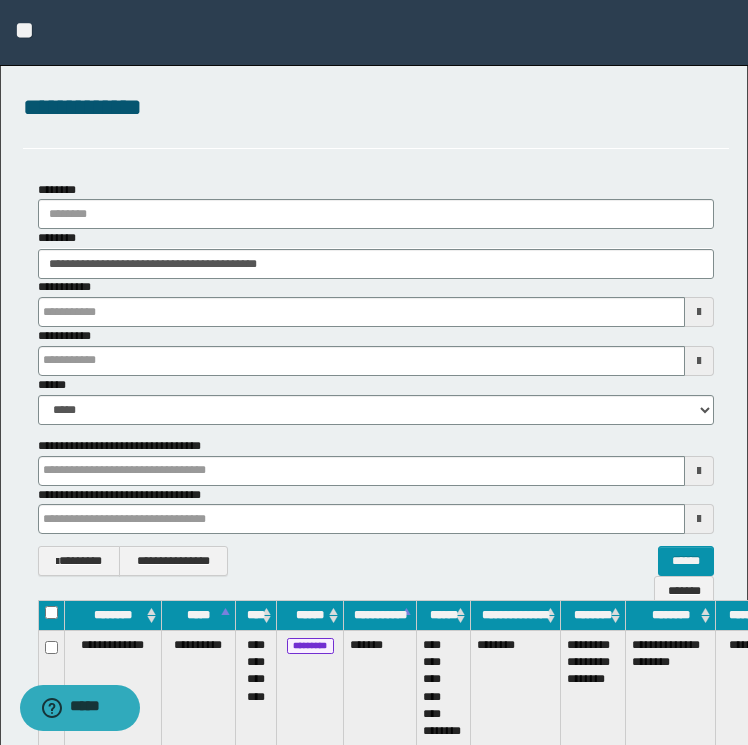 type 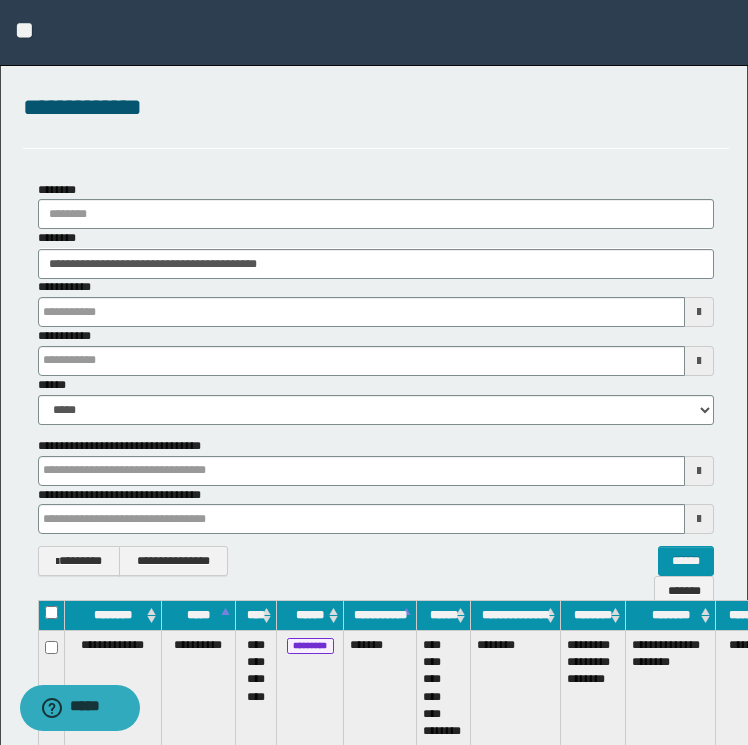 type 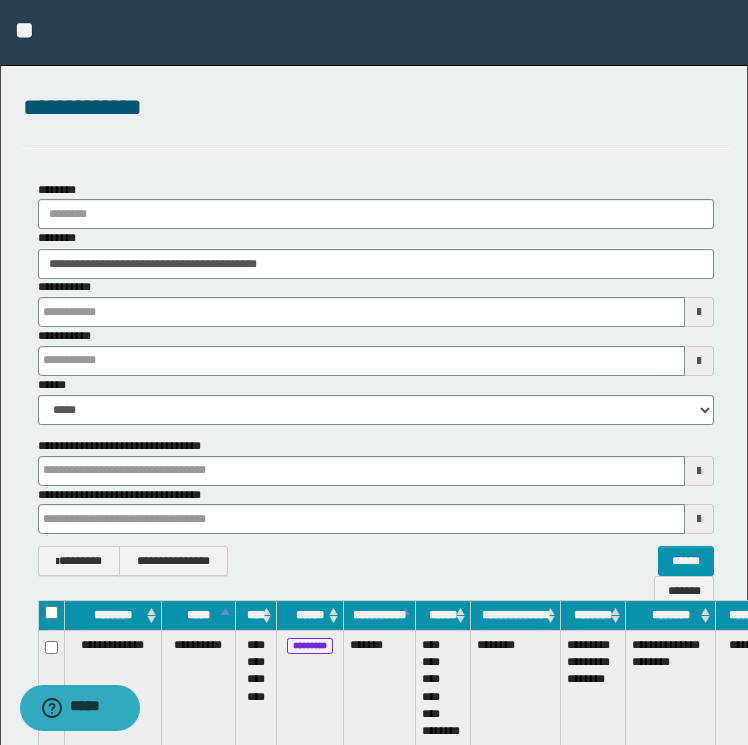 type 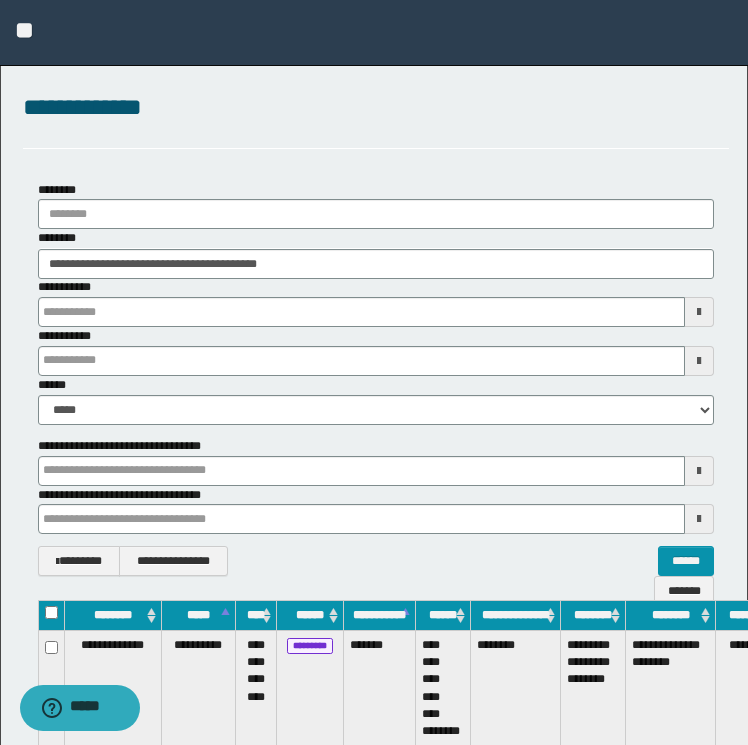 type 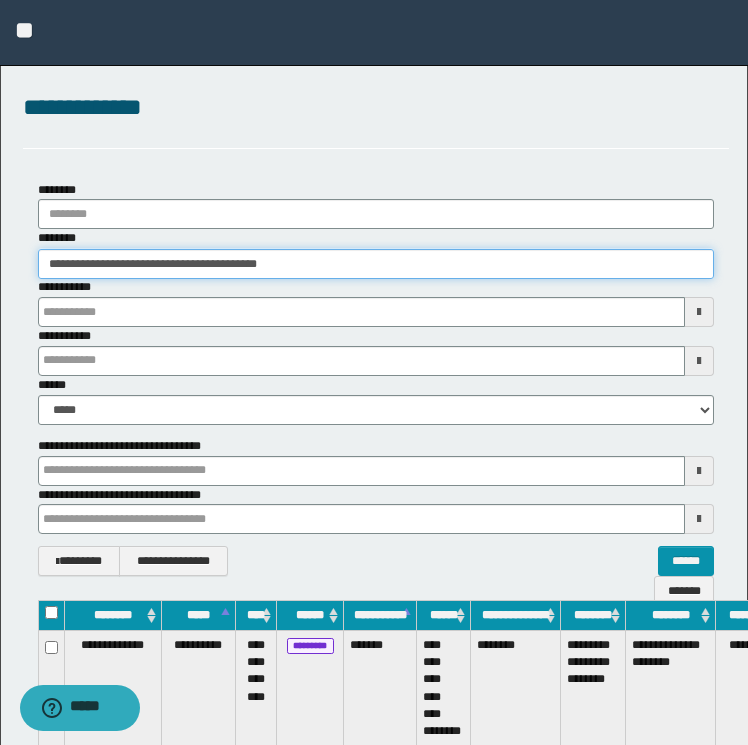 type 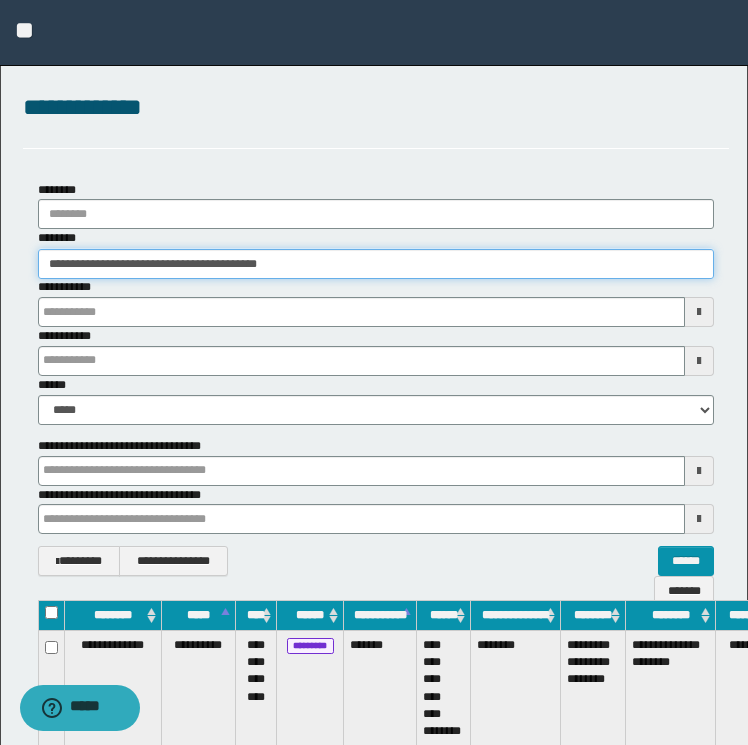 type 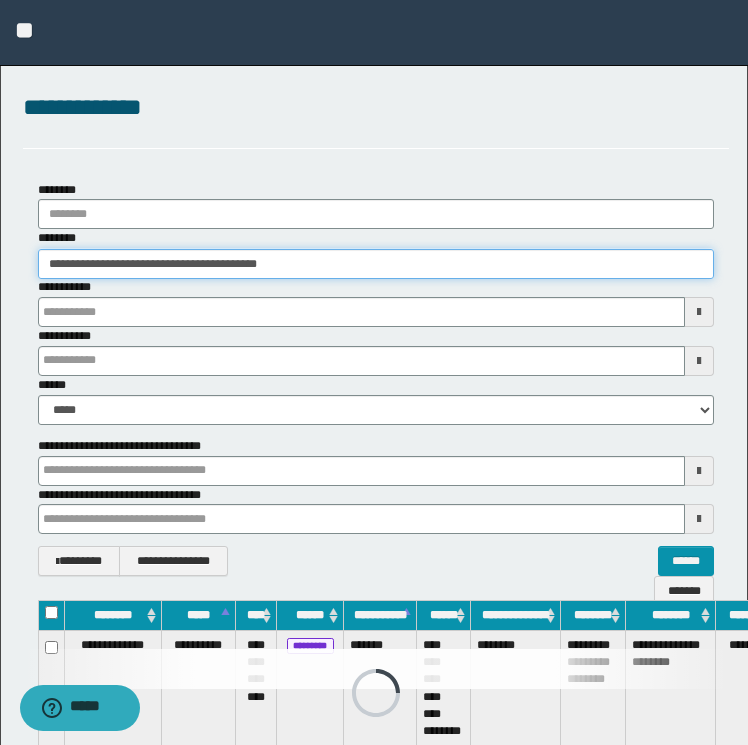 drag, startPoint x: 330, startPoint y: 268, endPoint x: -4, endPoint y: 288, distance: 334.59827 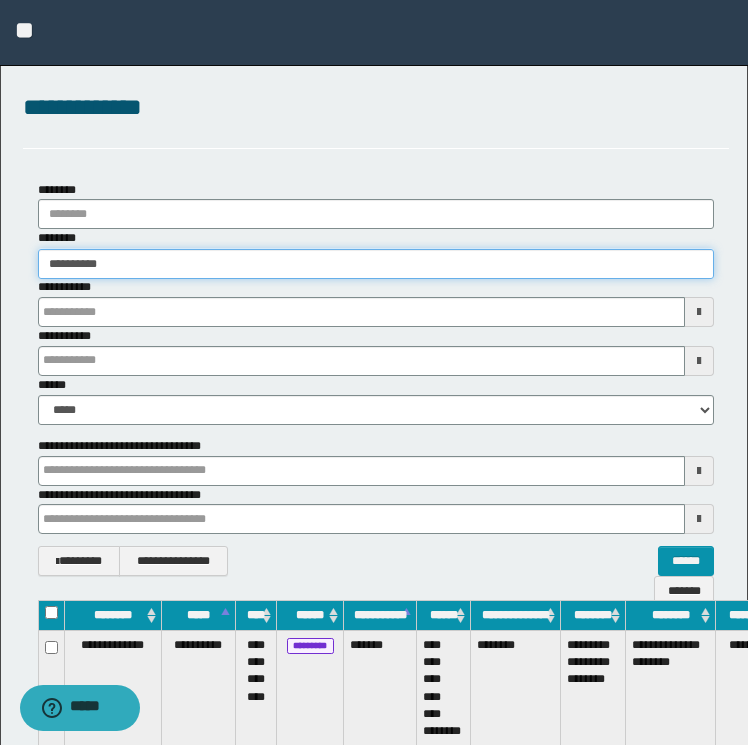 type on "**********" 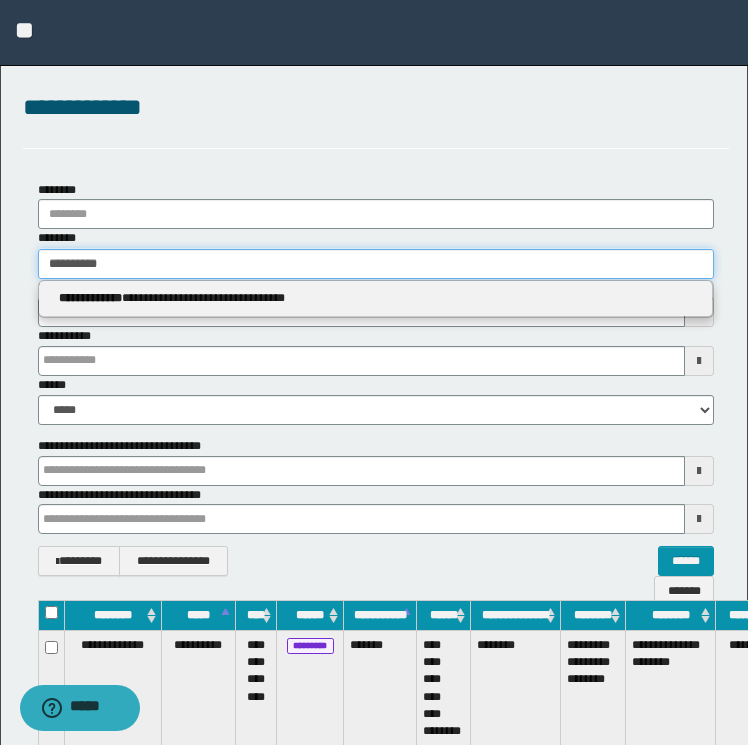 type on "**********" 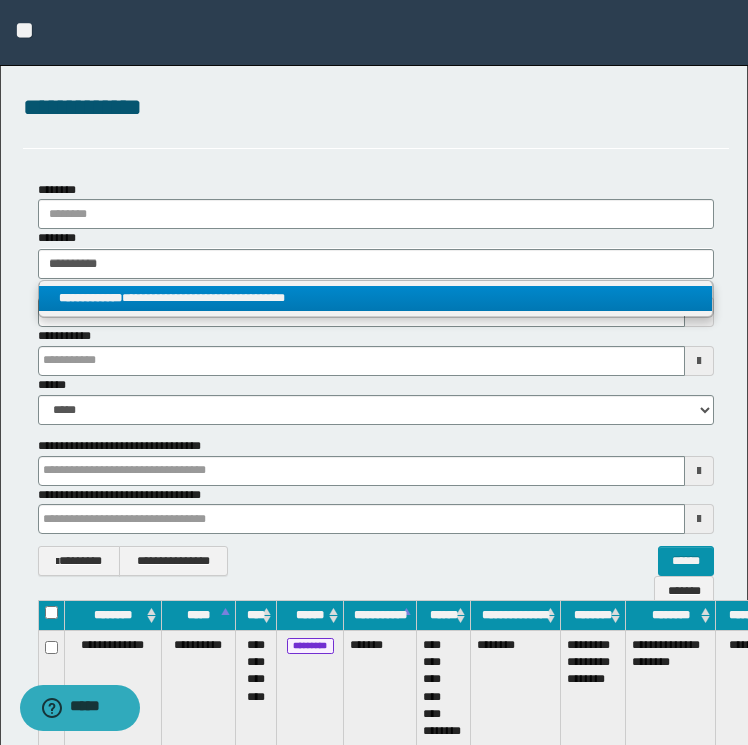 click on "**********" at bounding box center (90, 298) 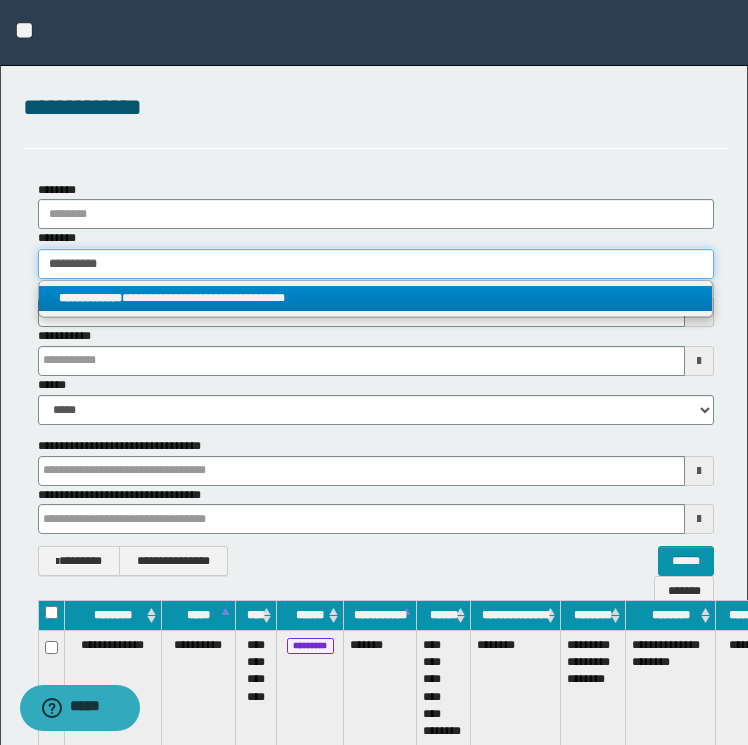 type 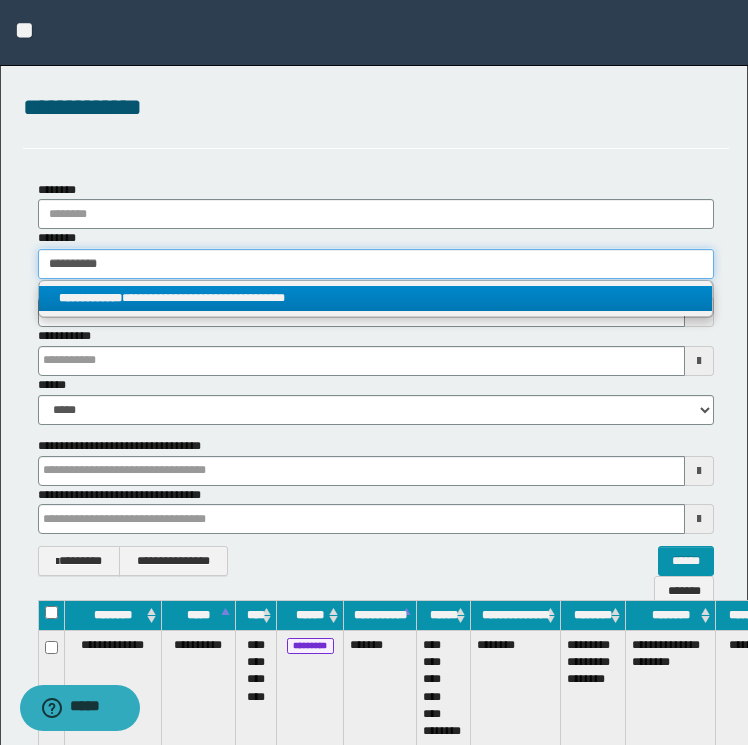 type 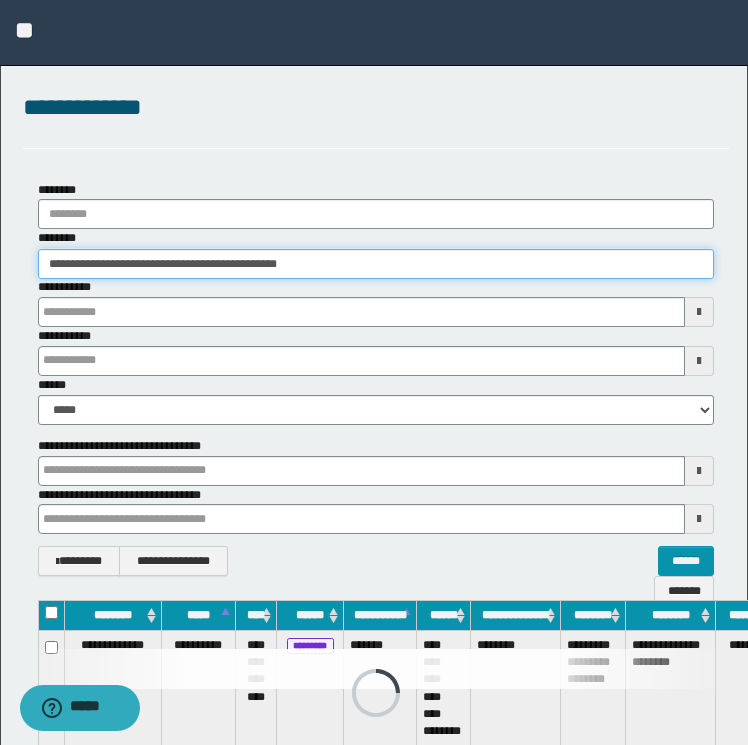 type 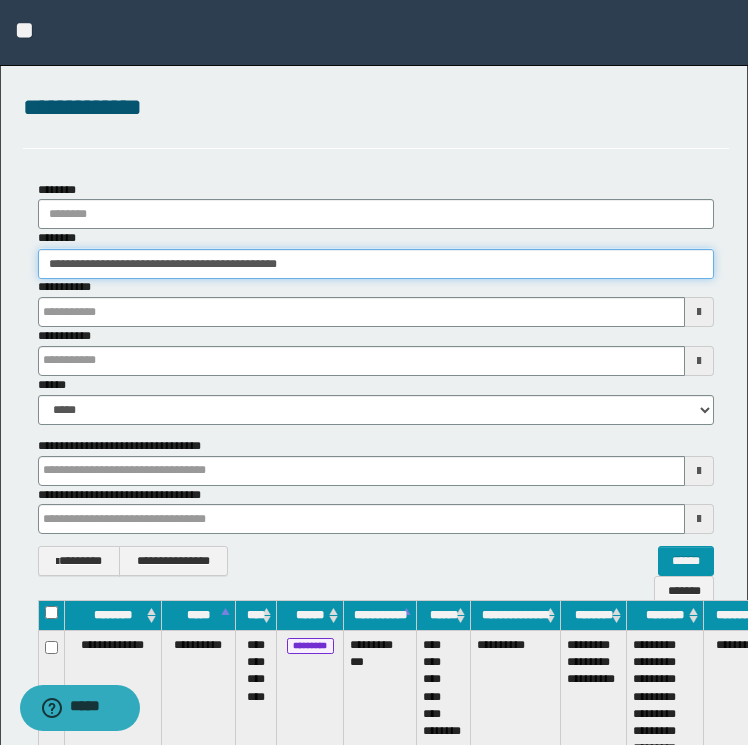 scroll, scrollTop: 0, scrollLeft: 84, axis: horizontal 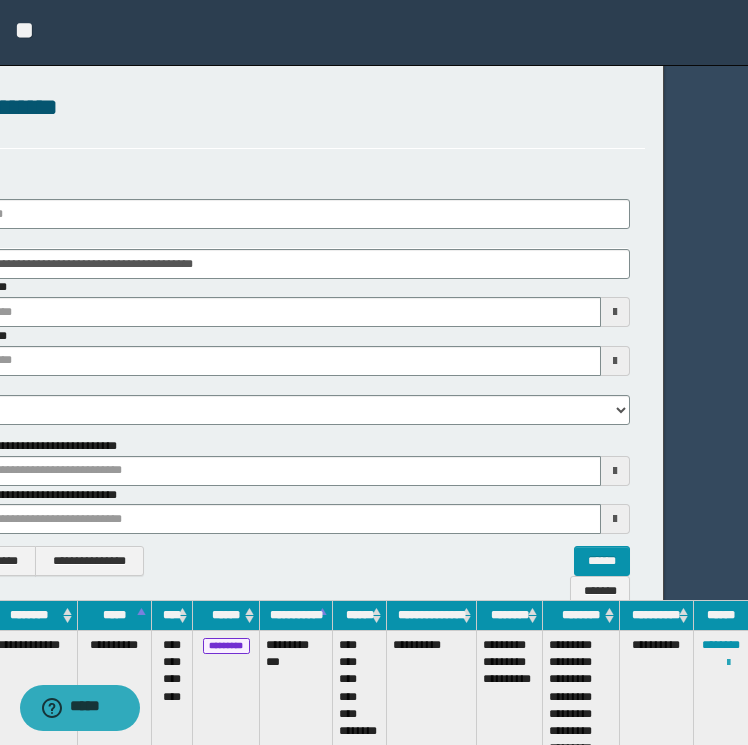 click at bounding box center (728, 663) 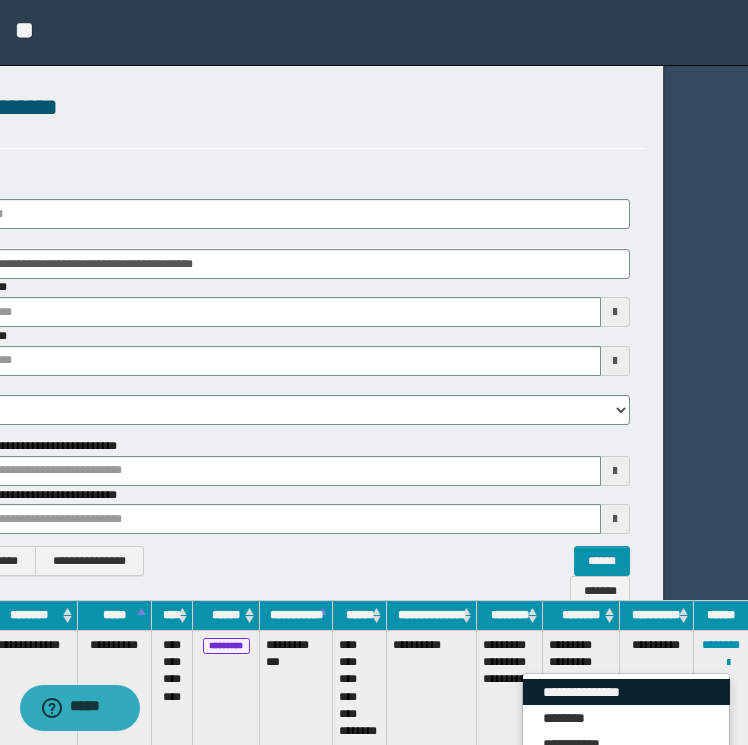 click on "**********" at bounding box center [626, 692] 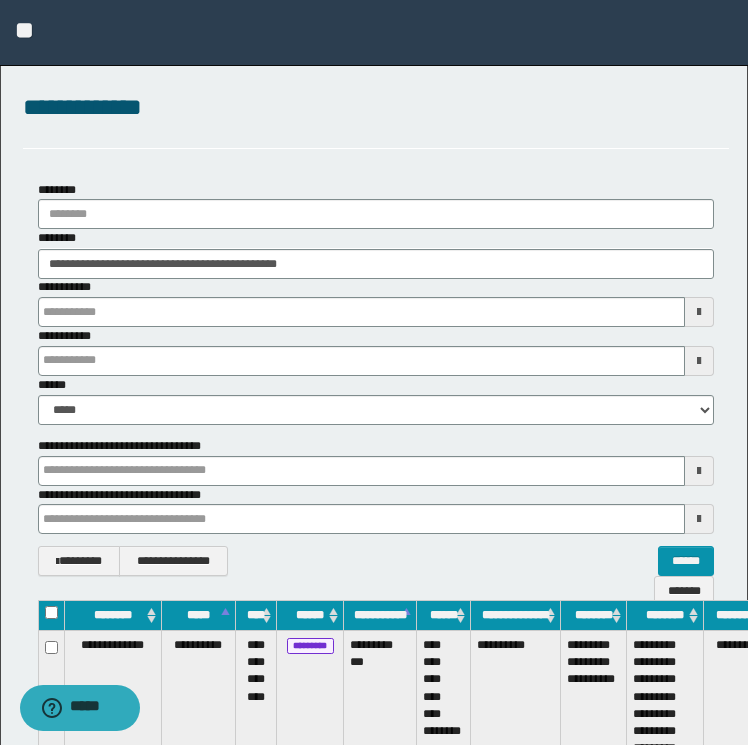type 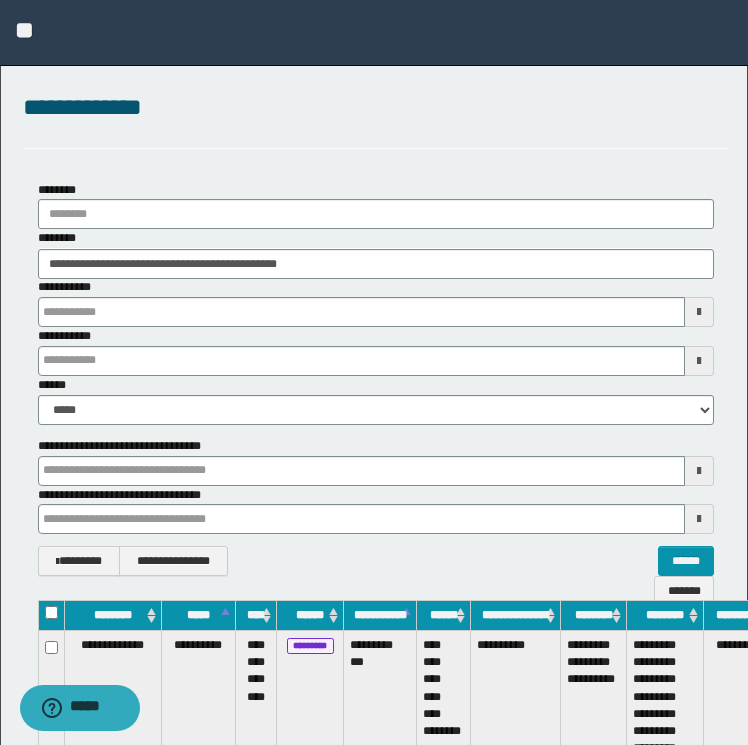 type 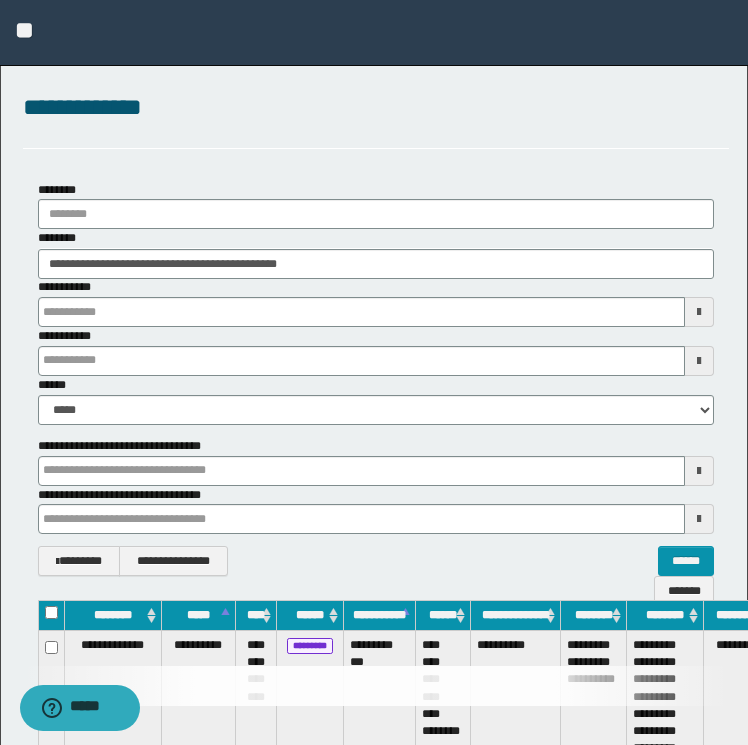 type 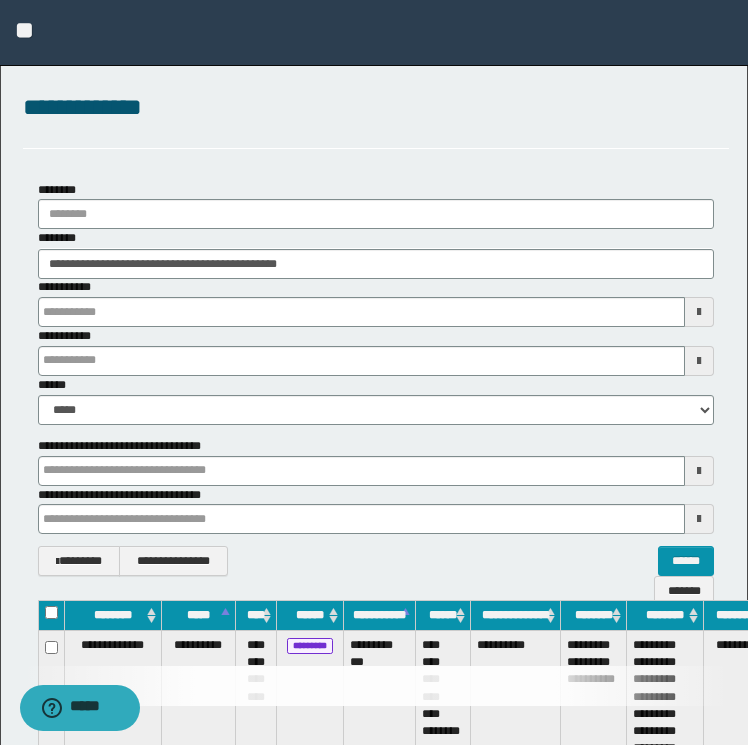type 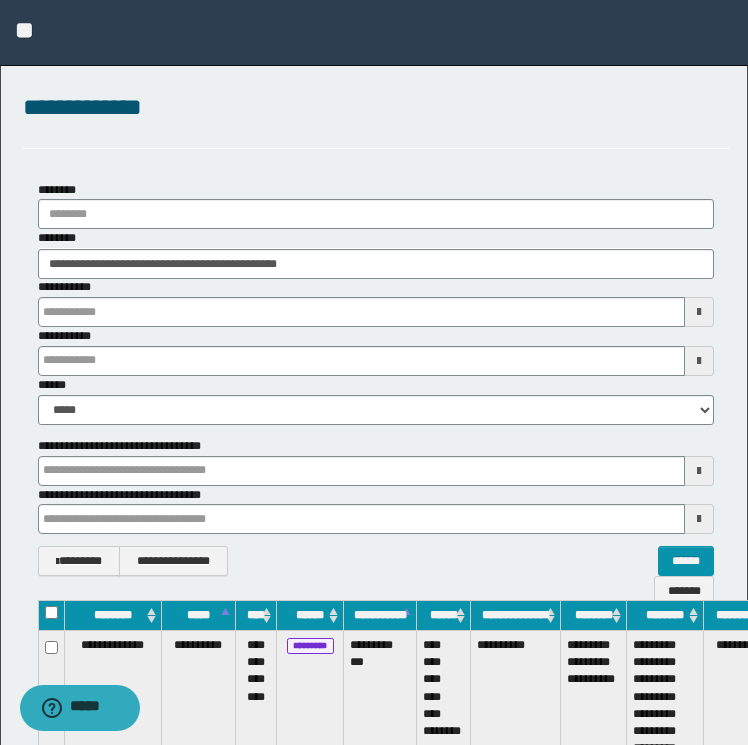 type 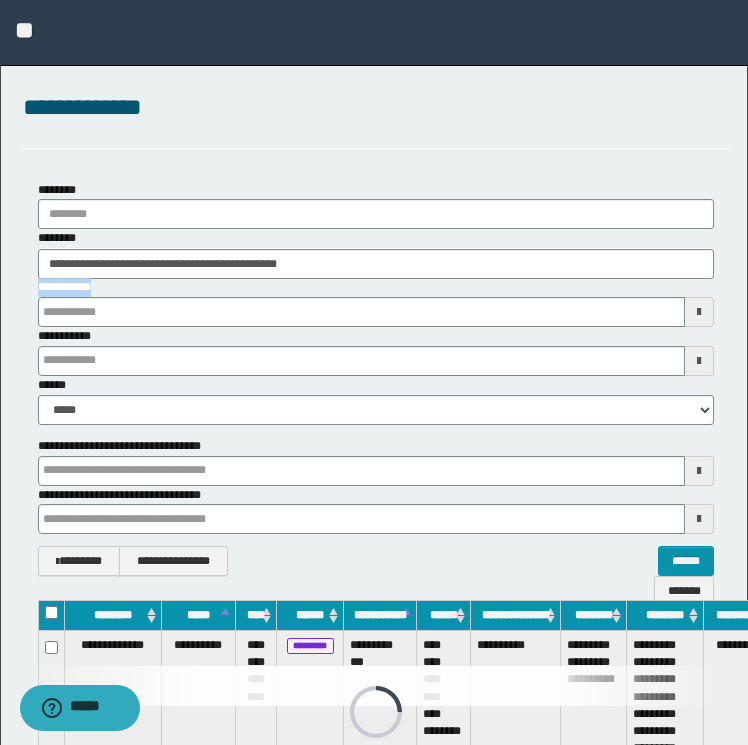 drag, startPoint x: 582, startPoint y: 278, endPoint x: 12, endPoint y: 296, distance: 570.2841 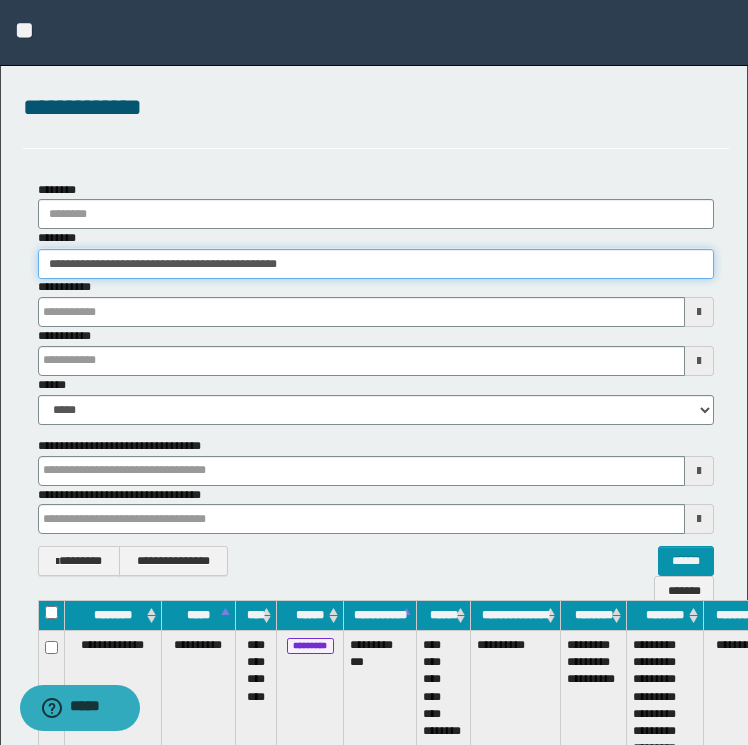 drag, startPoint x: 12, startPoint y: 296, endPoint x: 348, endPoint y: 275, distance: 336.6556 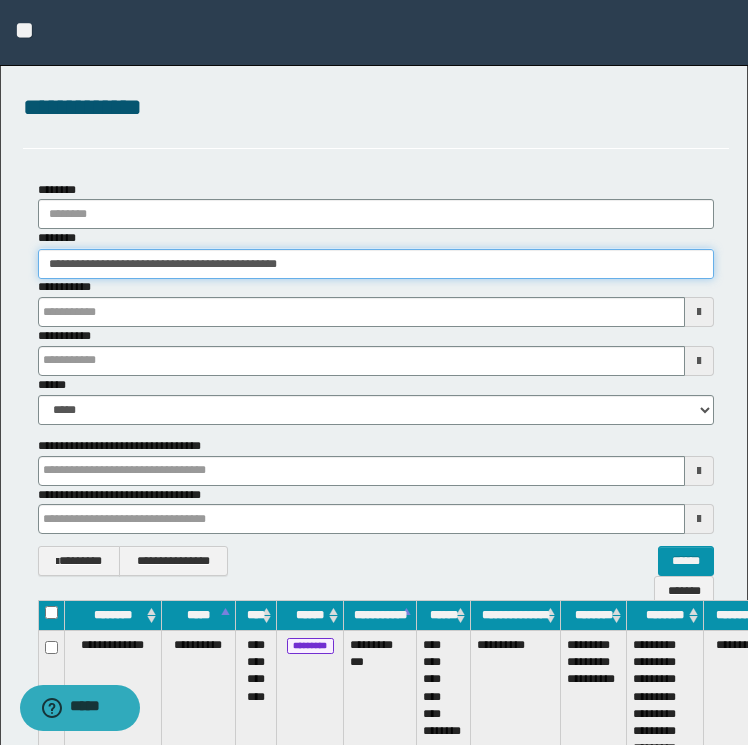 click on "**********" at bounding box center [376, 264] 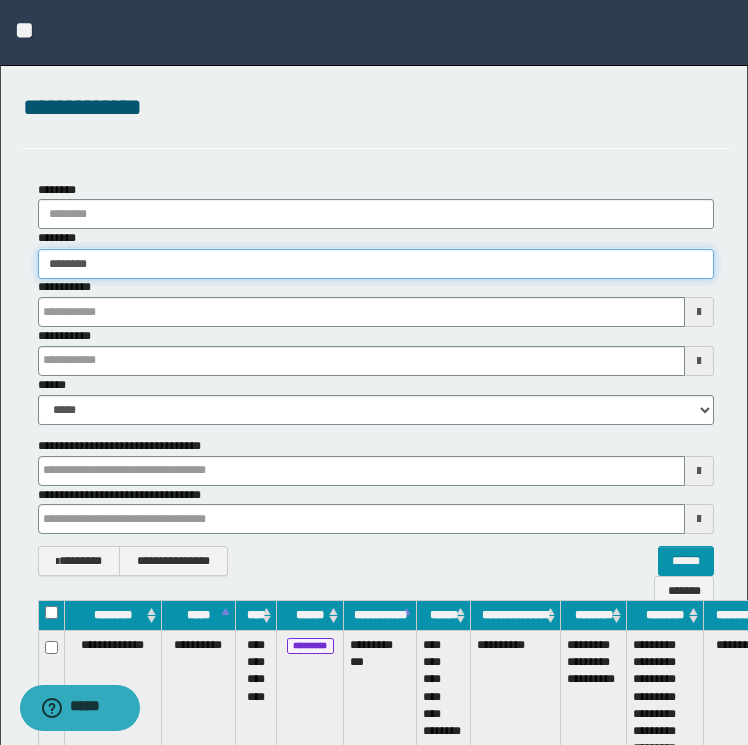 type on "********" 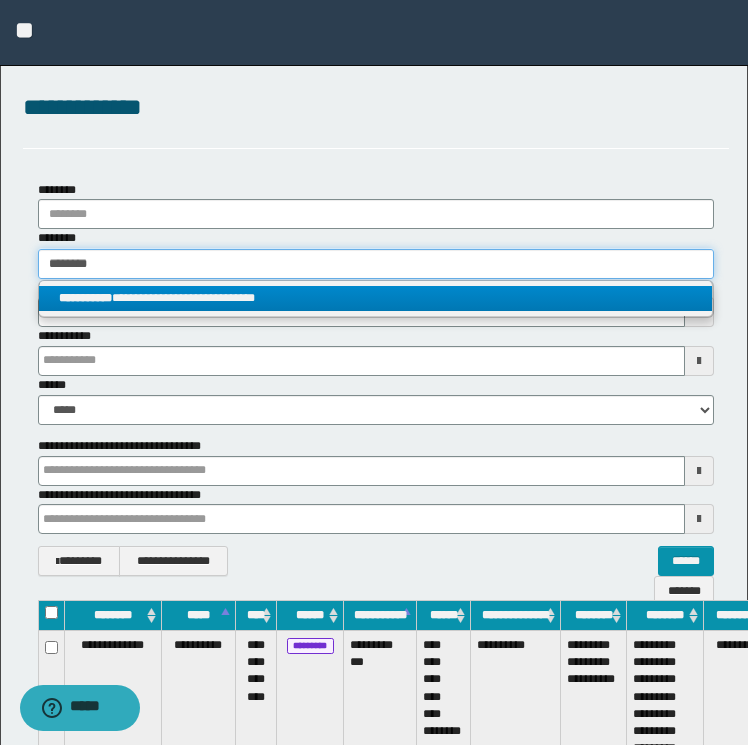 type on "********" 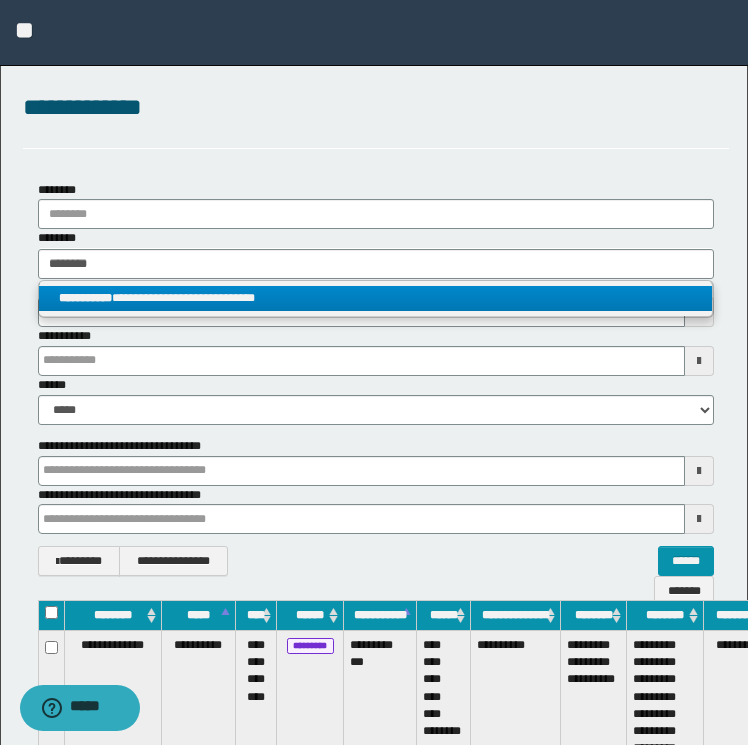 click on "**********" at bounding box center [376, 298] 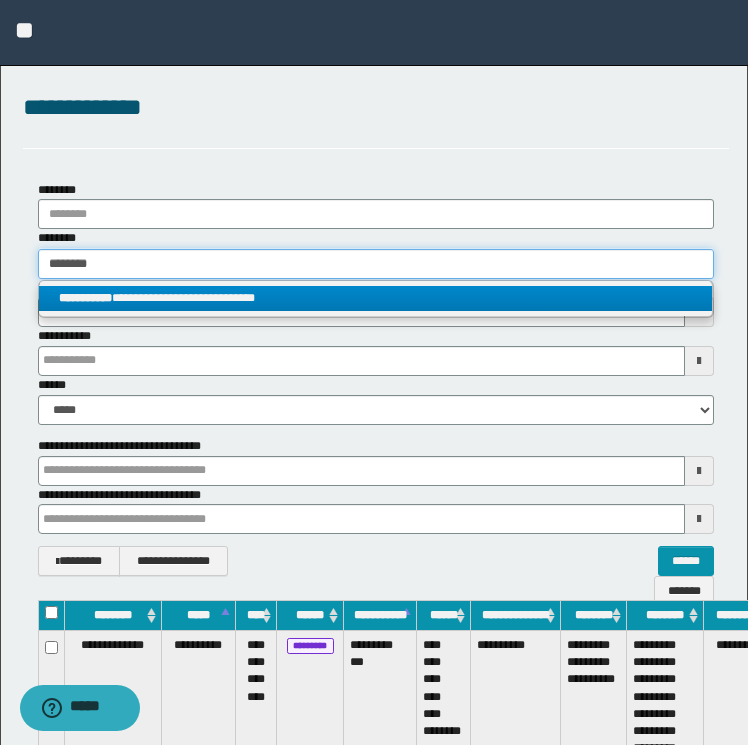 type 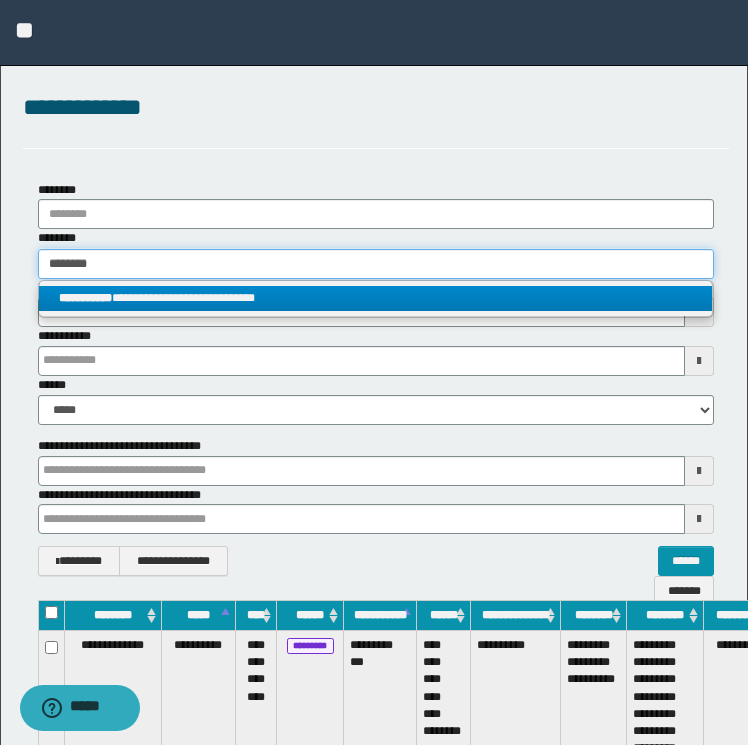 type 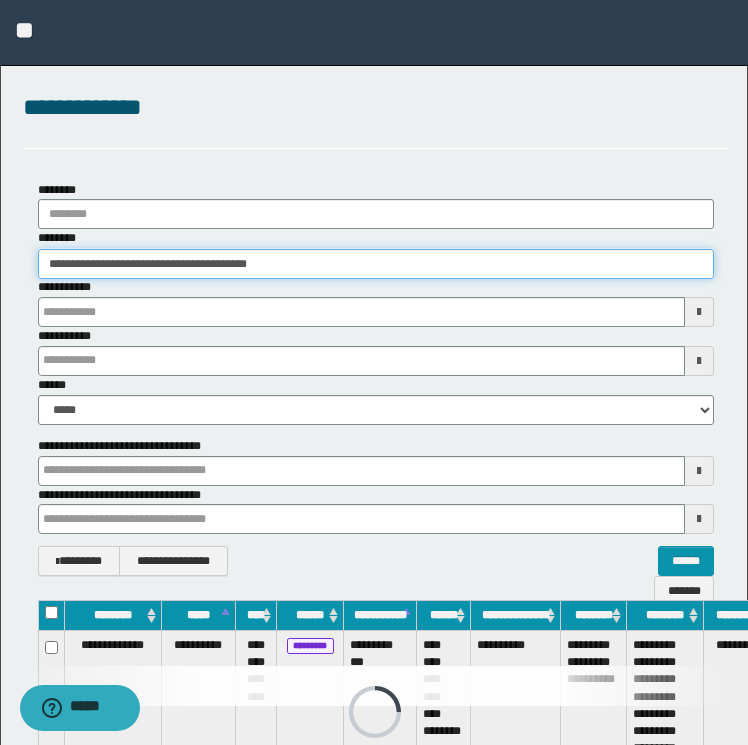 type 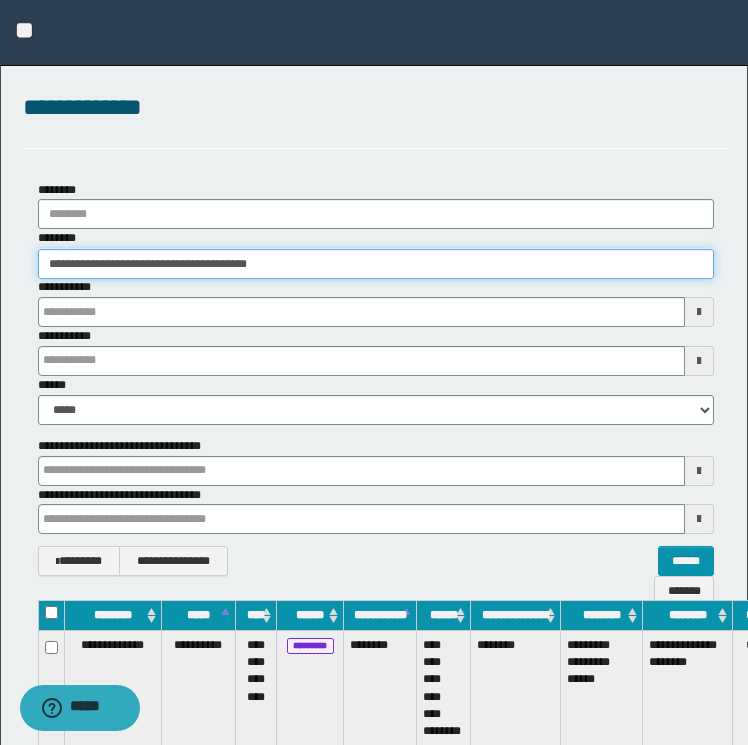 scroll, scrollTop: 0, scrollLeft: 114, axis: horizontal 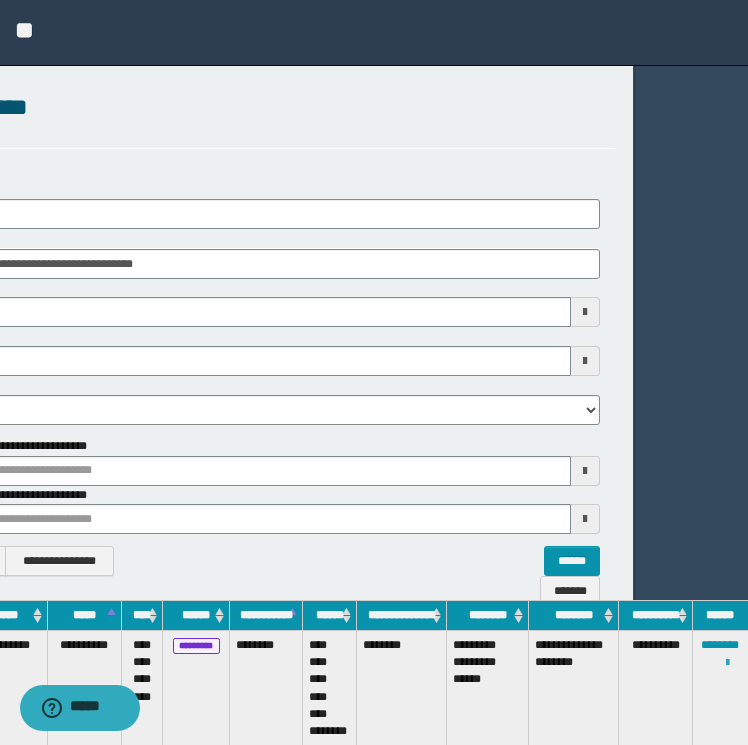 click at bounding box center (727, 663) 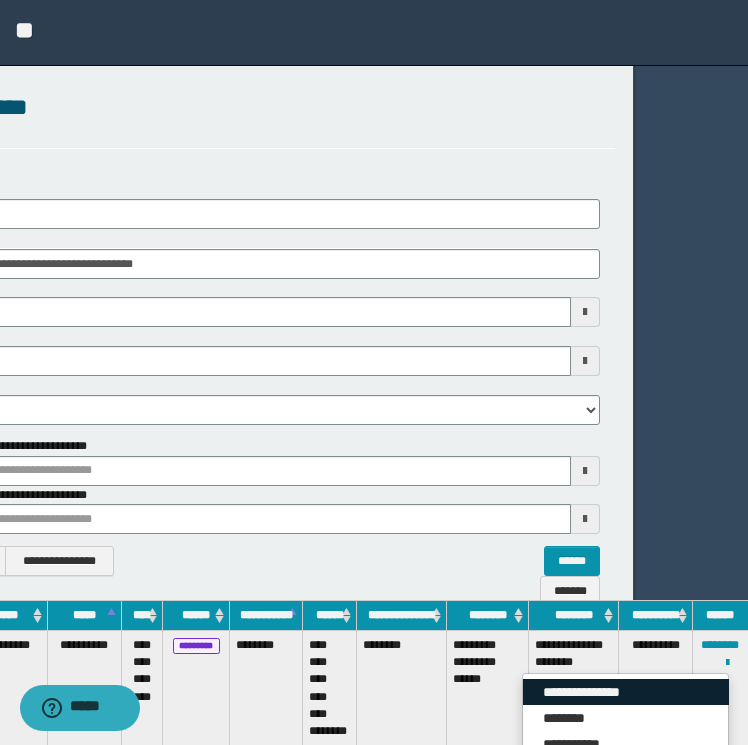 click on "**********" at bounding box center [626, 692] 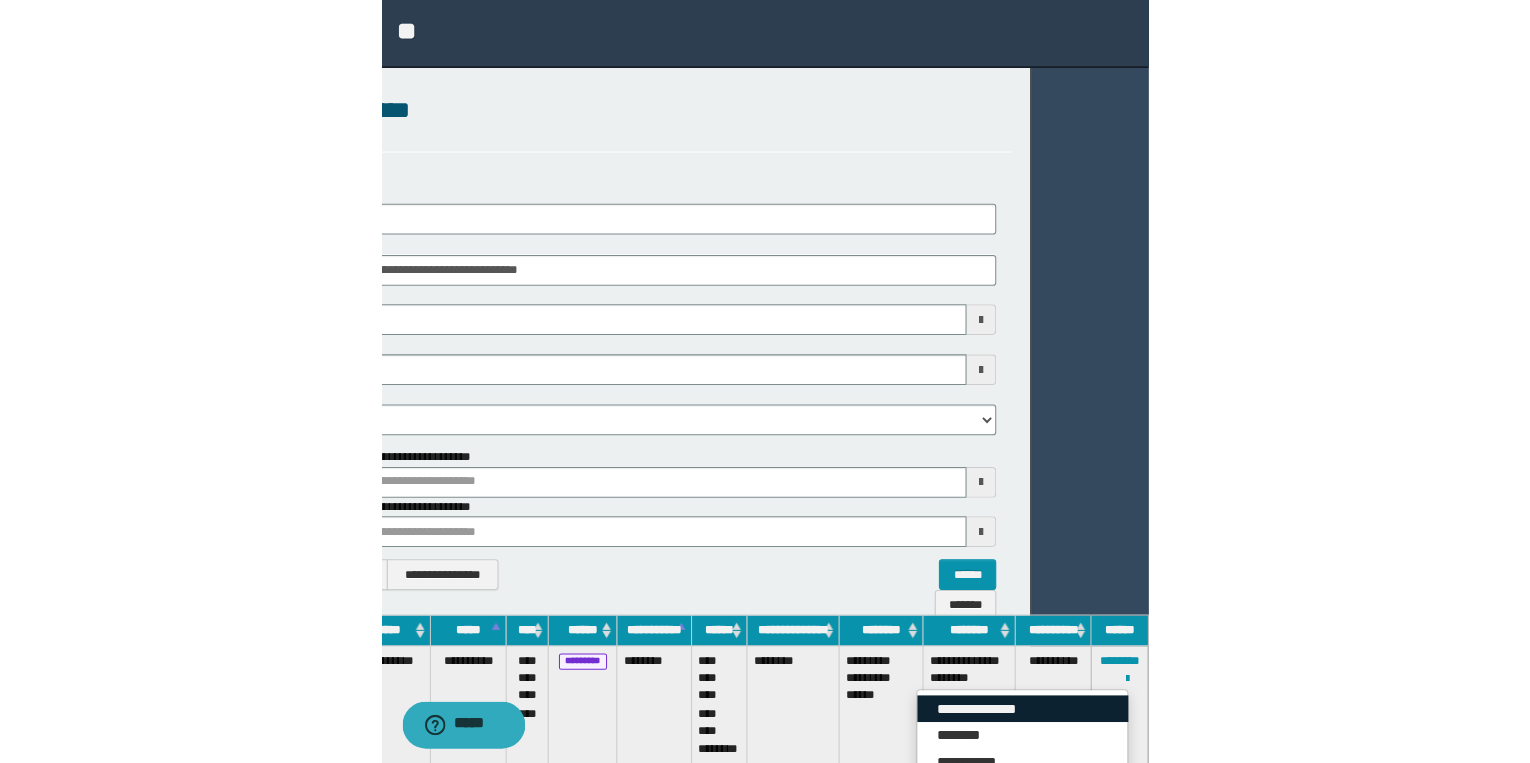 scroll, scrollTop: 0, scrollLeft: 0, axis: both 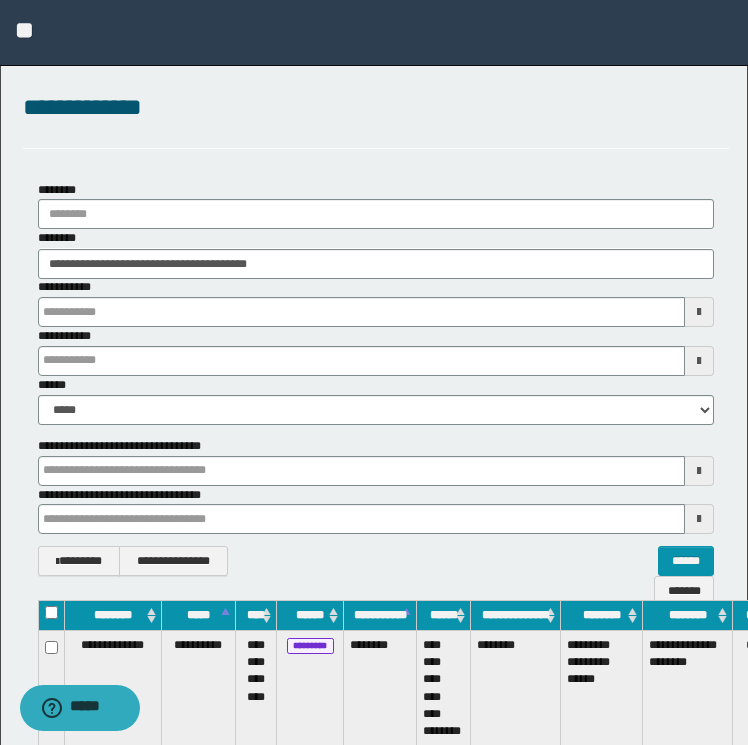 type 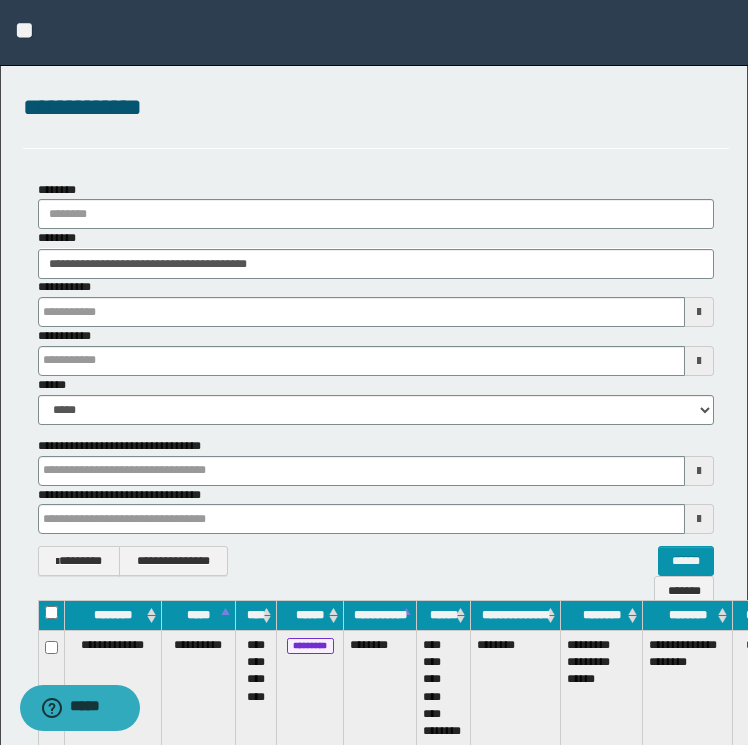 type 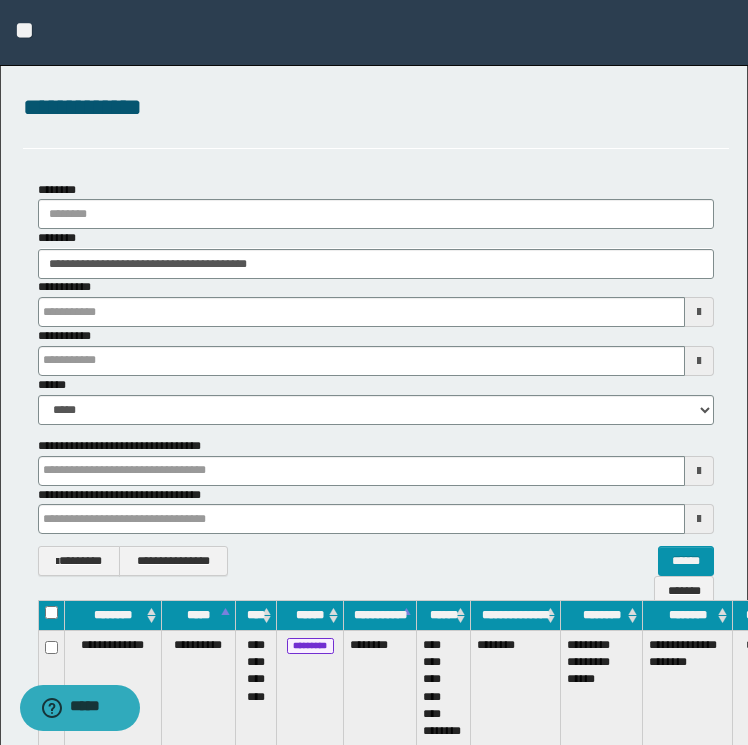 type 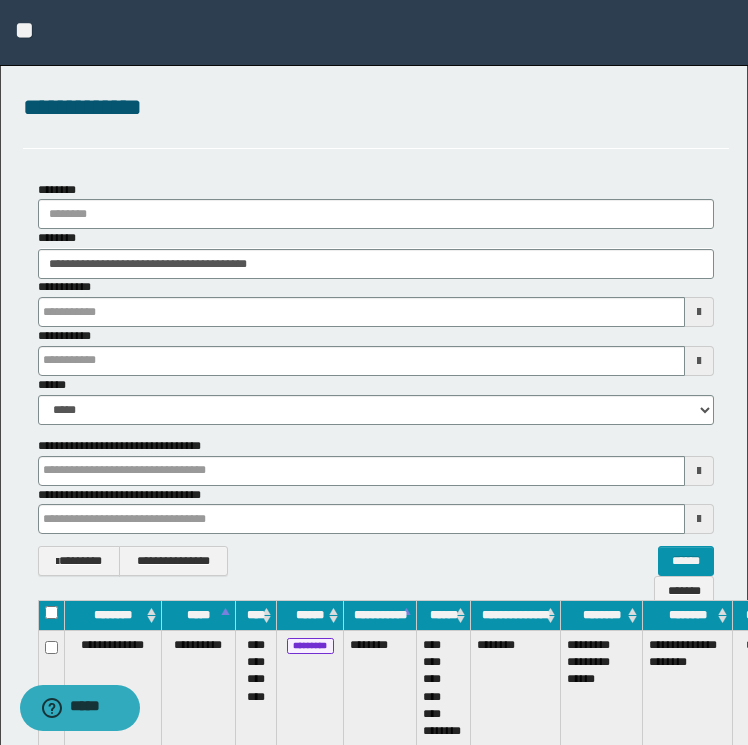 type 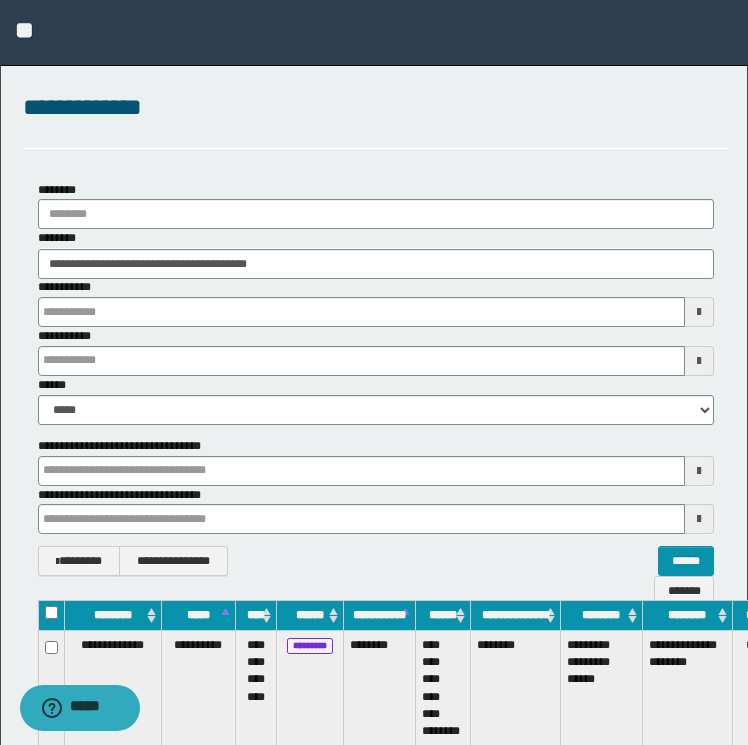 type 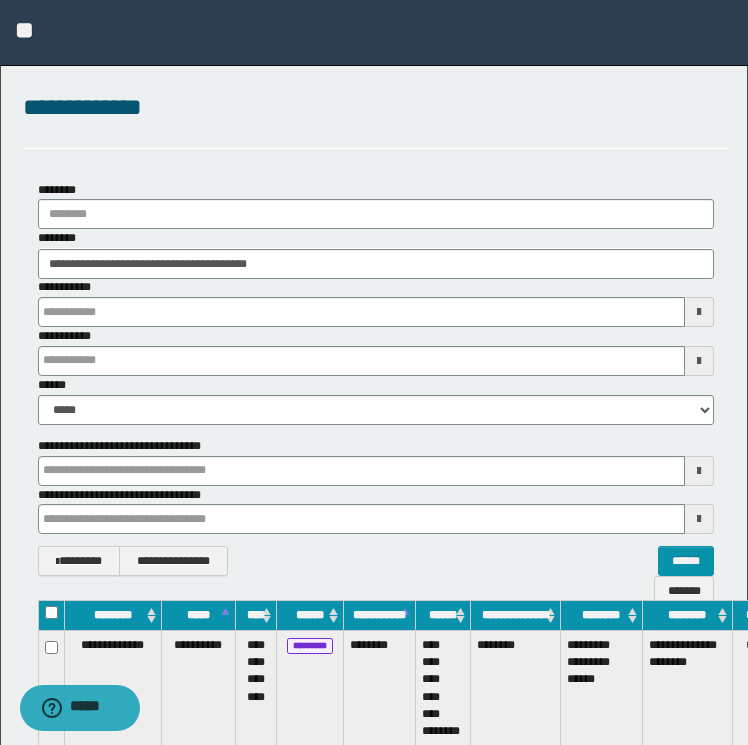 type 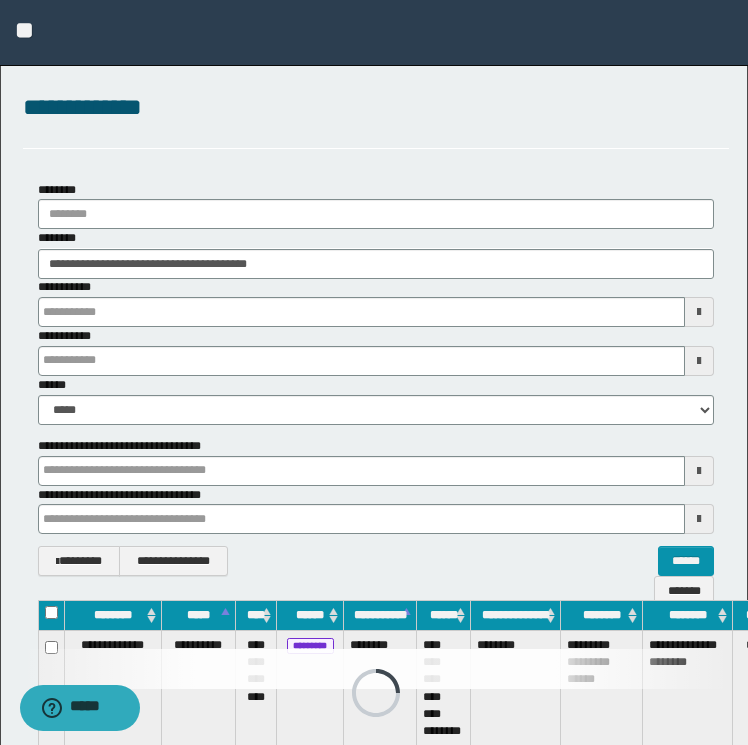 type 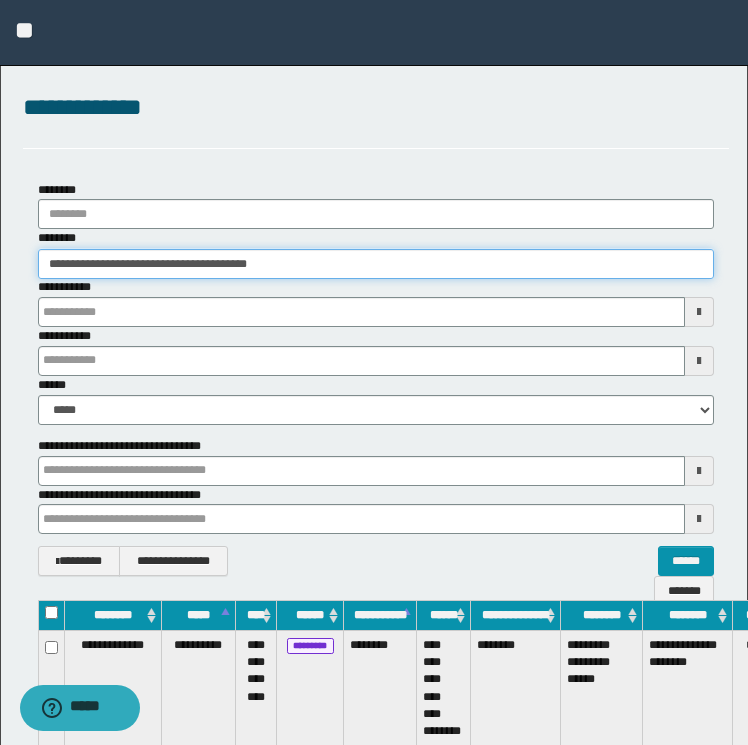 drag, startPoint x: 342, startPoint y: 273, endPoint x: 7, endPoint y: 281, distance: 335.09552 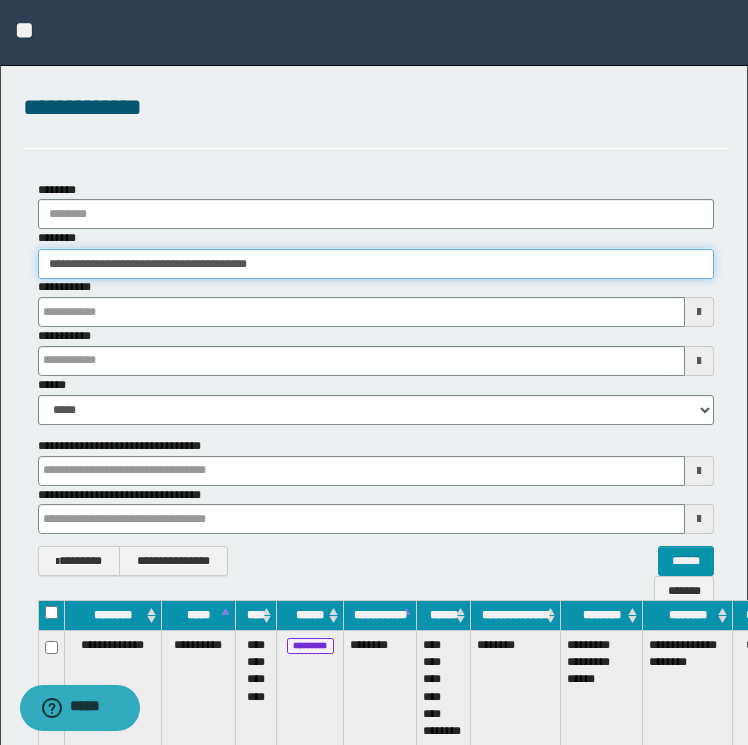 click on "**********" at bounding box center [376, 379] 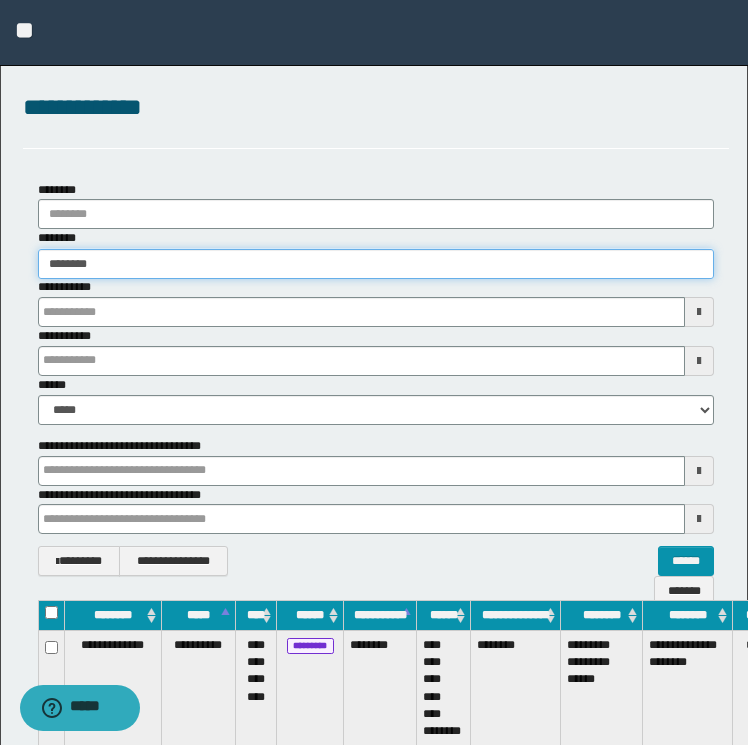 click on "********" at bounding box center (376, 264) 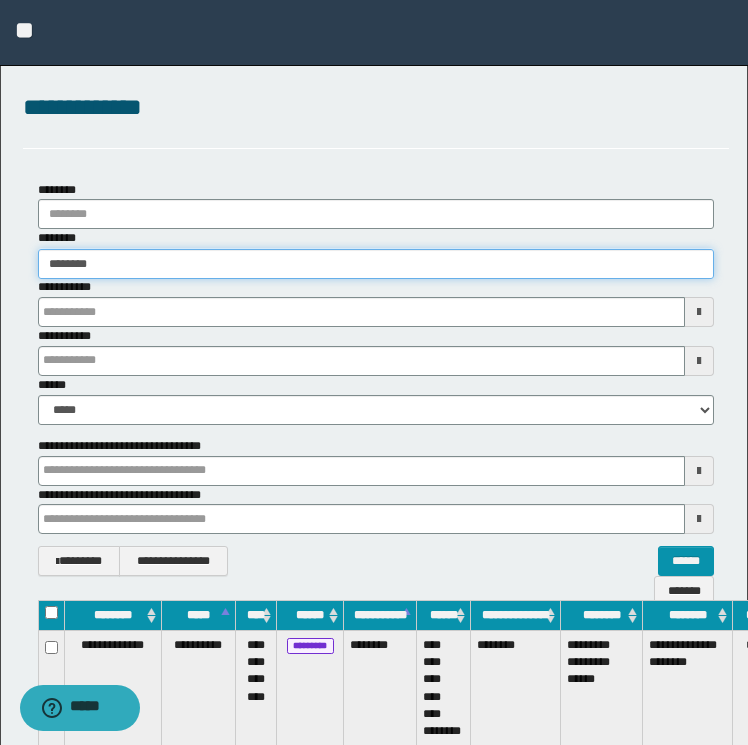 type 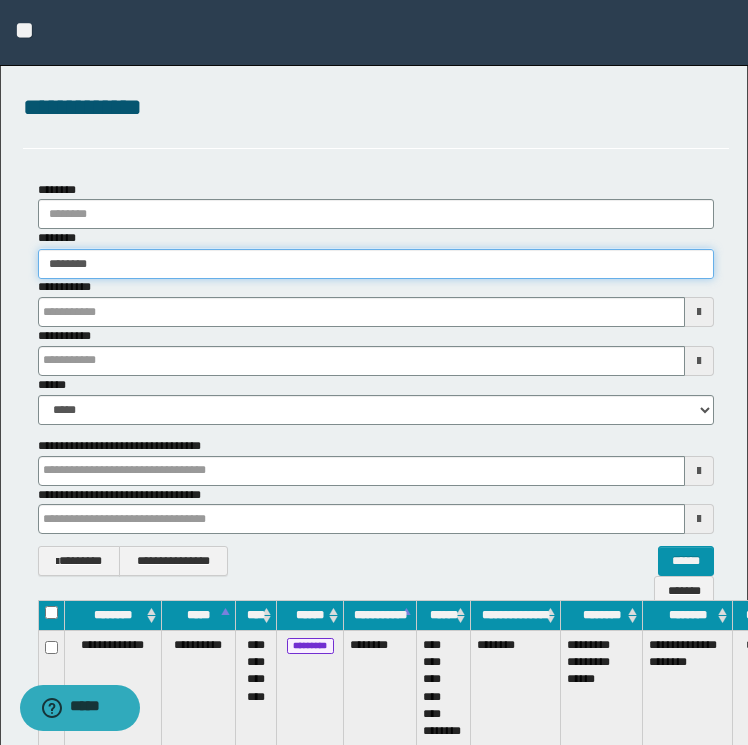 type on "********" 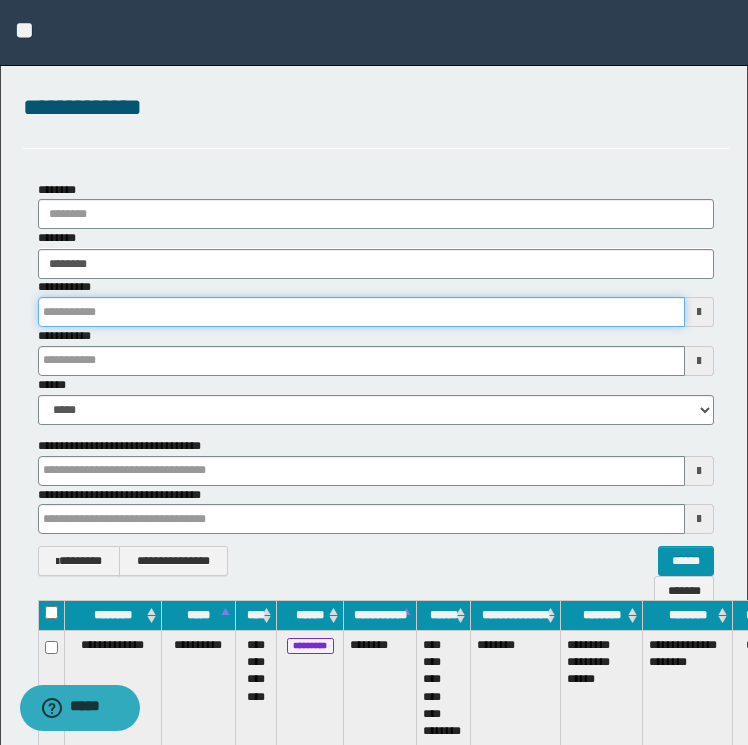 click on "**********" at bounding box center (362, 312) 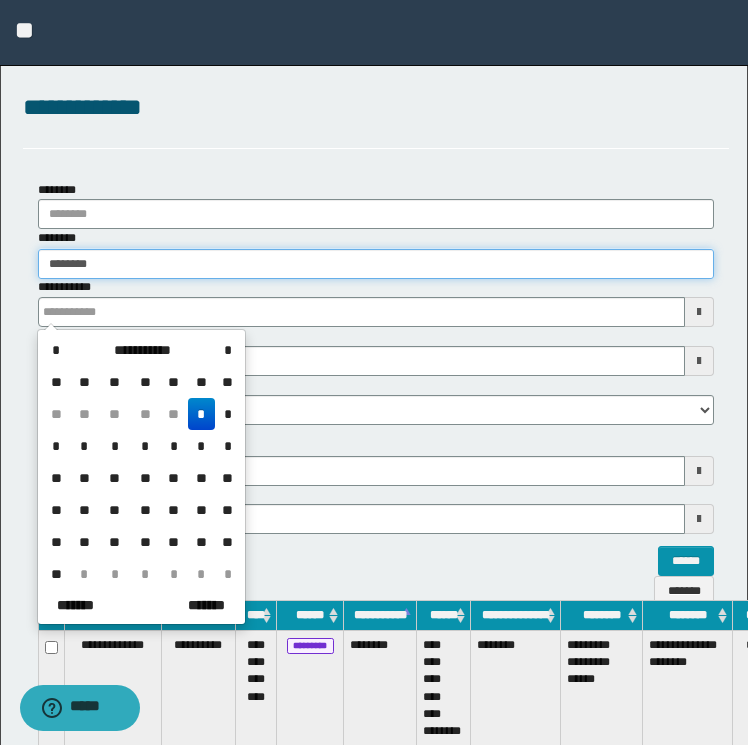 click on "********" at bounding box center (376, 264) 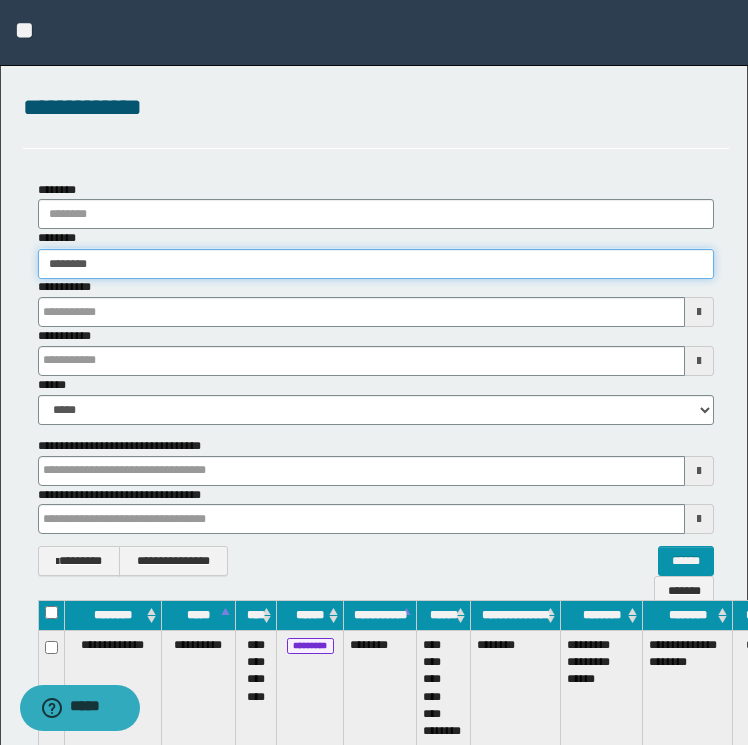 click on "********" at bounding box center (376, 264) 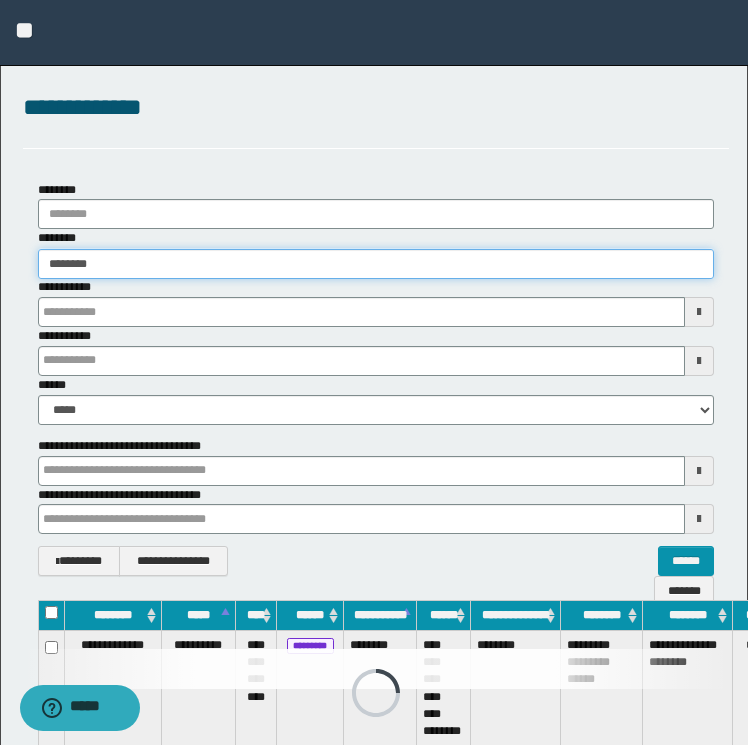 click on "********" at bounding box center [376, 264] 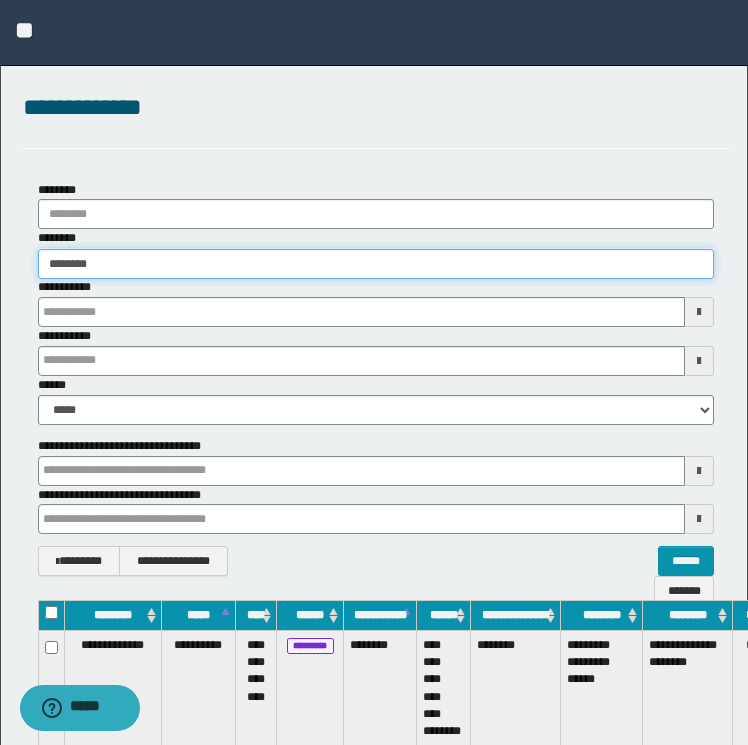 paste on "**********" 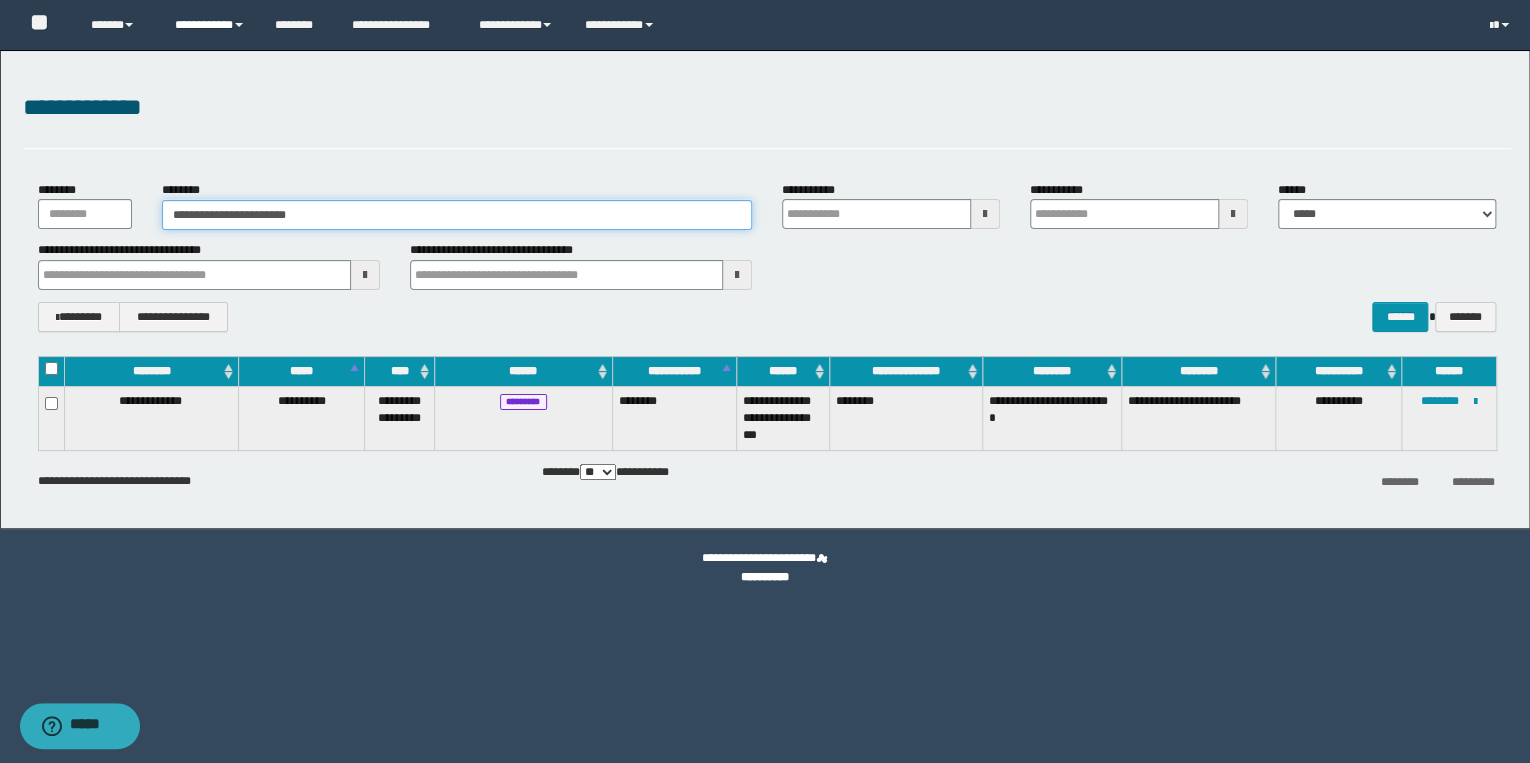type on "**********" 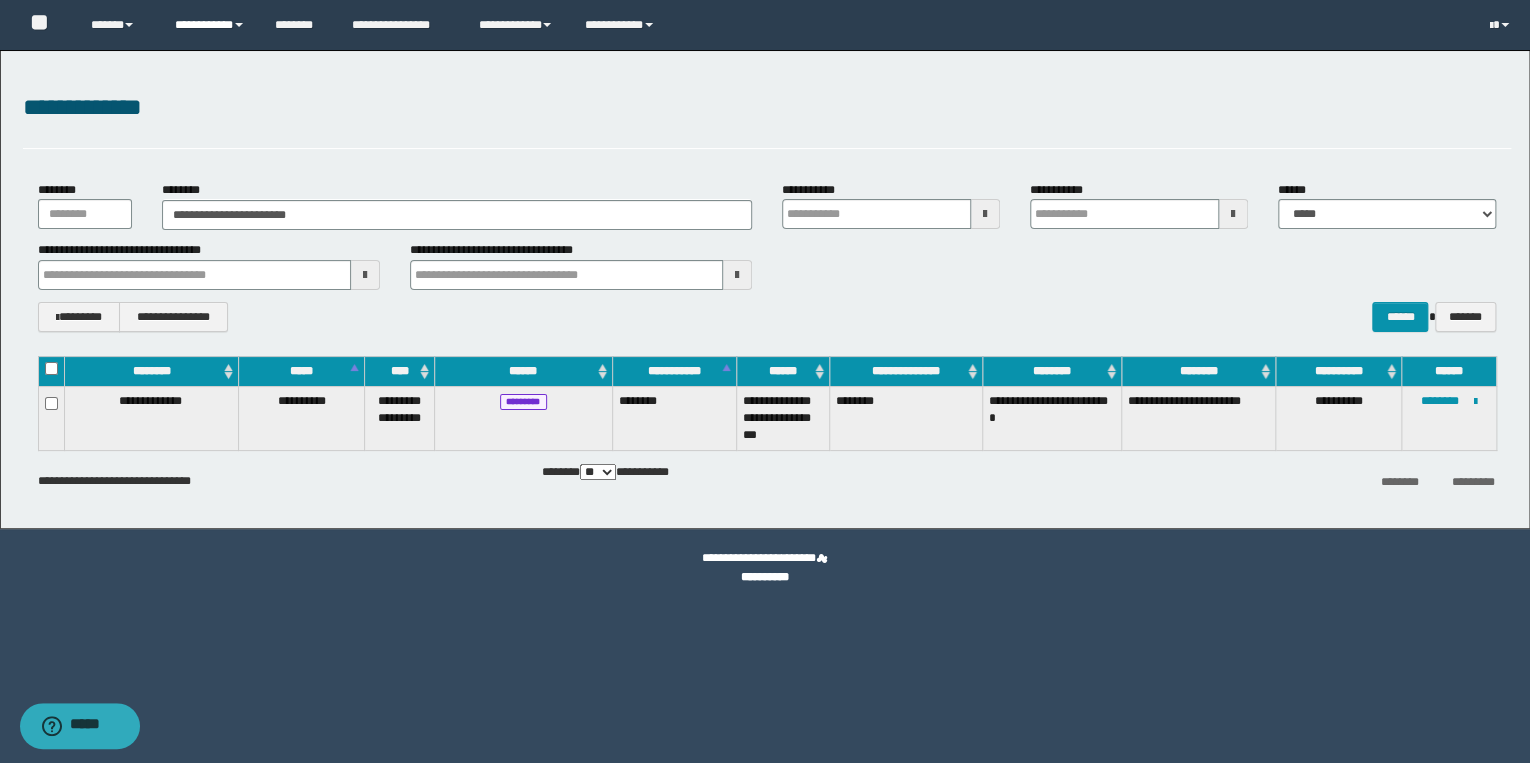 click on "**********" at bounding box center (210, 25) 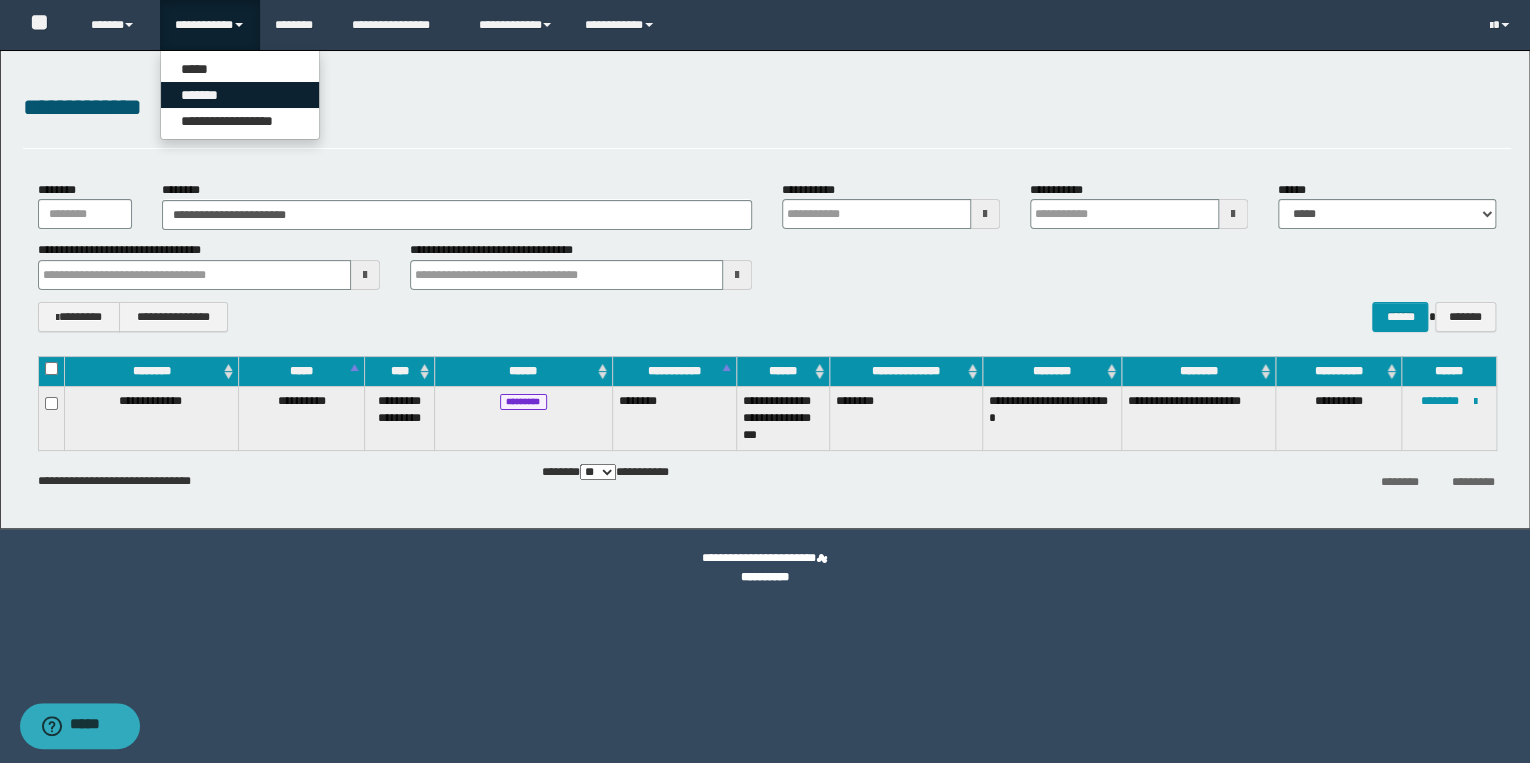 click on "*******" at bounding box center (240, 95) 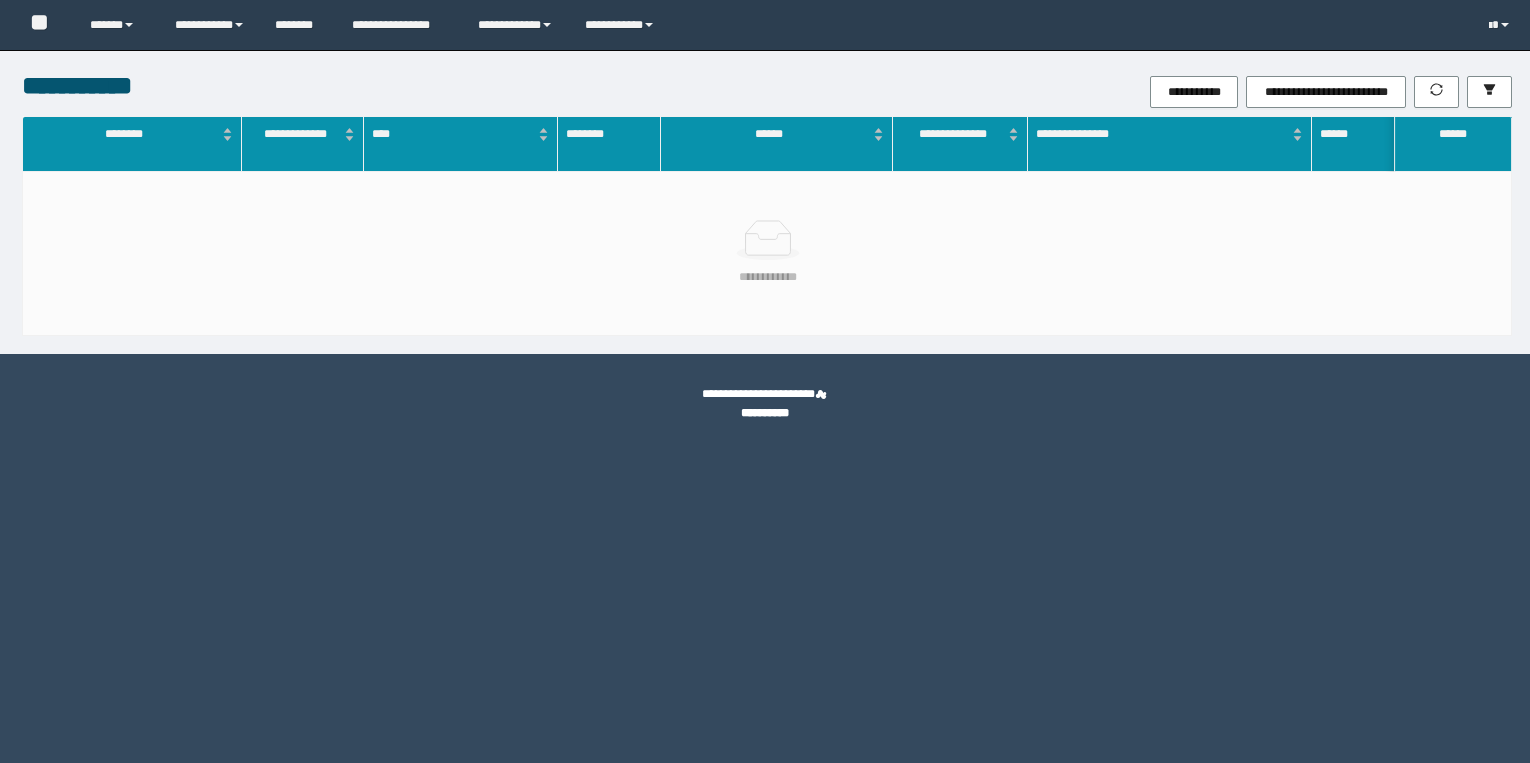 scroll, scrollTop: 0, scrollLeft: 0, axis: both 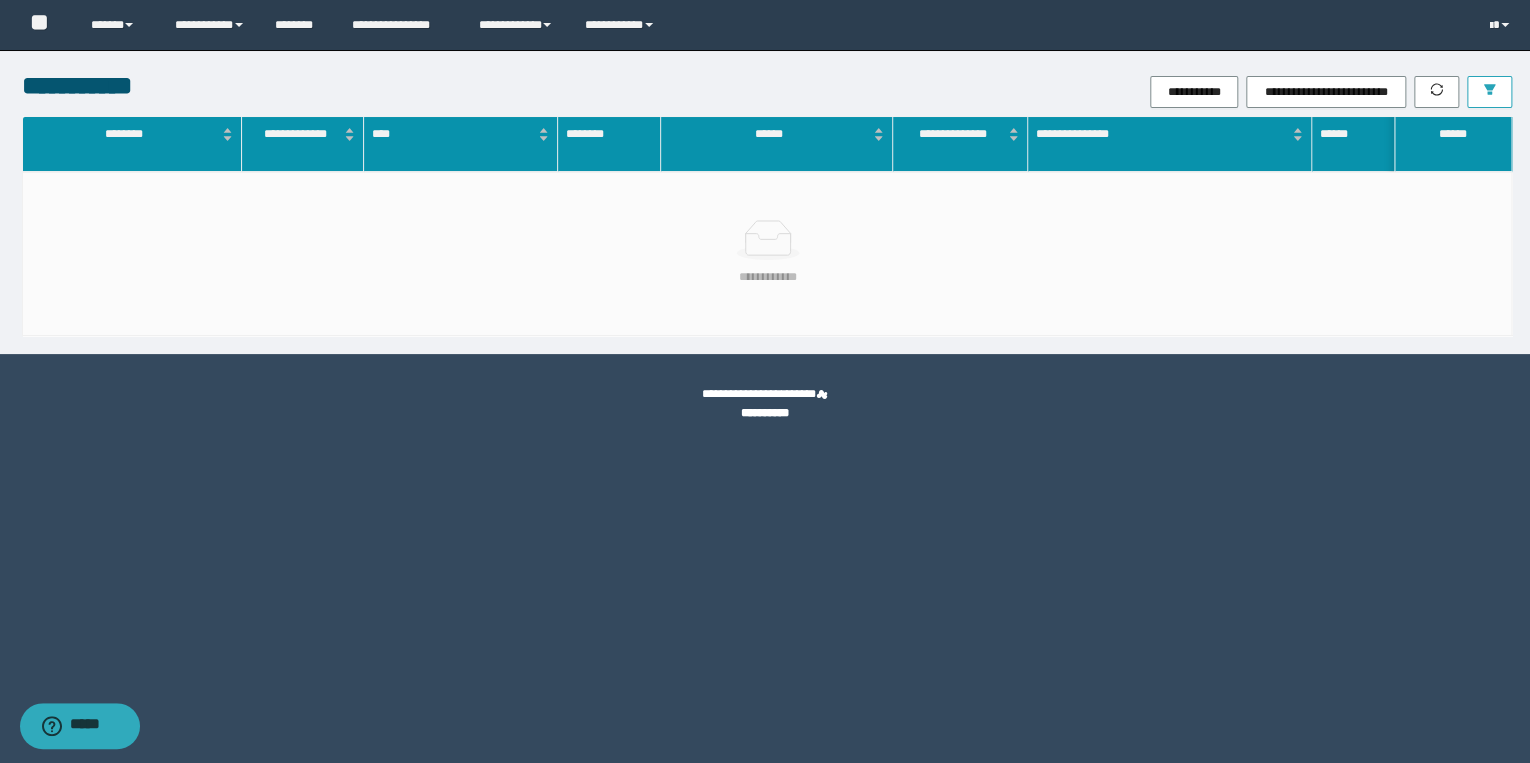 click at bounding box center [1489, 92] 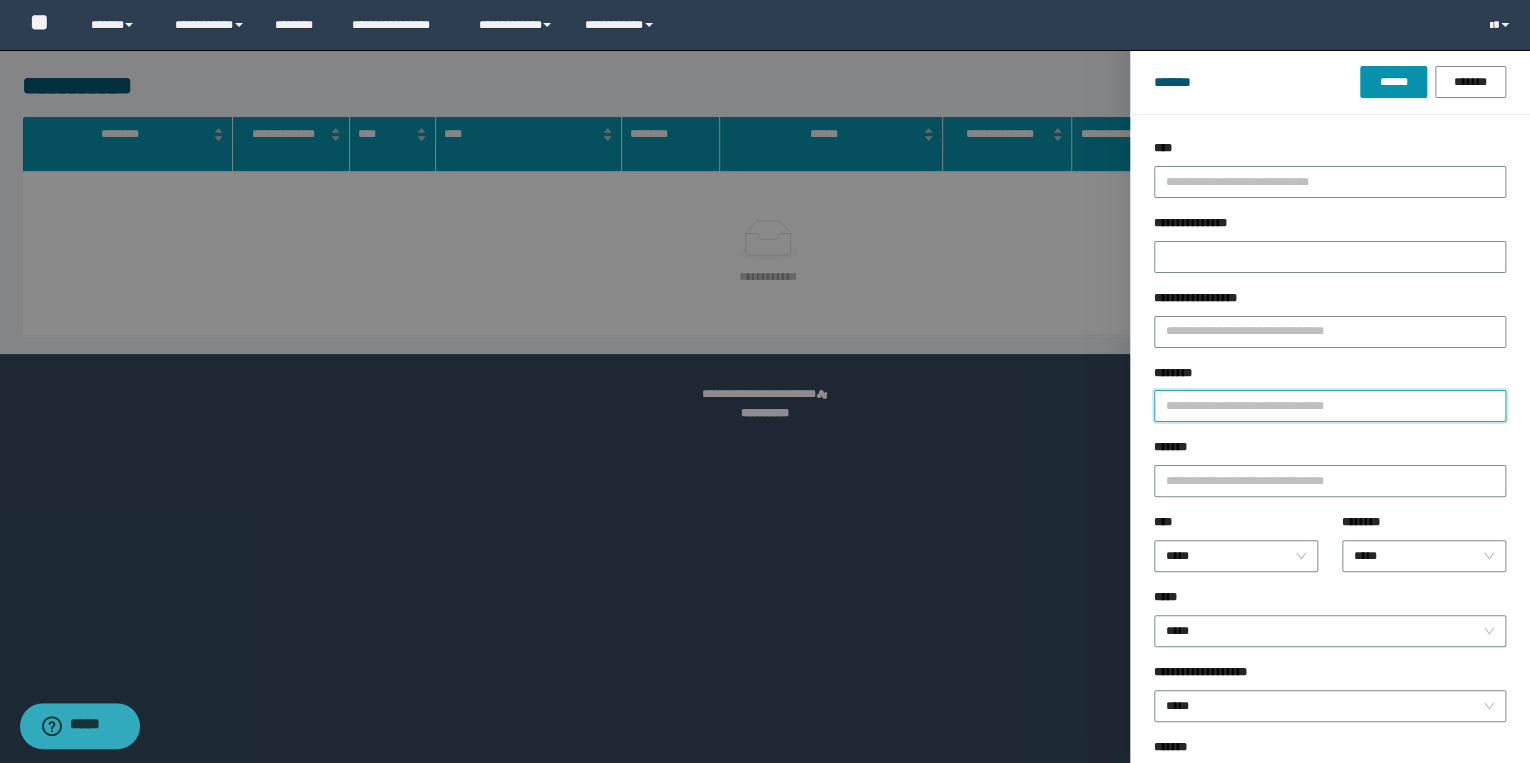 click on "********" at bounding box center (1330, 406) 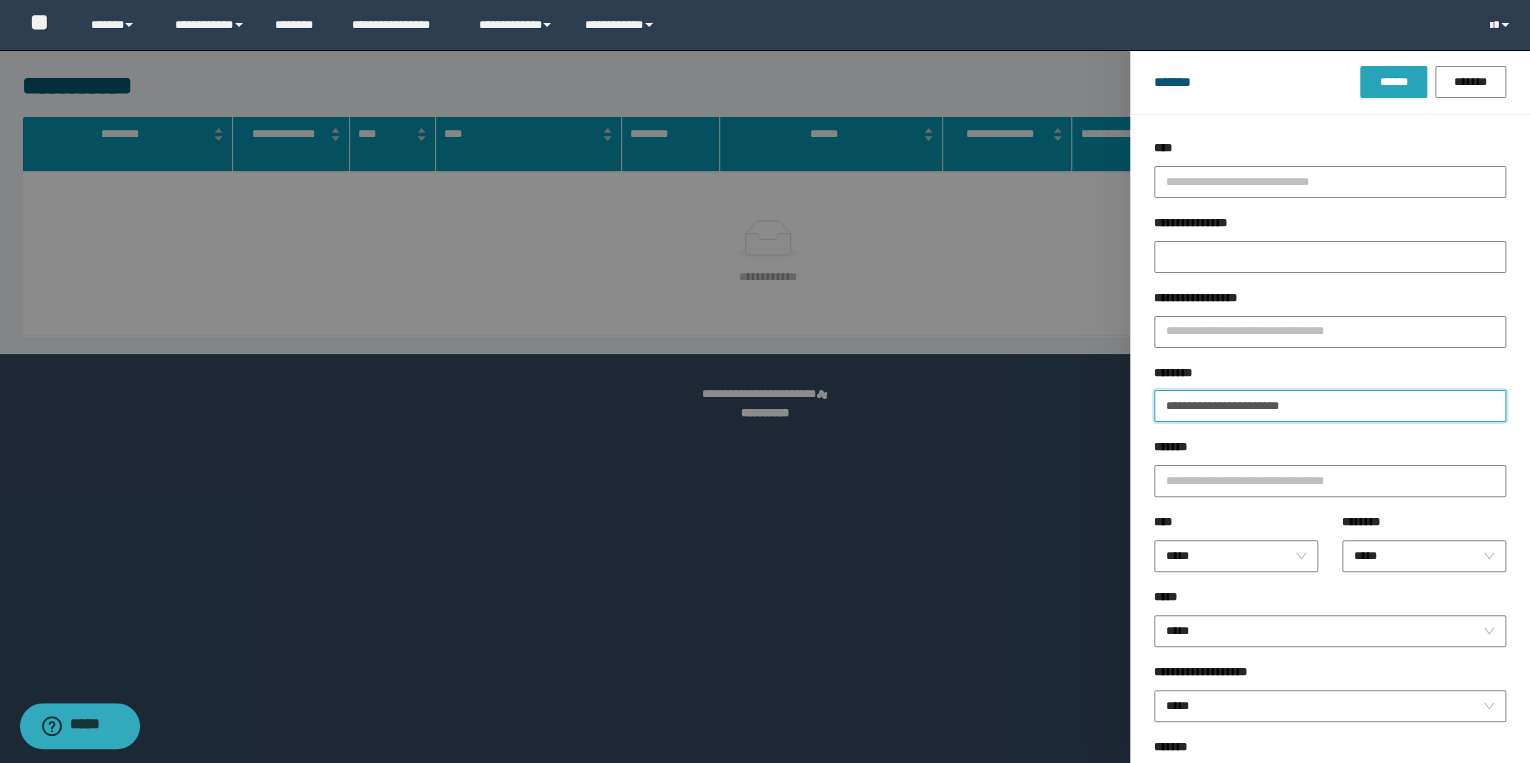 type on "**********" 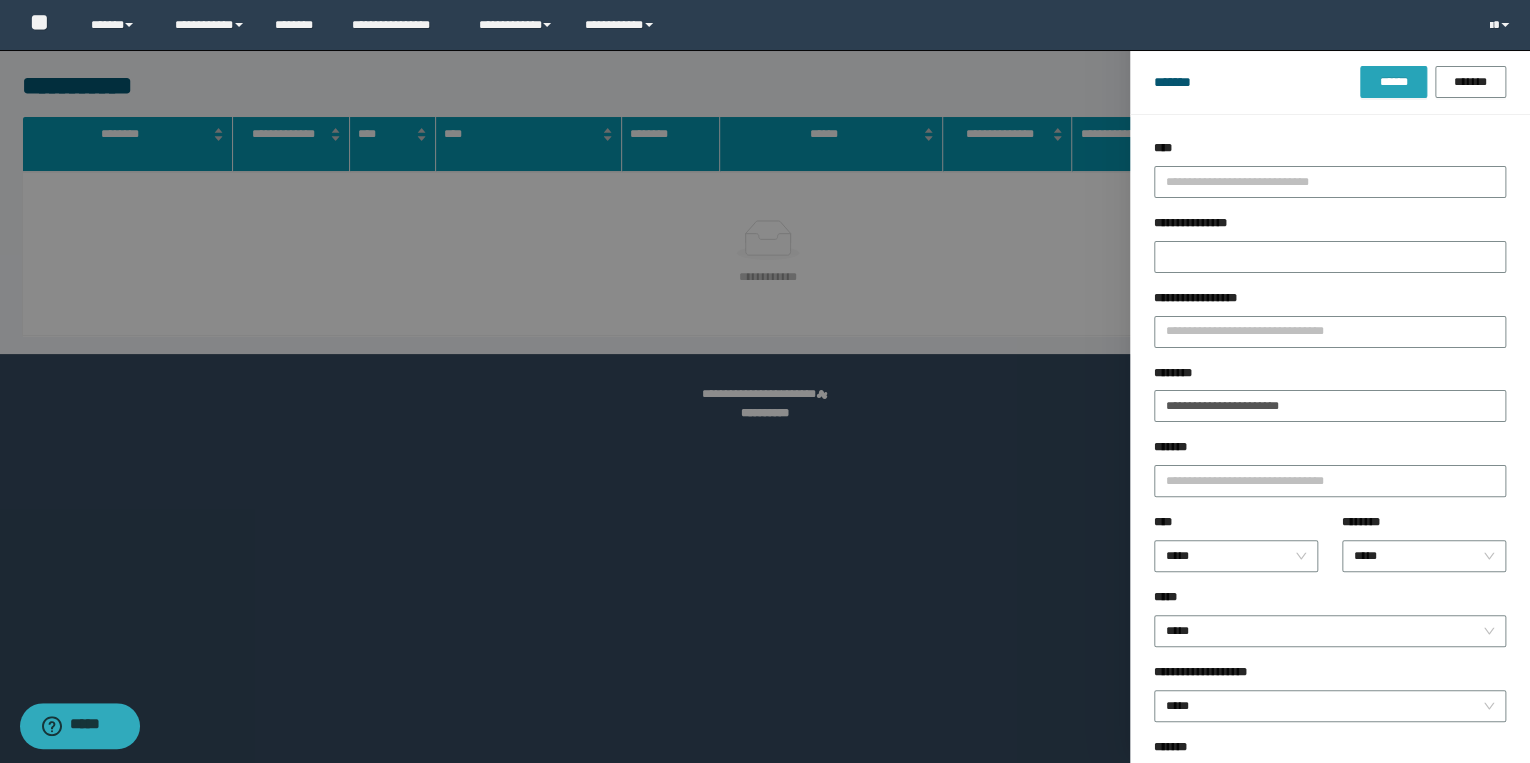 click on "******" at bounding box center [1393, 82] 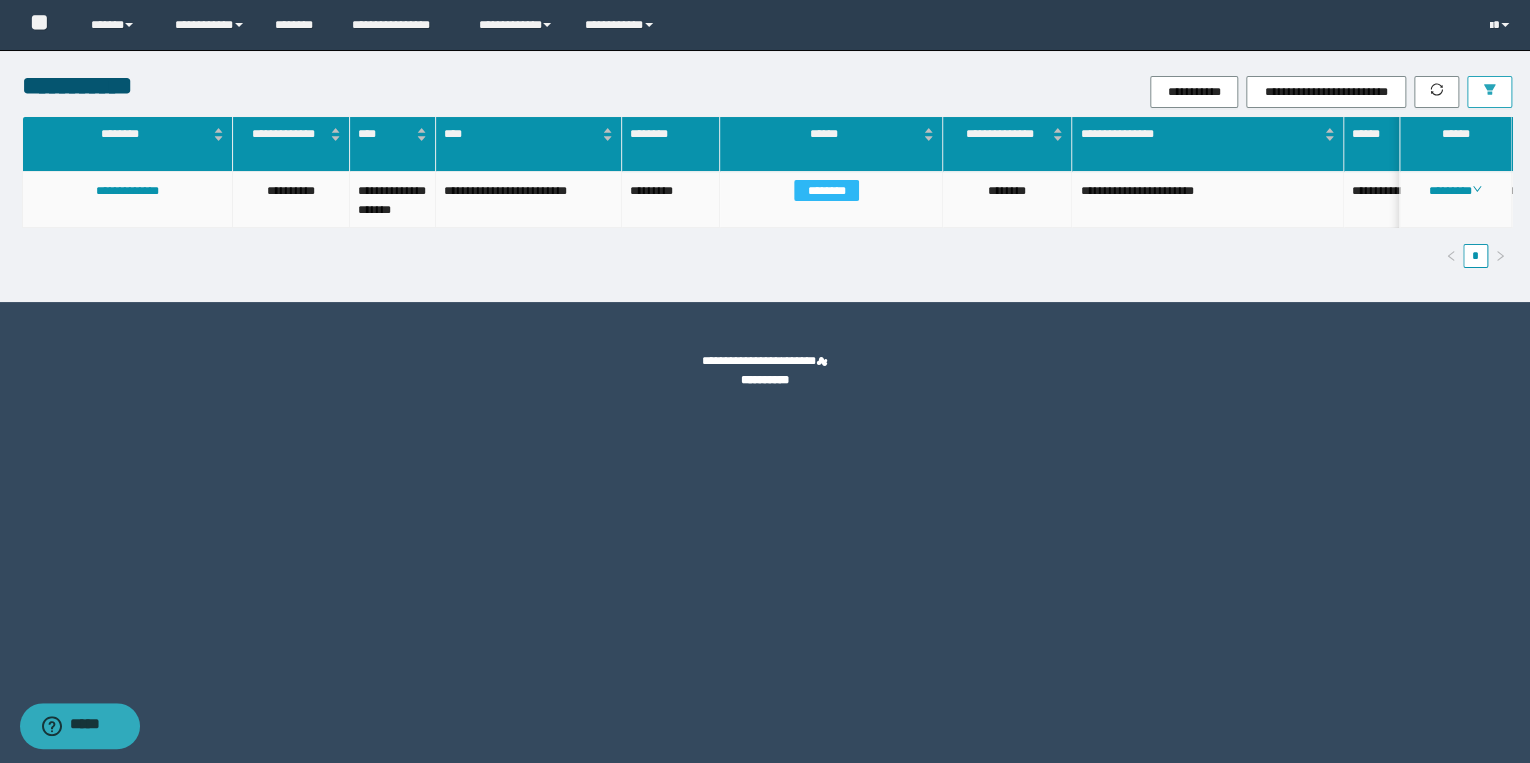 type 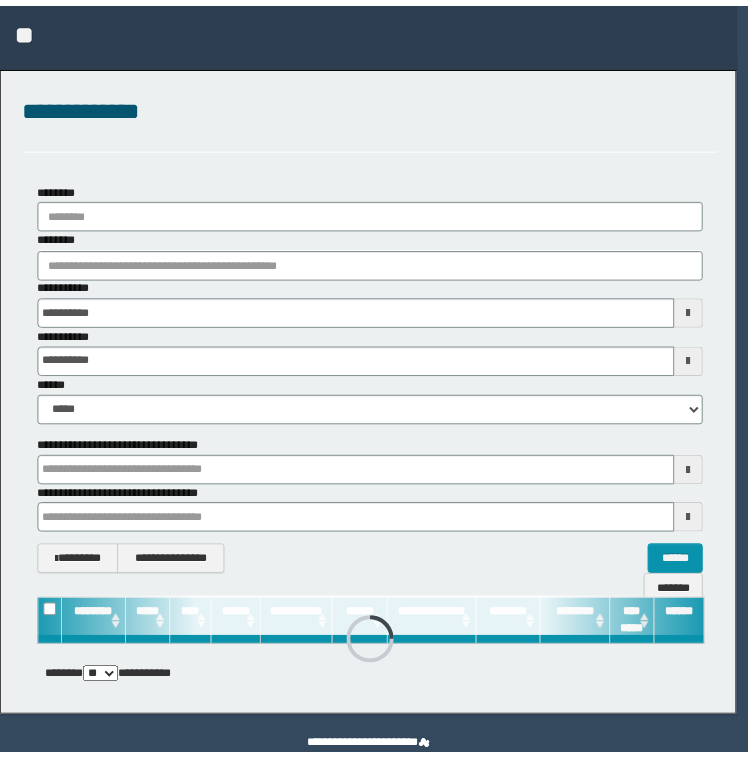 scroll, scrollTop: 0, scrollLeft: 0, axis: both 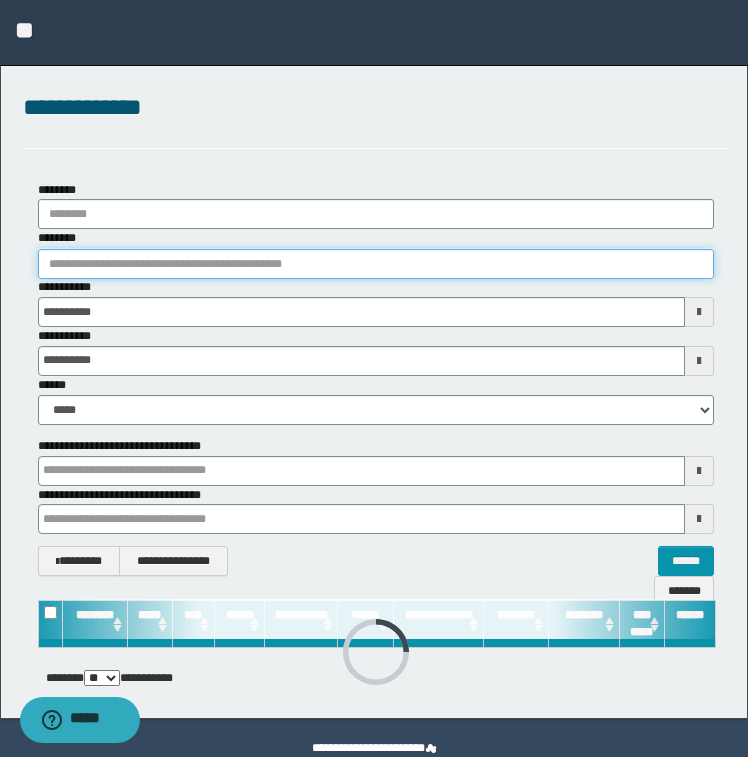 click on "********" at bounding box center [376, 264] 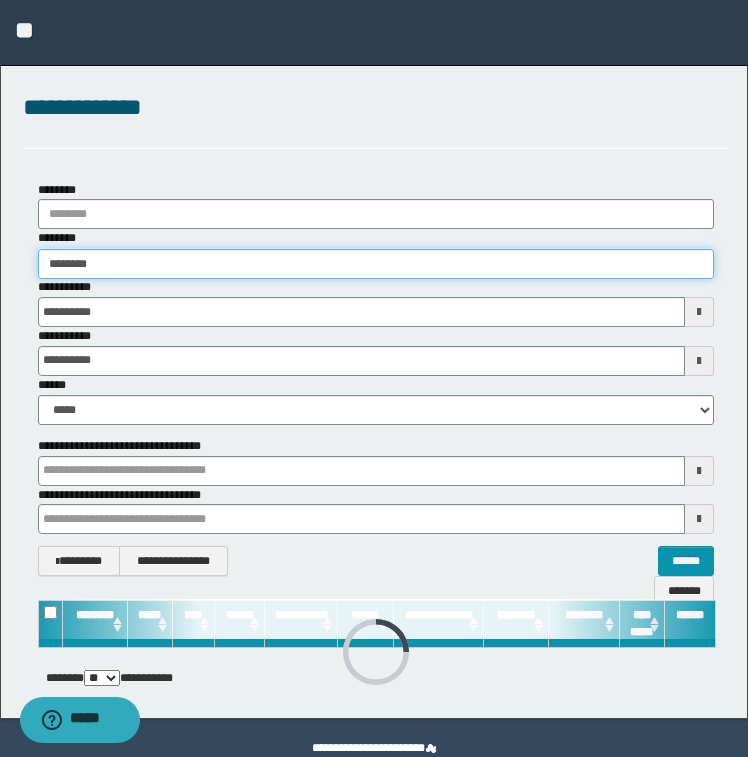 type on "********" 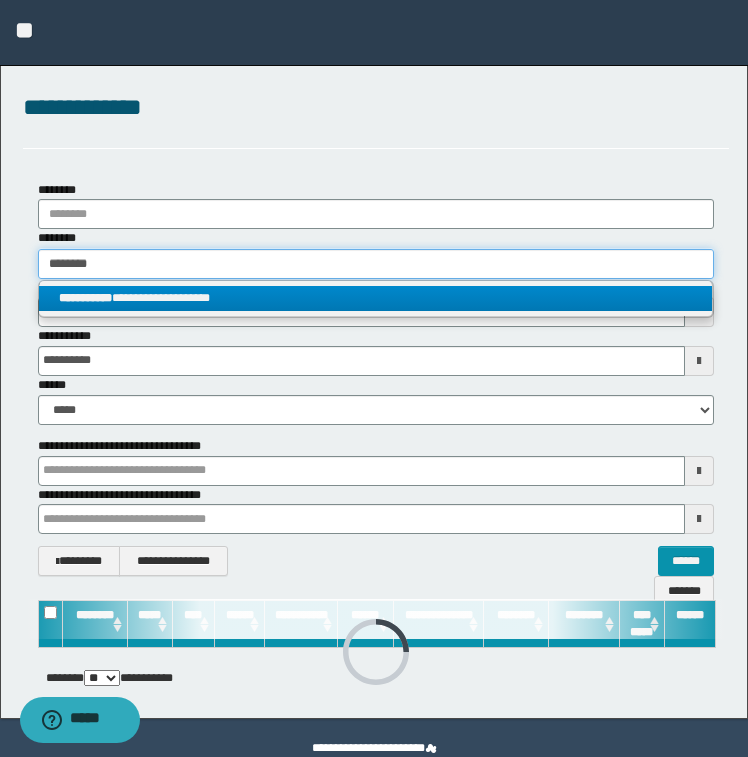 type on "********" 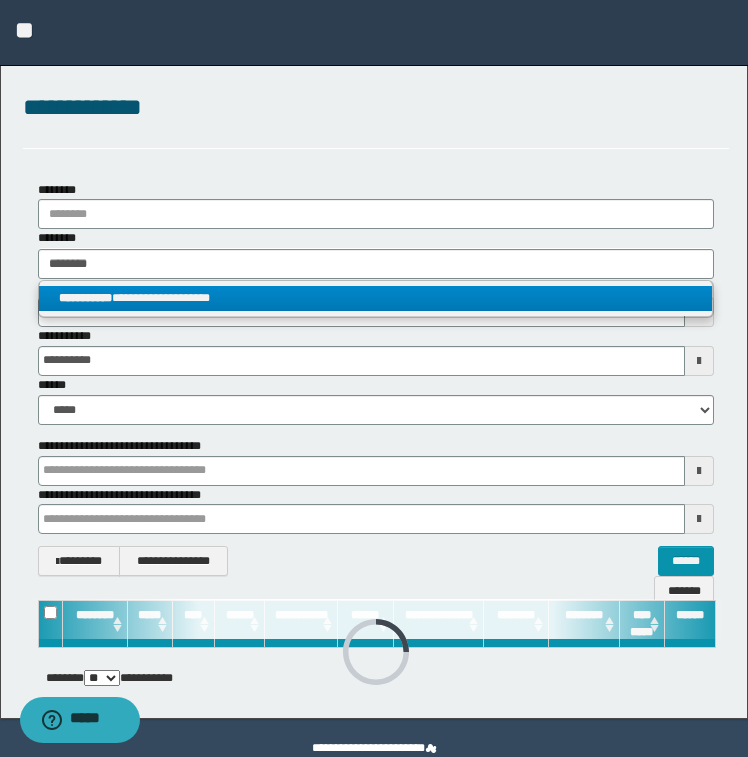 click on "**********" at bounding box center (376, 298) 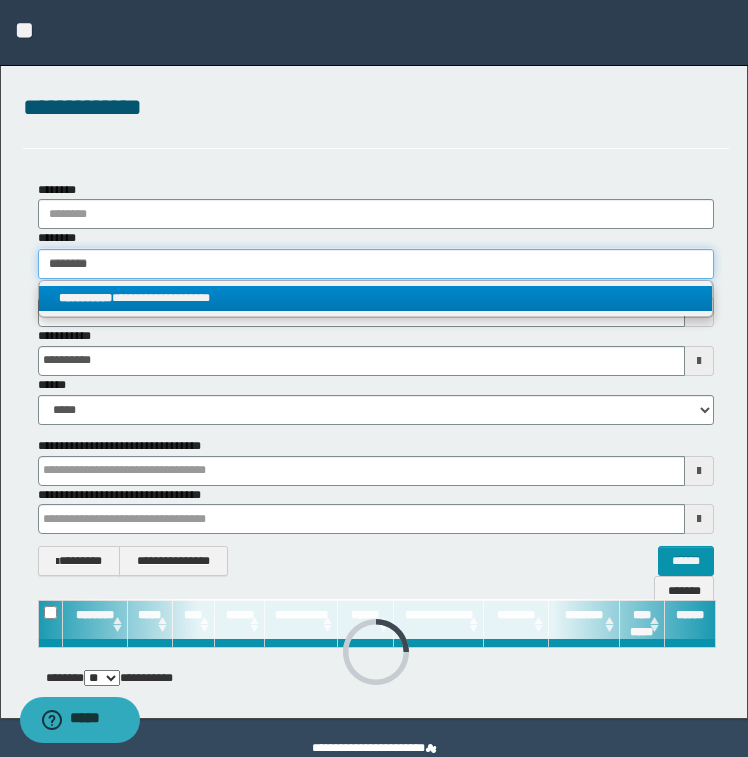 type 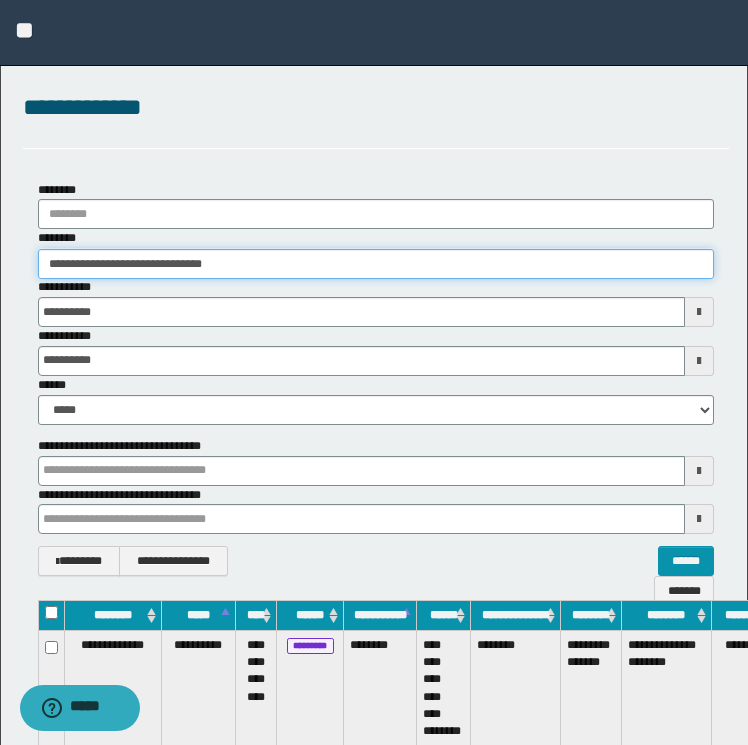 scroll, scrollTop: 0, scrollLeft: 92, axis: horizontal 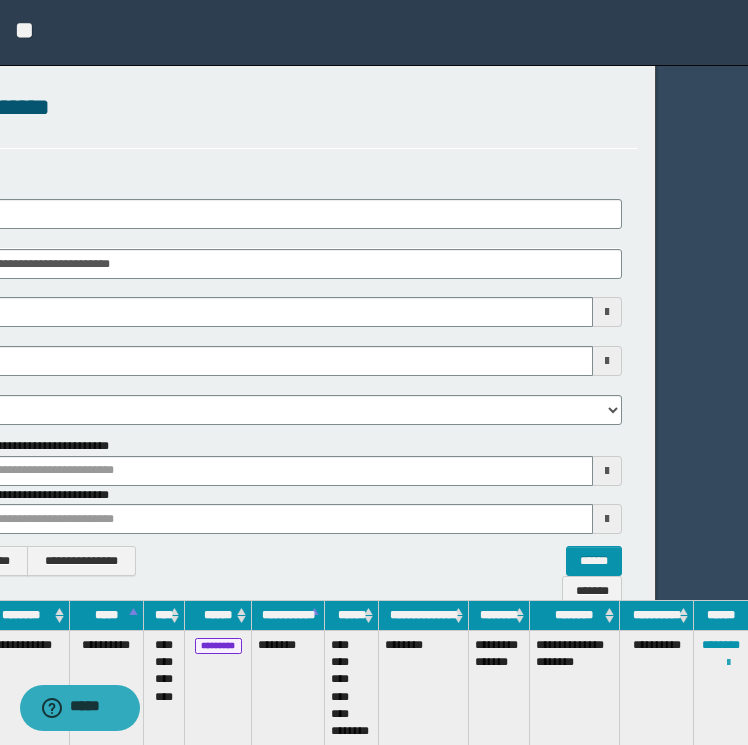 click at bounding box center [728, 663] 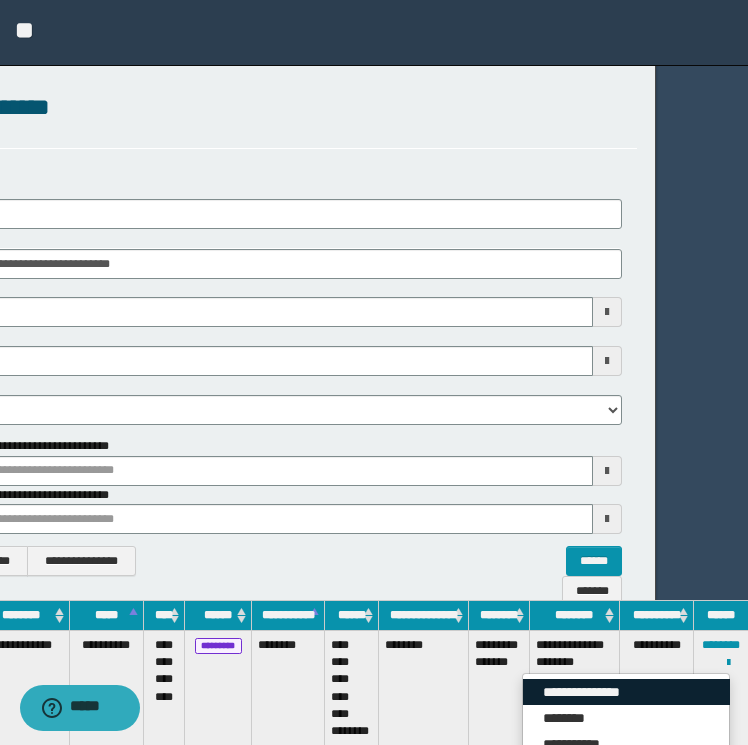 click on "**********" at bounding box center (626, 692) 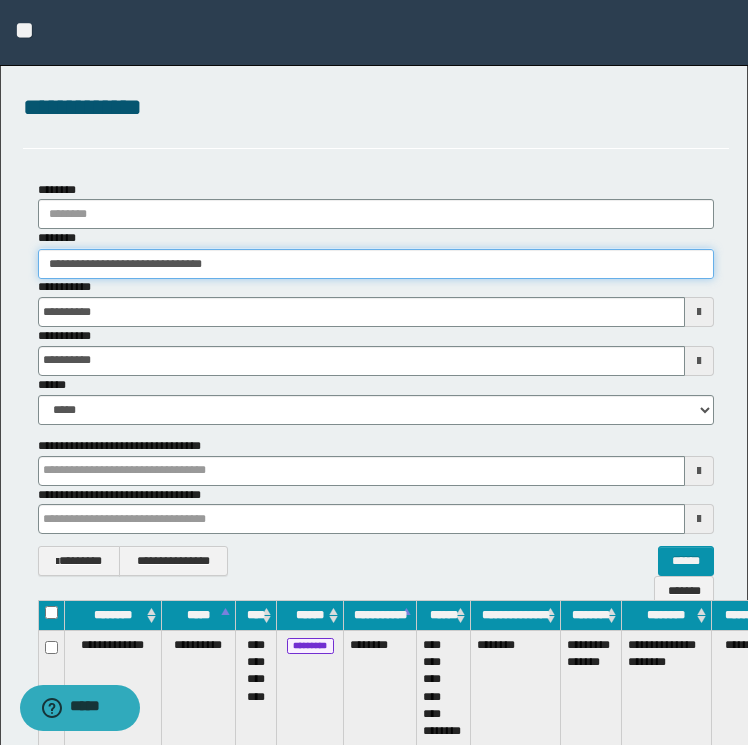 click on "**********" at bounding box center [376, 264] 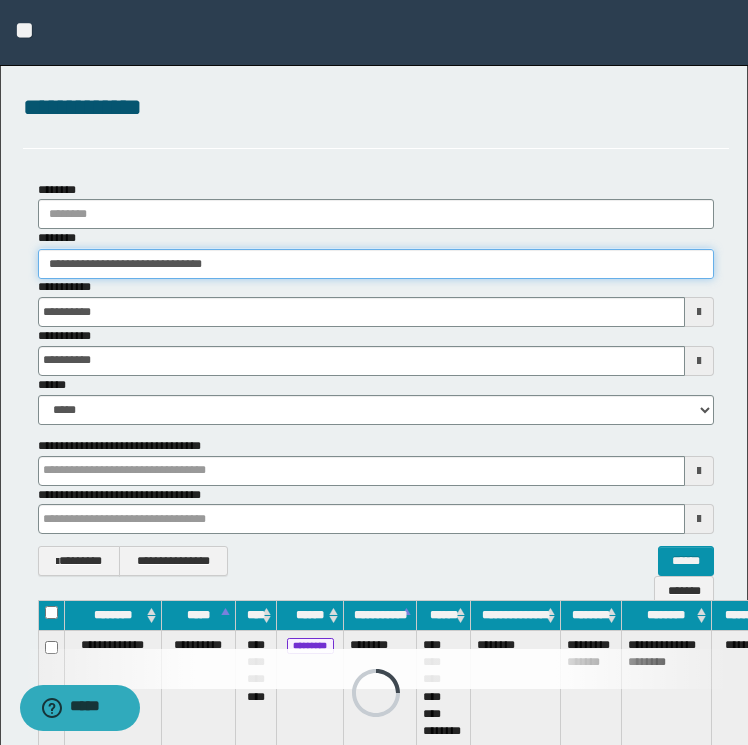click on "**********" at bounding box center [376, 264] 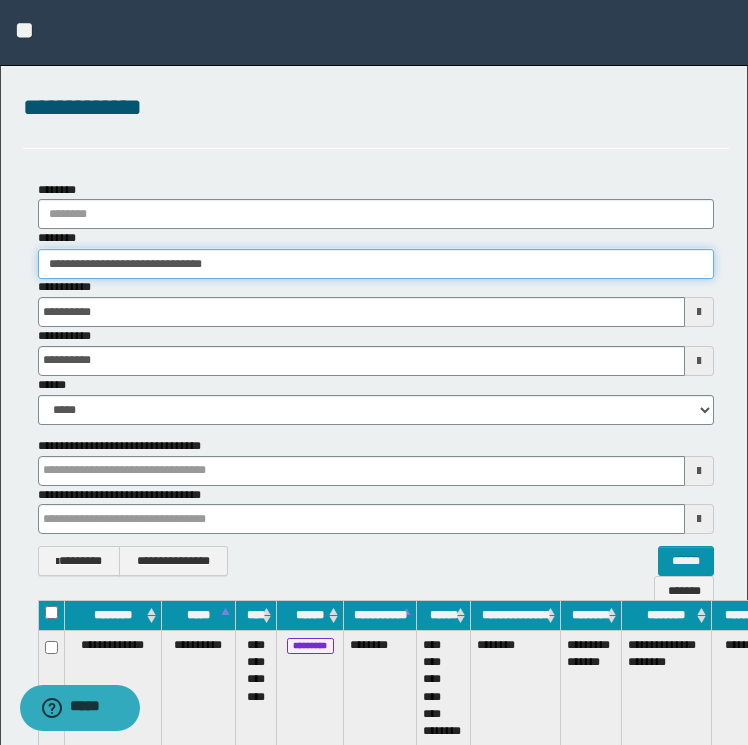 paste 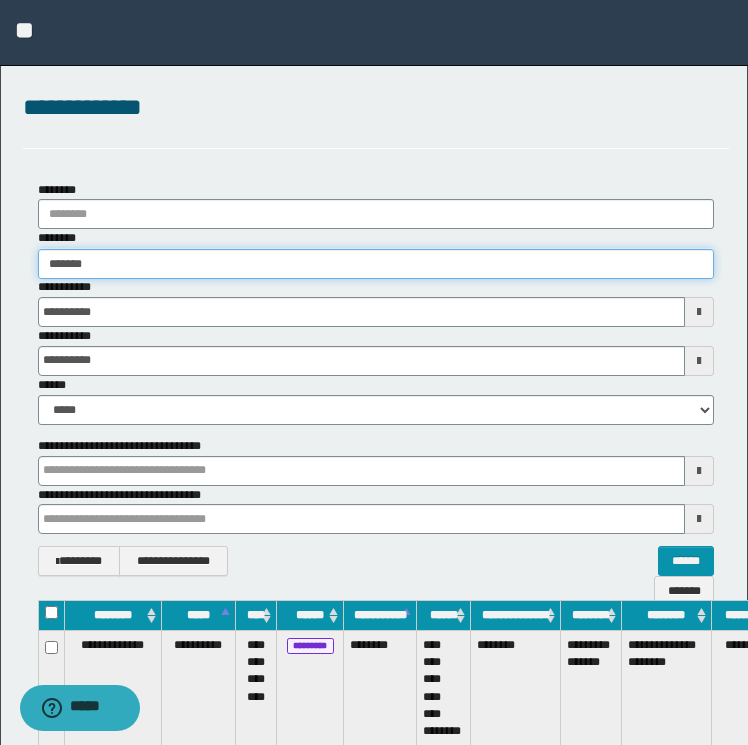 type on "*******" 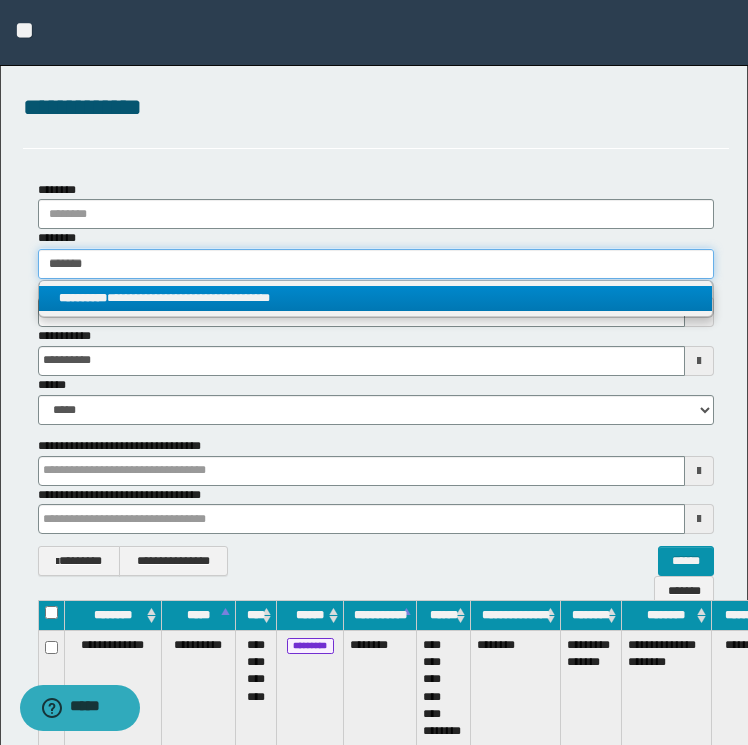 type on "*******" 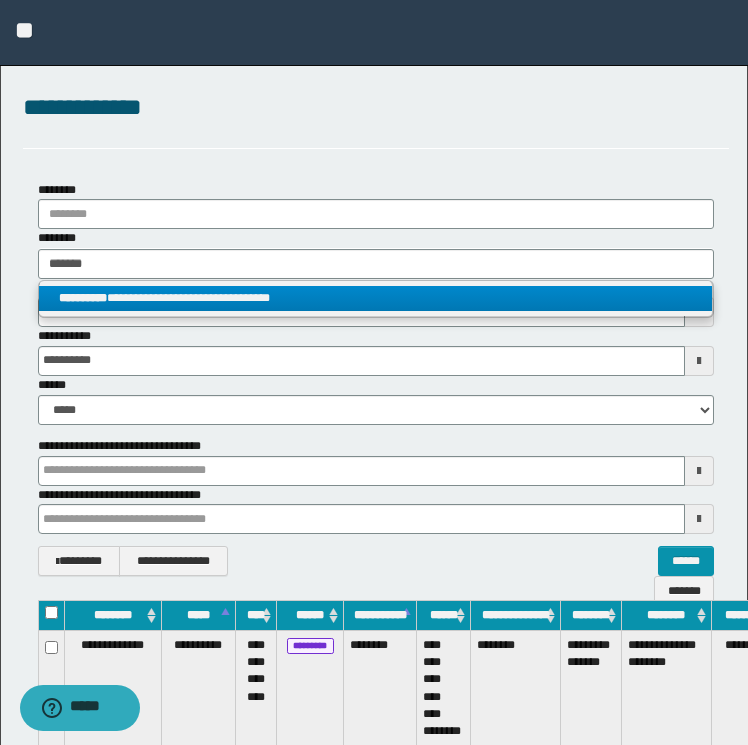click on "**********" at bounding box center [376, 298] 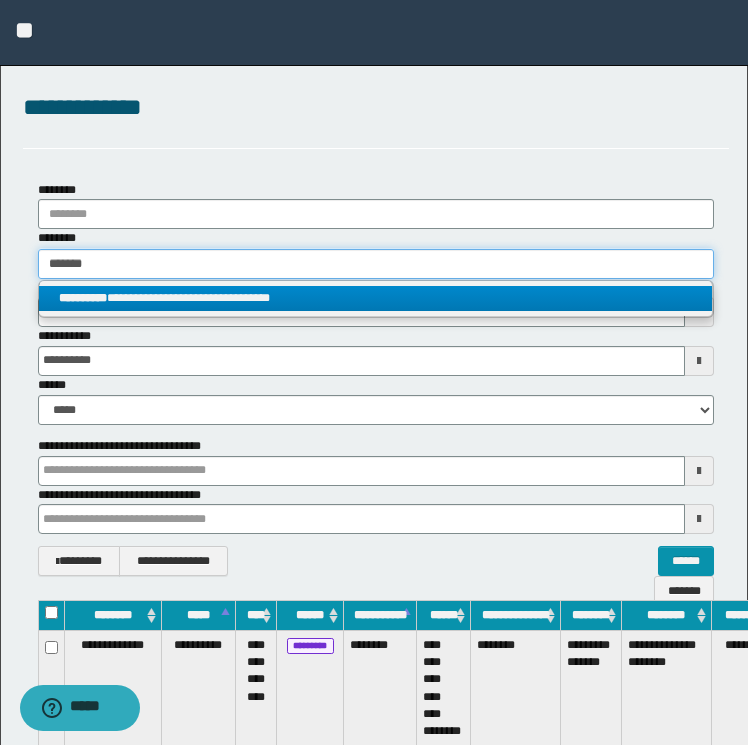 type 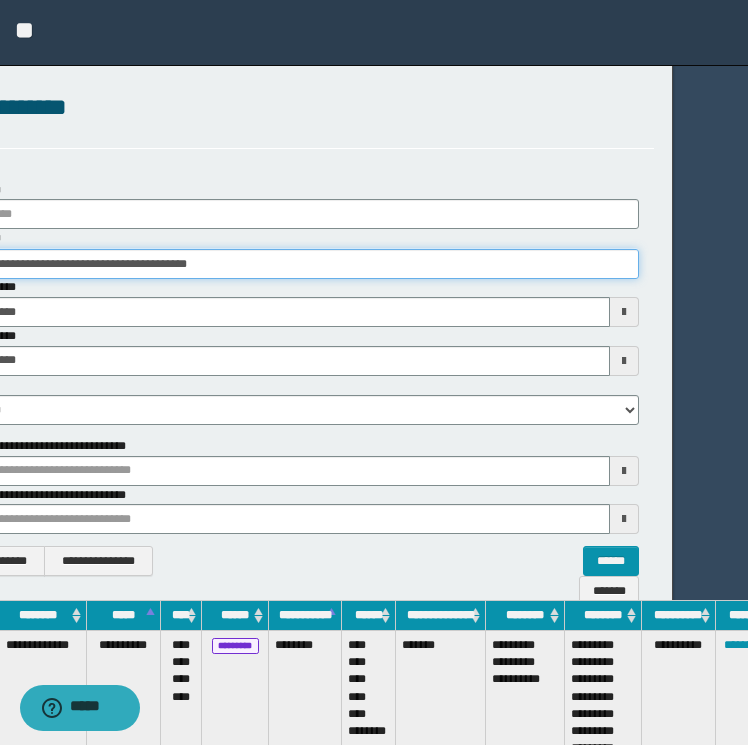 scroll, scrollTop: 0, scrollLeft: 97, axis: horizontal 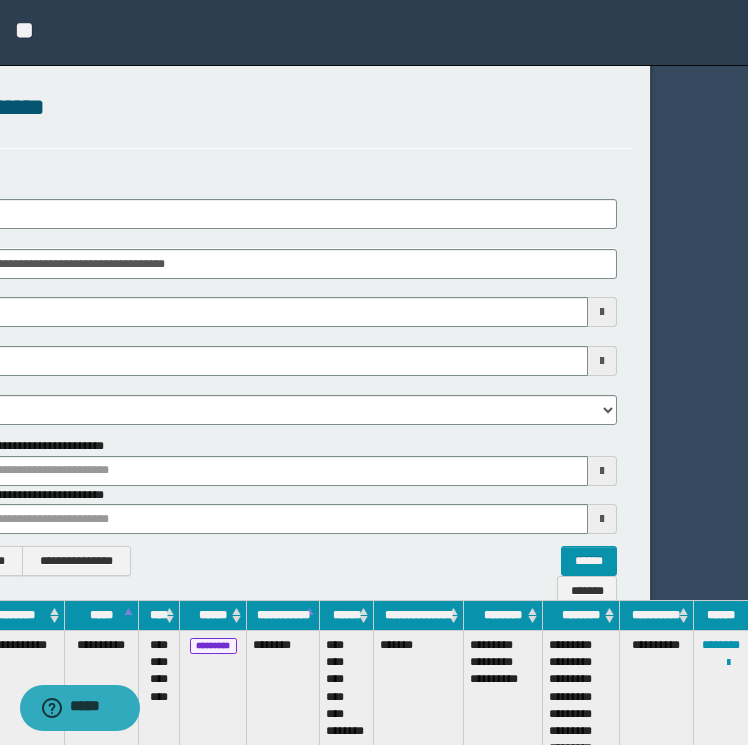 click on "**********" at bounding box center (721, 706) 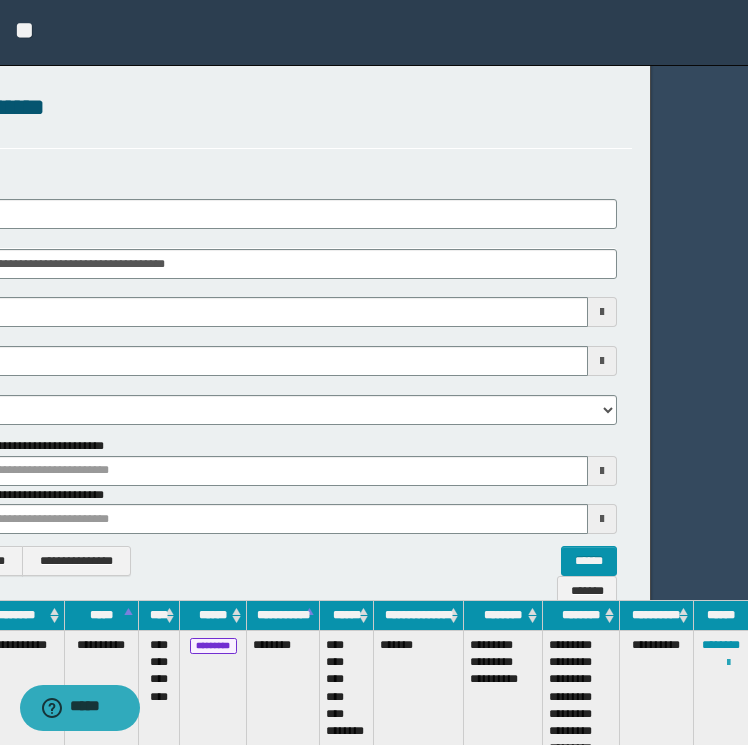 click at bounding box center [728, 663] 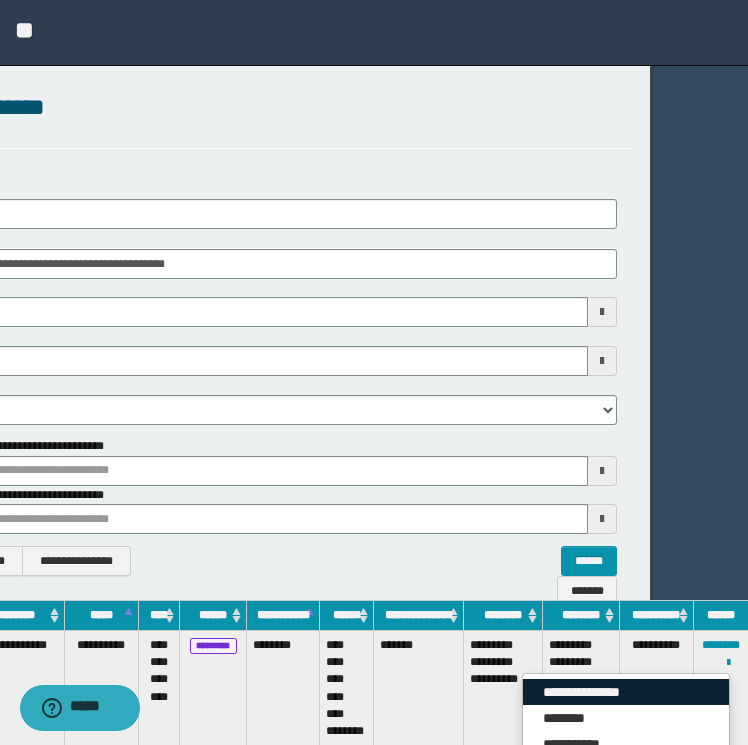 click on "**********" at bounding box center [626, 692] 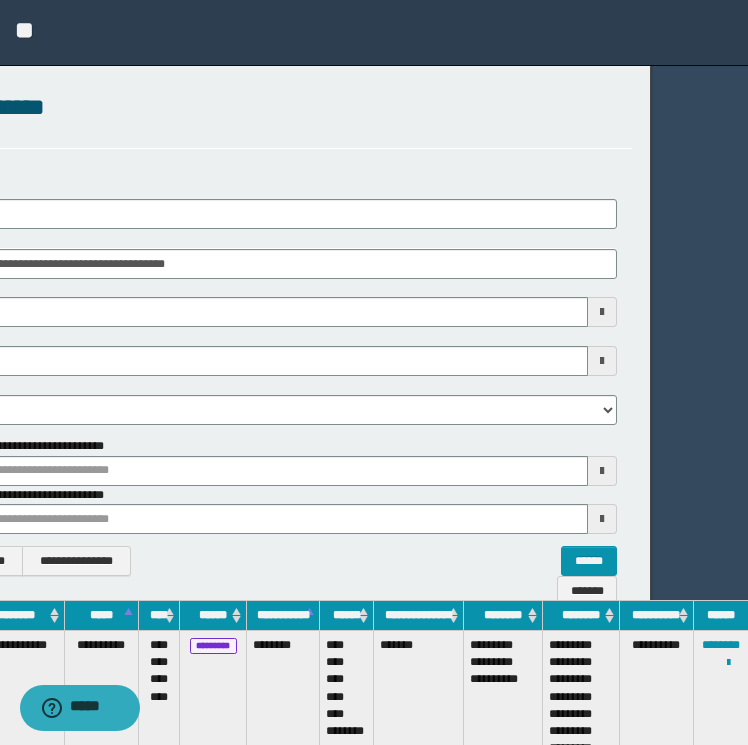 scroll, scrollTop: 0, scrollLeft: 0, axis: both 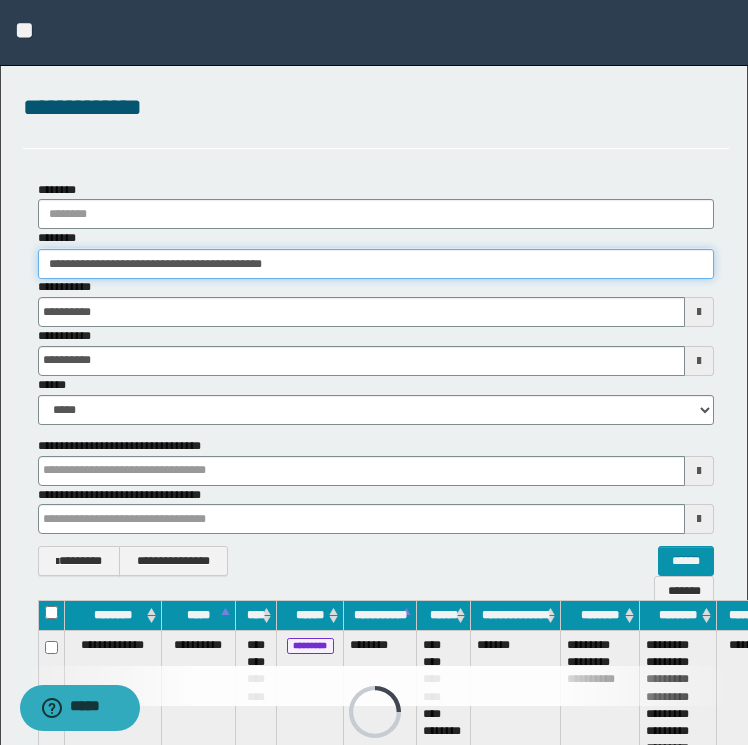 drag, startPoint x: 385, startPoint y: 267, endPoint x: -4, endPoint y: 258, distance: 389.1041 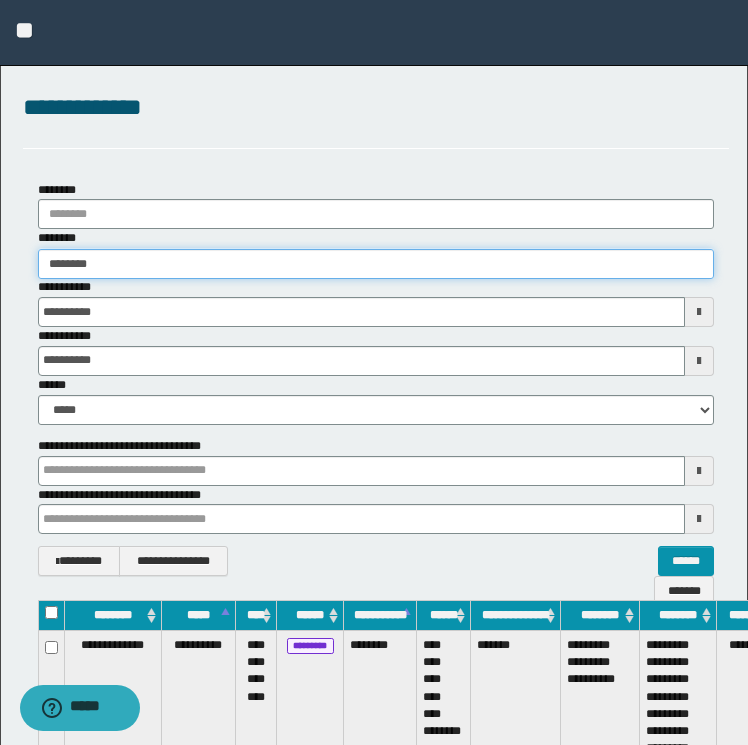 type on "********" 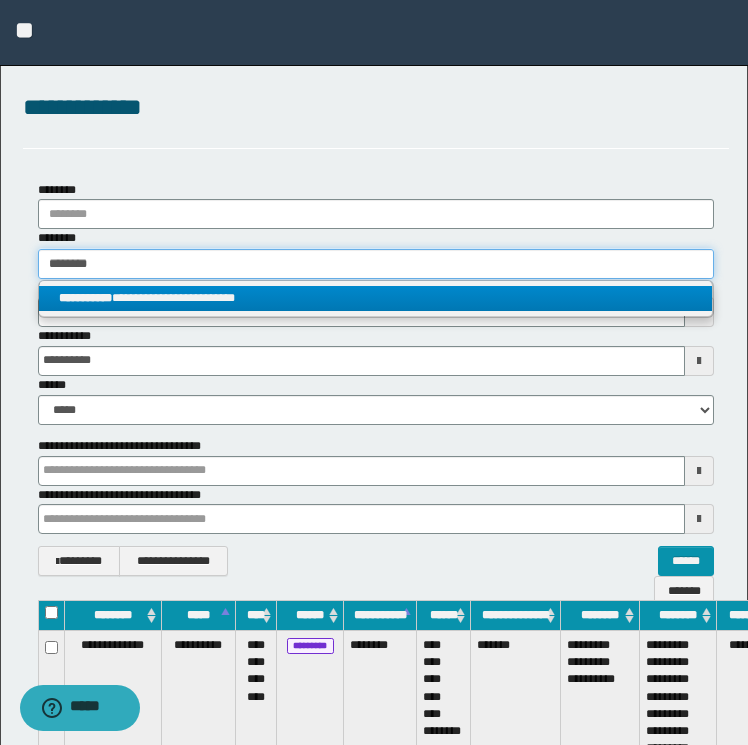 type on "********" 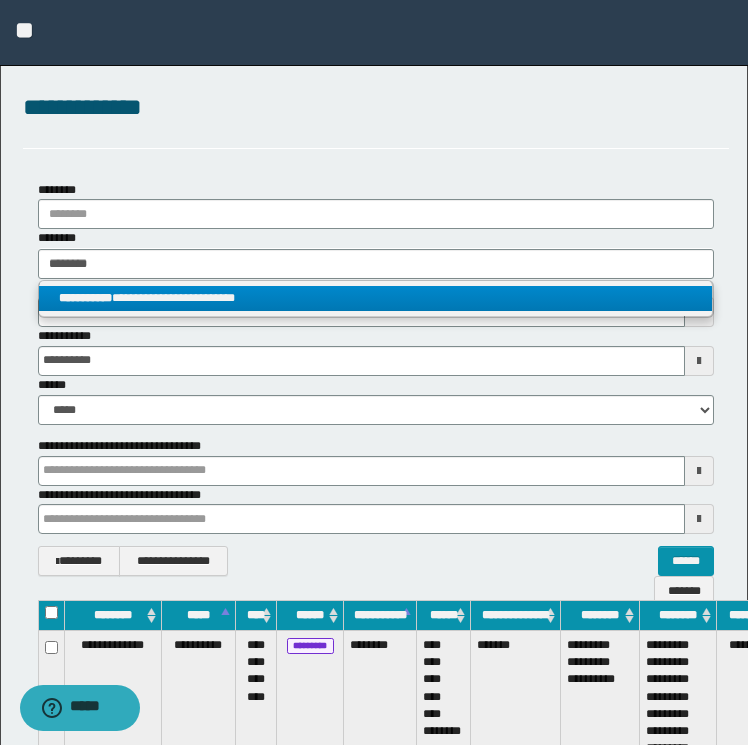 click on "**********" at bounding box center (376, 298) 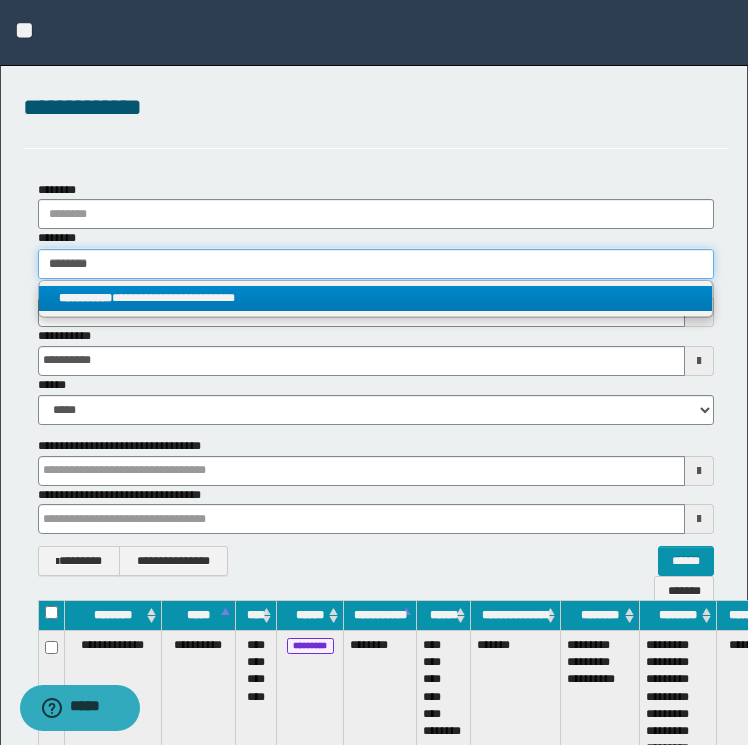 type 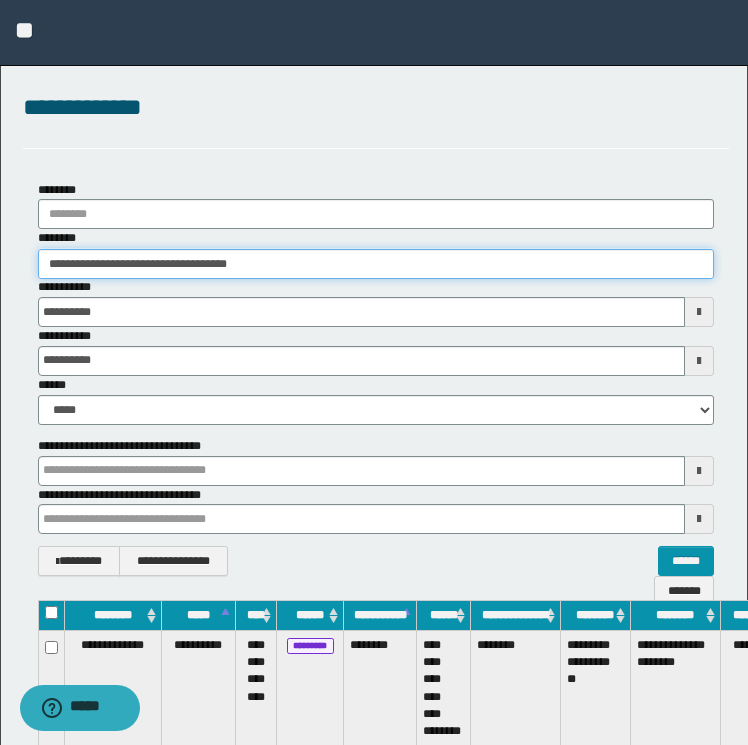 scroll, scrollTop: 0, scrollLeft: 101, axis: horizontal 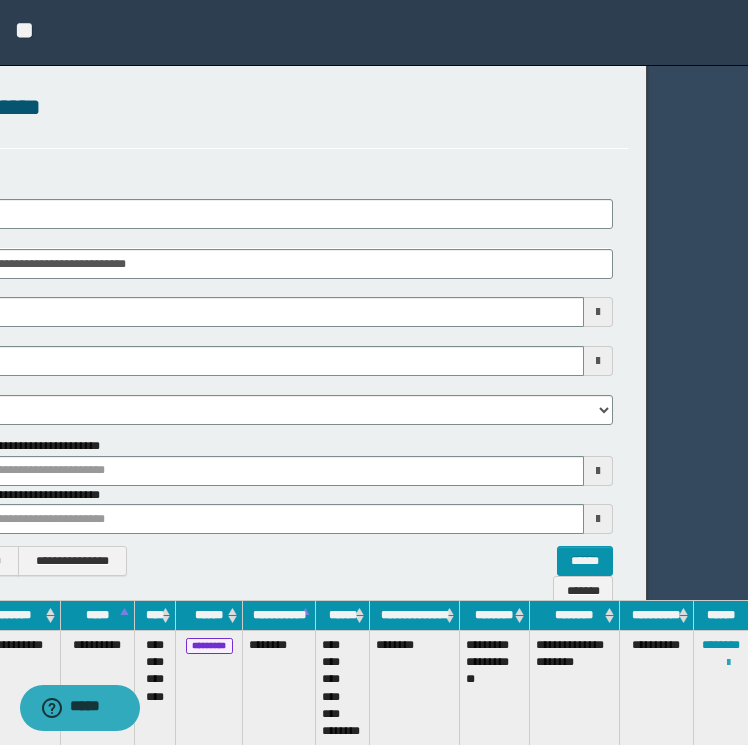 click at bounding box center (728, 663) 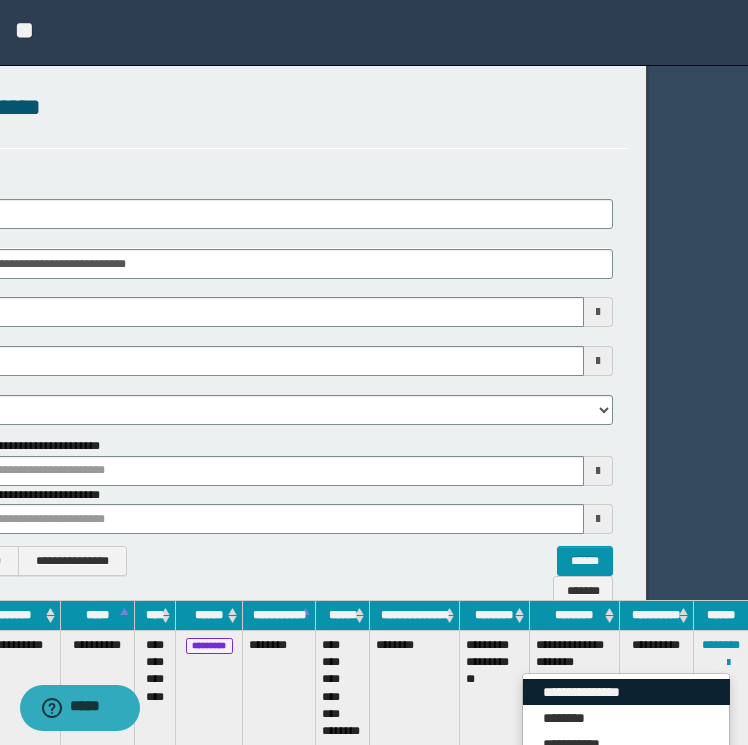 click on "**********" at bounding box center [626, 692] 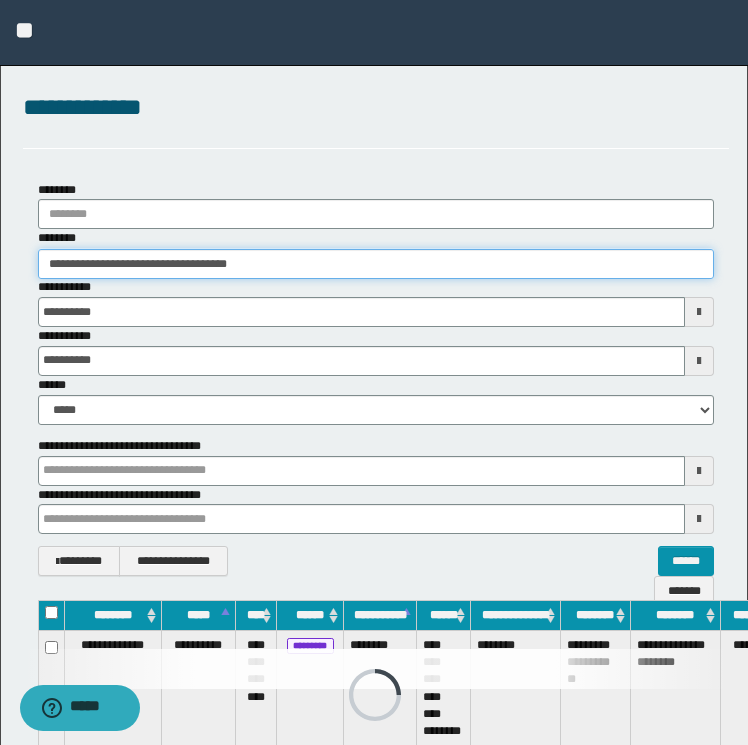 drag, startPoint x: 286, startPoint y: 268, endPoint x: -4, endPoint y: 308, distance: 292.74564 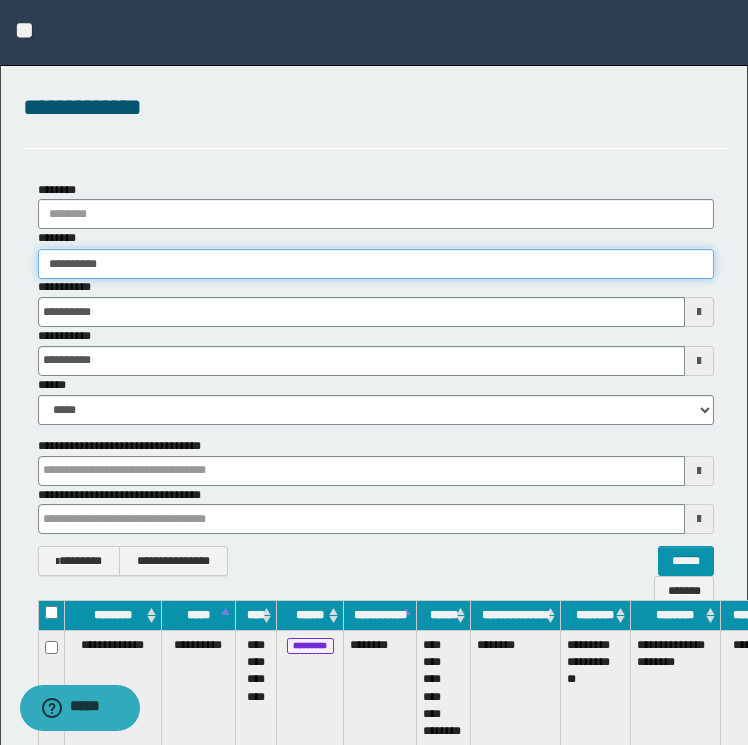 type on "**********" 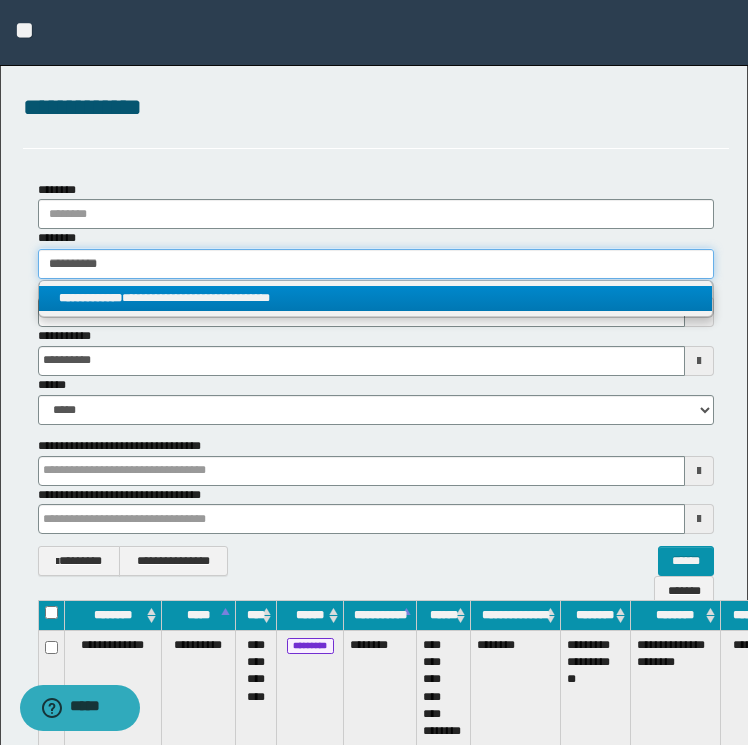 type on "**********" 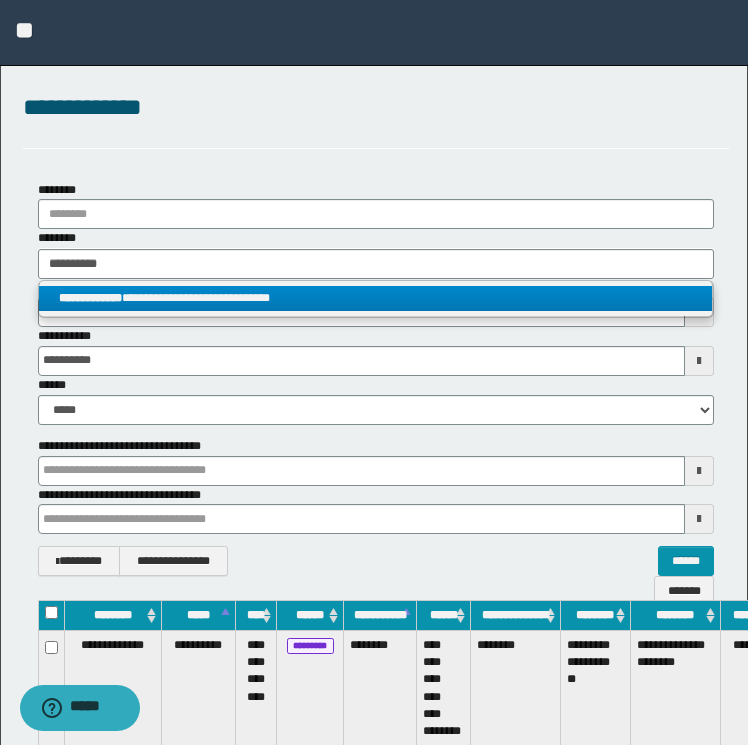 click on "**********" at bounding box center (90, 298) 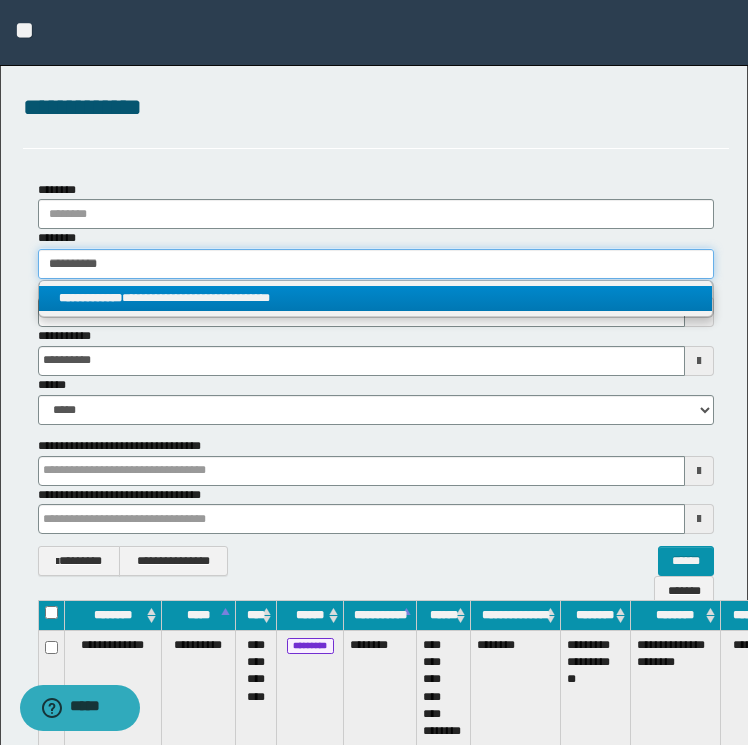 type 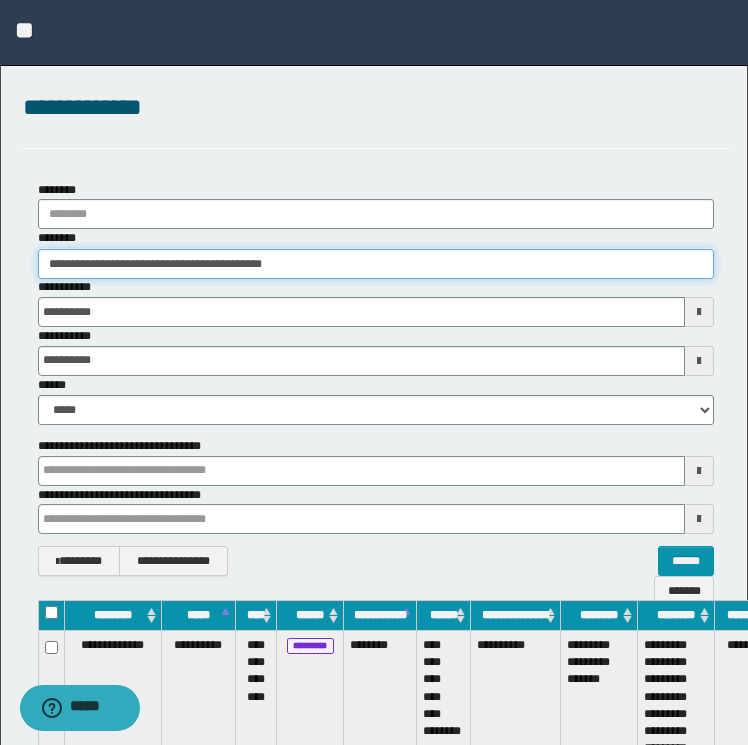 scroll, scrollTop: 0, scrollLeft: 96, axis: horizontal 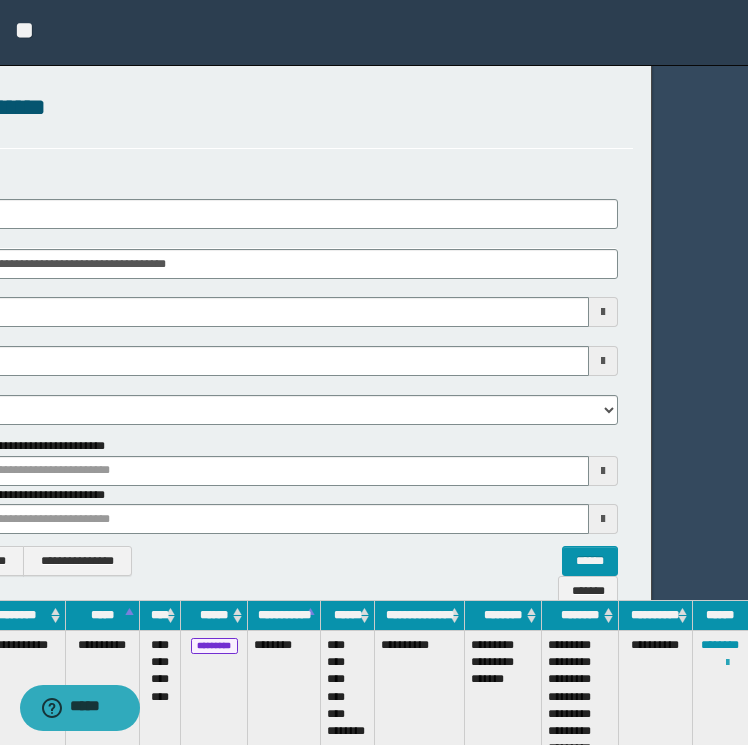 click at bounding box center [727, 663] 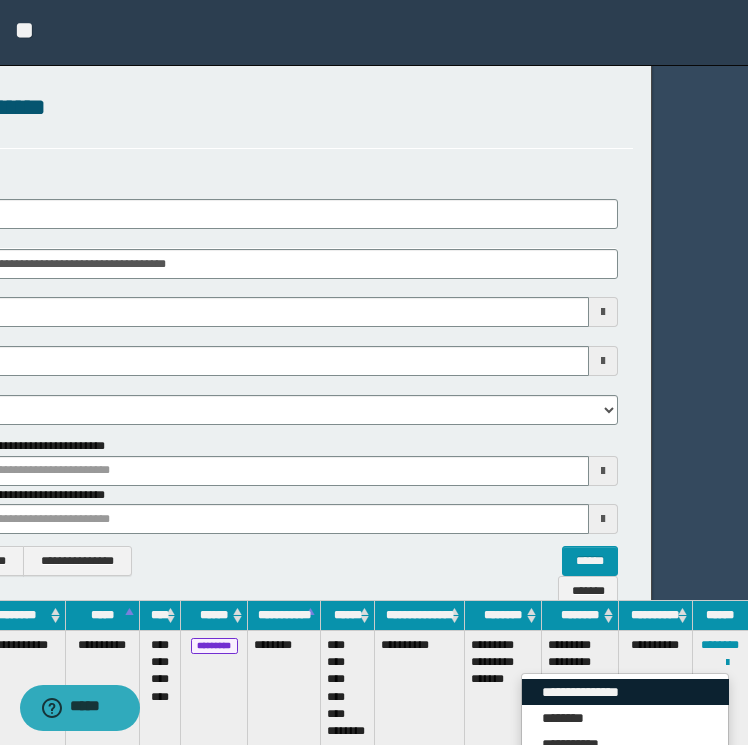 click on "**********" at bounding box center (625, 692) 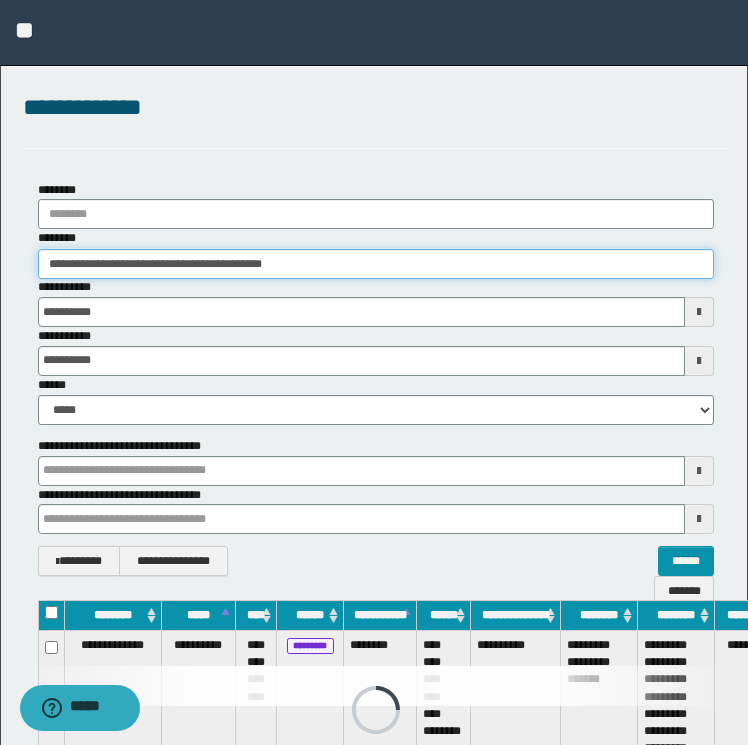 drag, startPoint x: 336, startPoint y: 268, endPoint x: -4, endPoint y: 256, distance: 340.2117 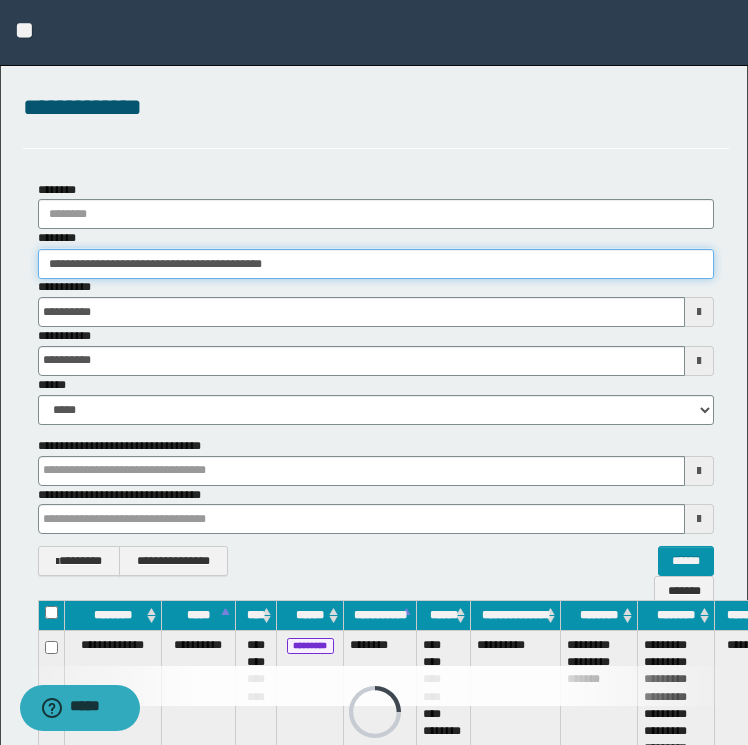 paste 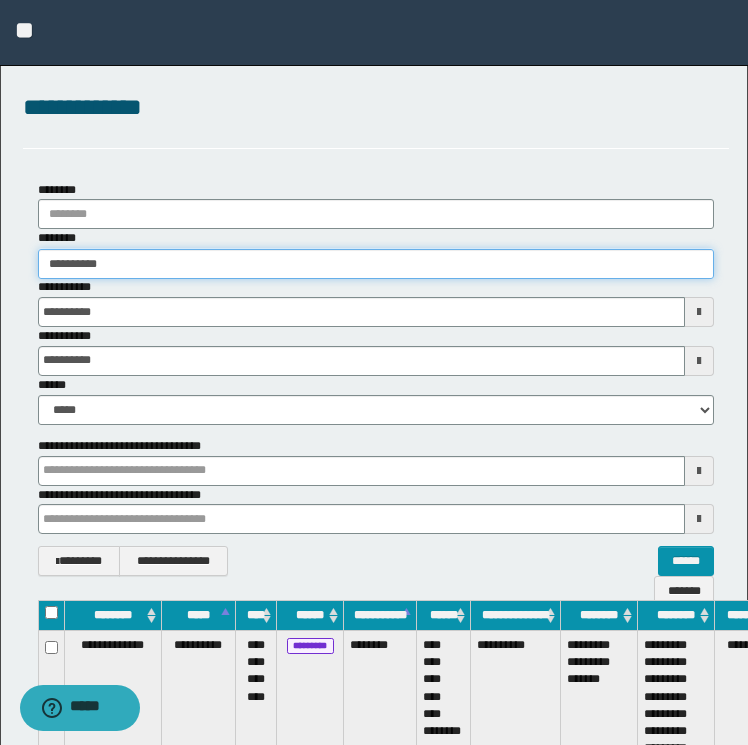 type on "**********" 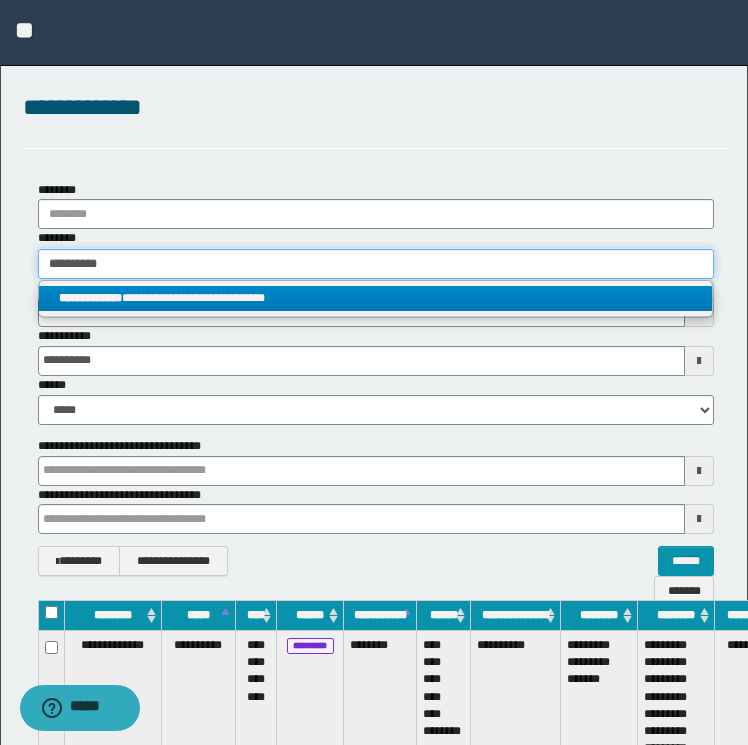 type on "**********" 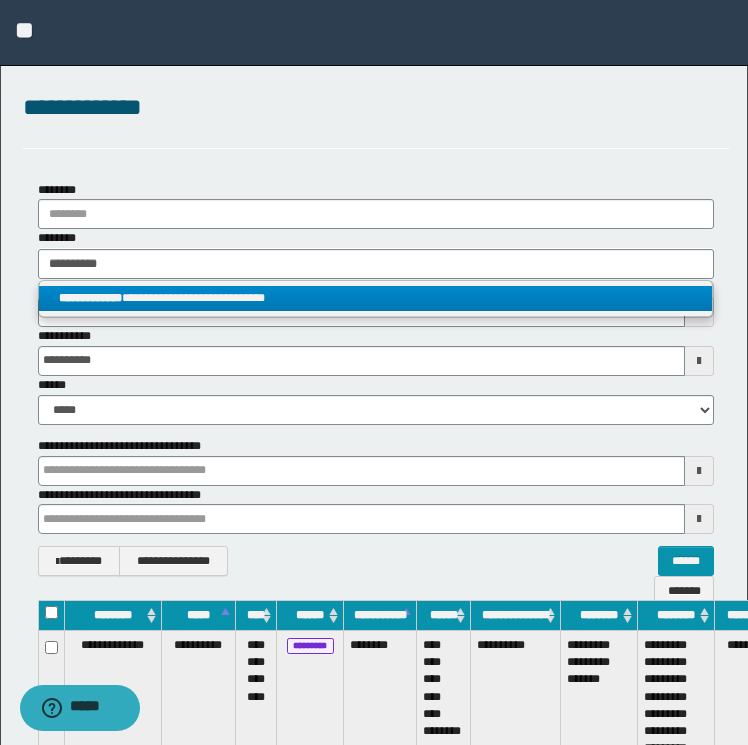 click on "**********" at bounding box center (376, 298) 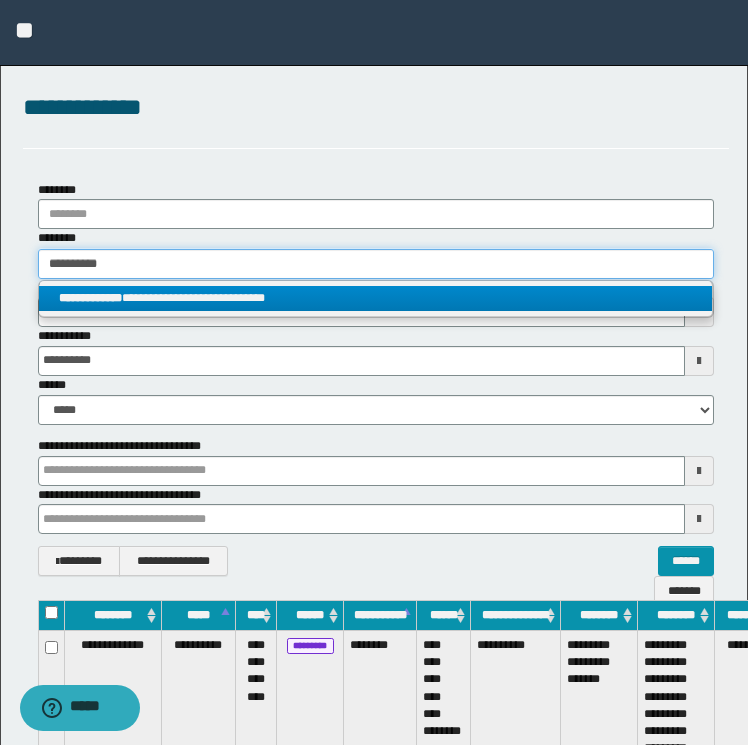 type 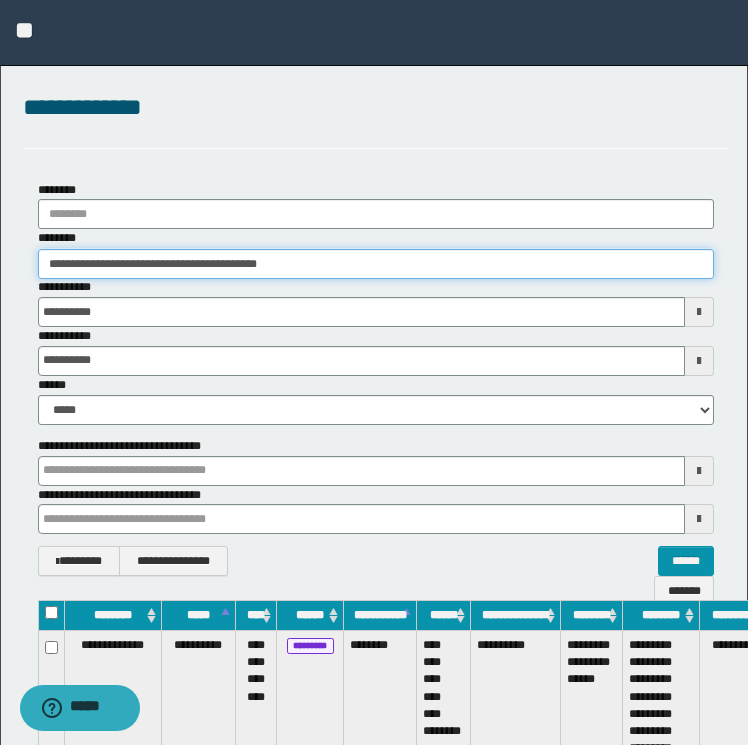 click on "**********" at bounding box center [376, 264] 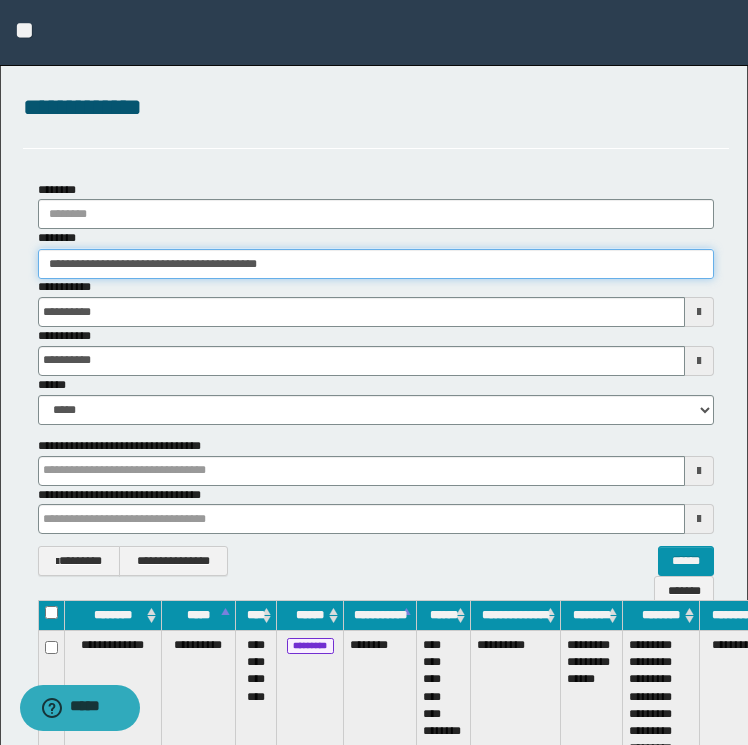 scroll, scrollTop: 0, scrollLeft: 80, axis: horizontal 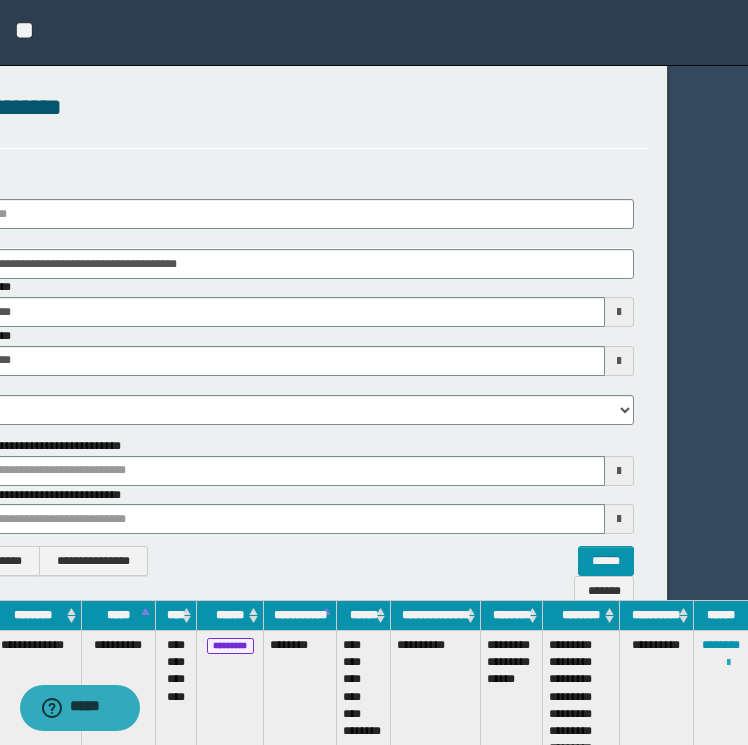 click at bounding box center (728, 663) 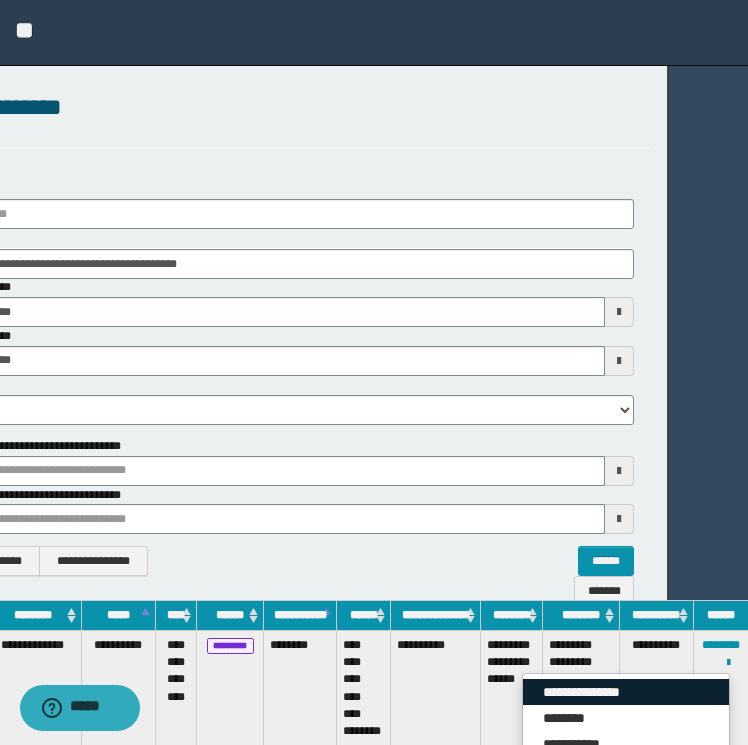 click on "**********" at bounding box center (626, 692) 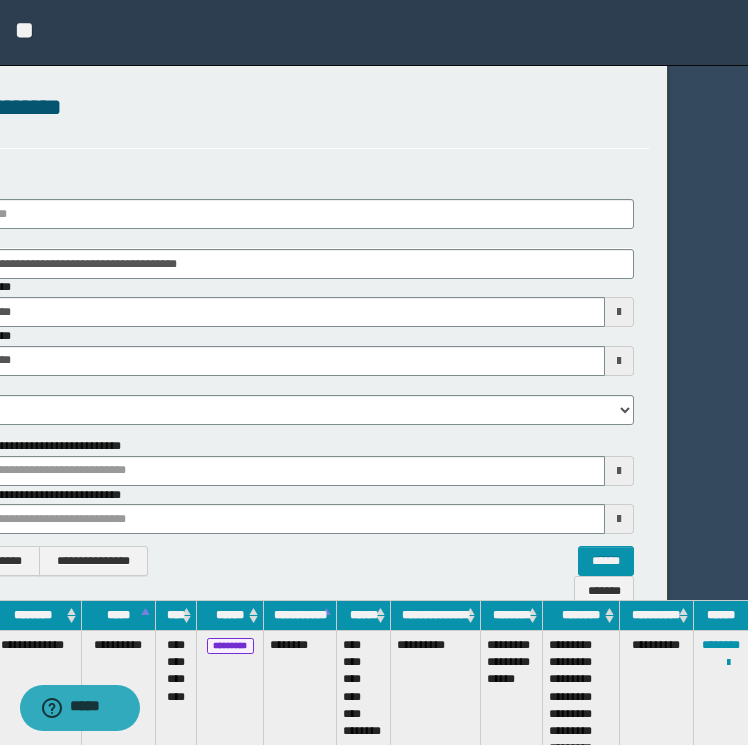 scroll, scrollTop: 0, scrollLeft: 0, axis: both 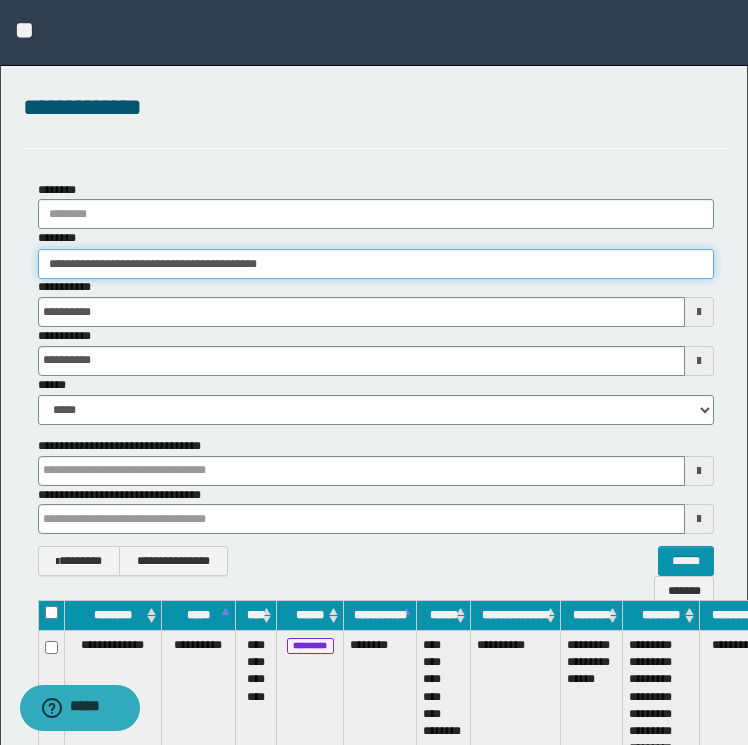 click on "**********" at bounding box center (376, 264) 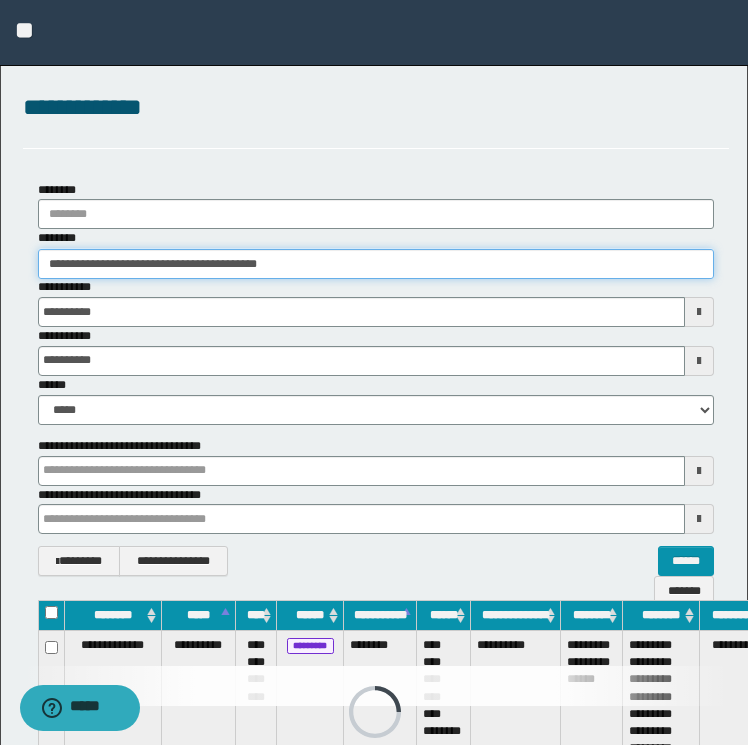 click on "**********" at bounding box center (376, 264) 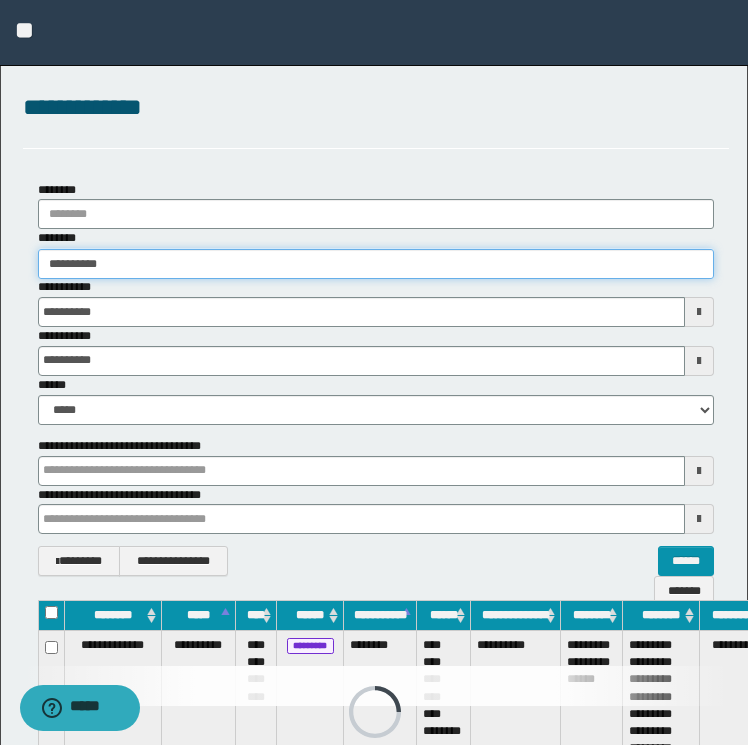type on "**********" 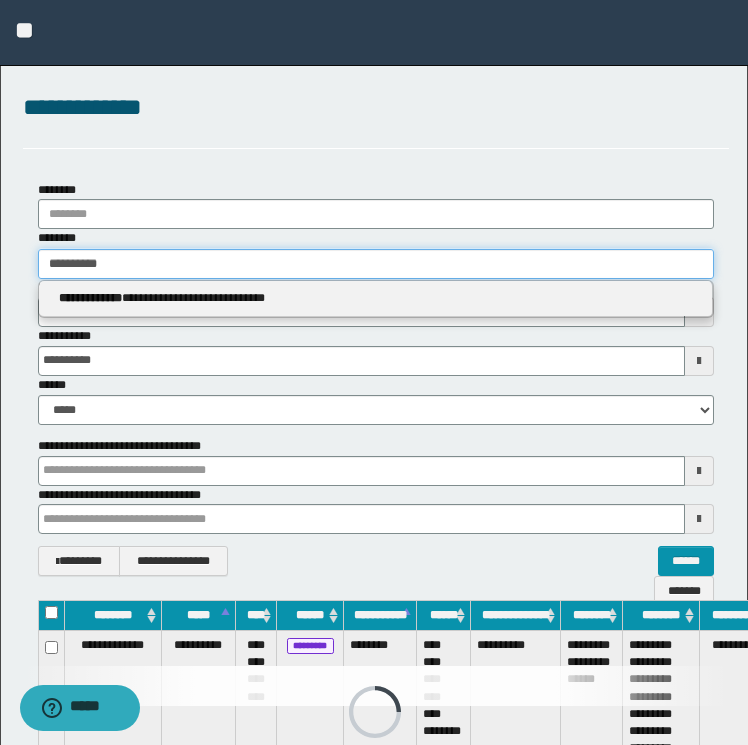 type on "**********" 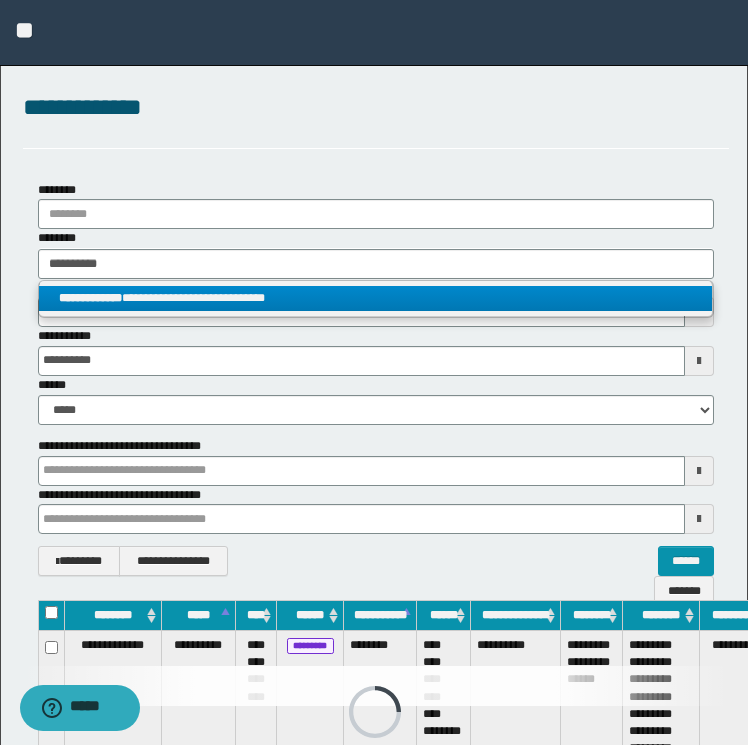 click on "**********" at bounding box center (376, 298) 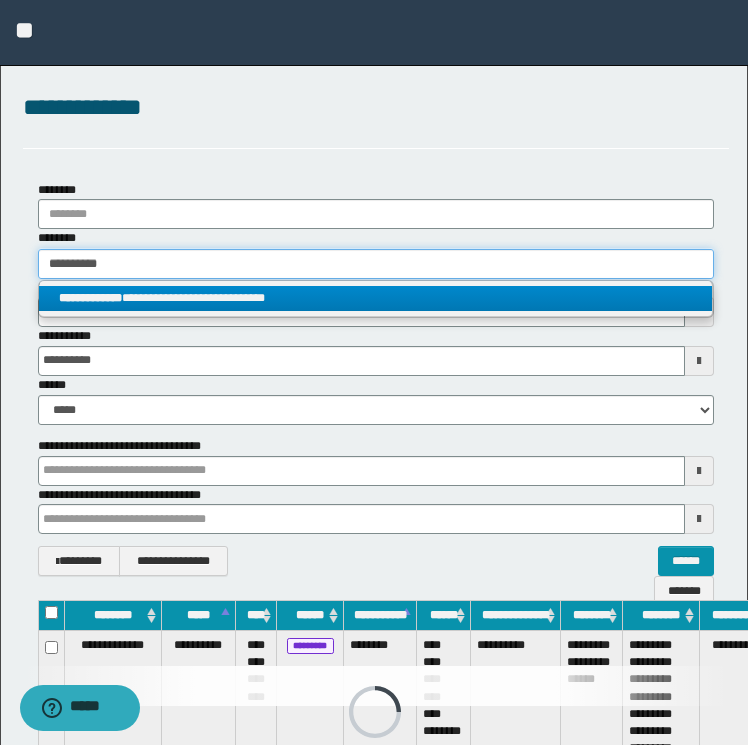 type 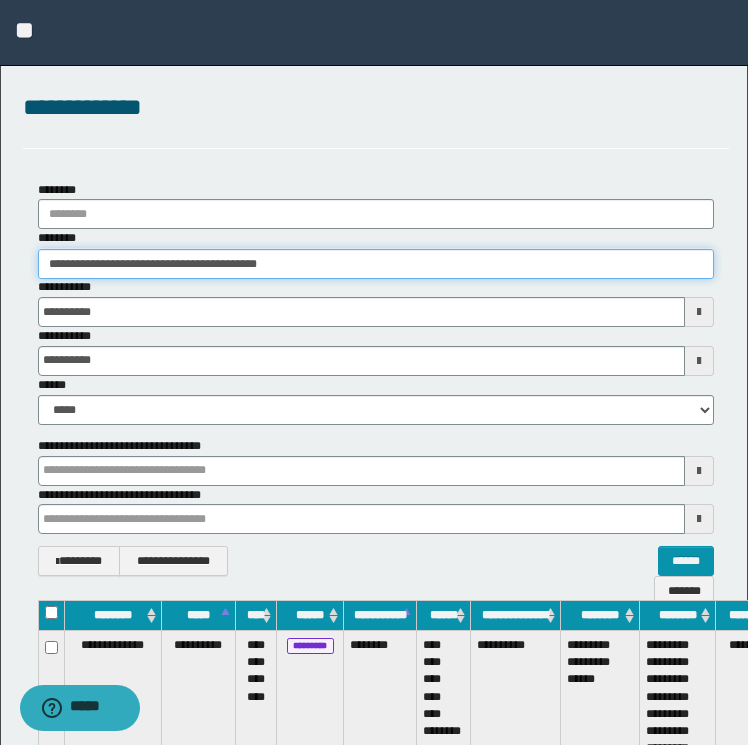 scroll, scrollTop: 0, scrollLeft: 96, axis: horizontal 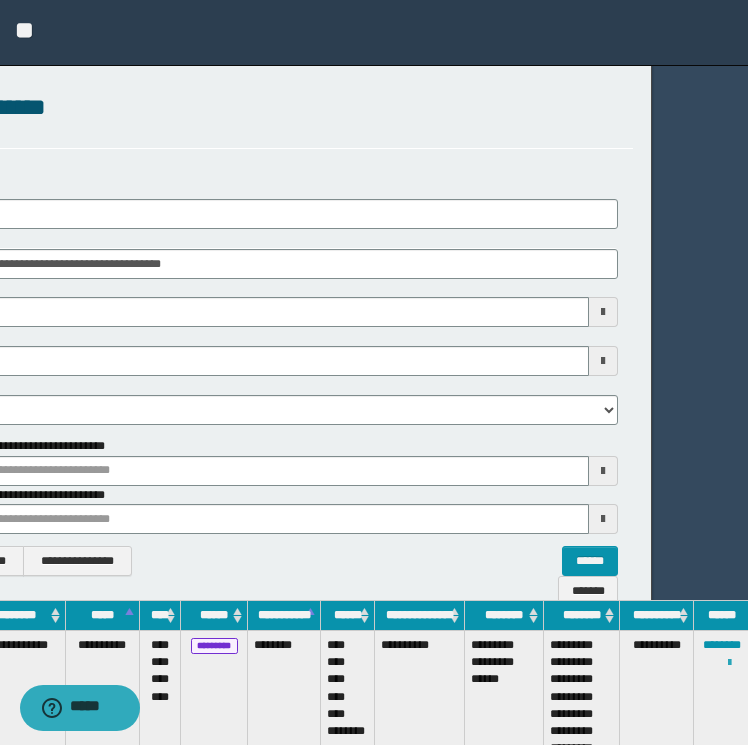 click at bounding box center (729, 663) 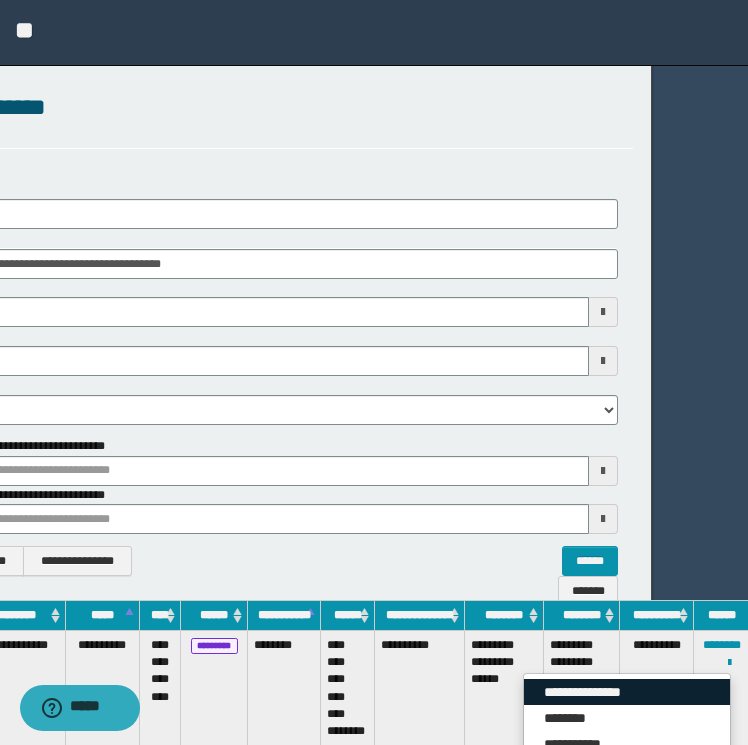 click on "**********" at bounding box center (627, 692) 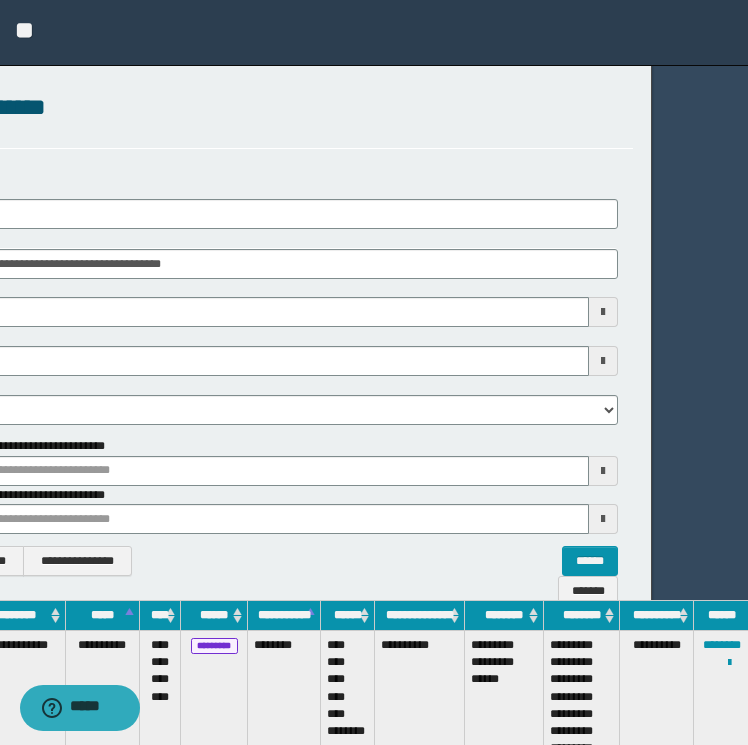 scroll, scrollTop: 0, scrollLeft: 0, axis: both 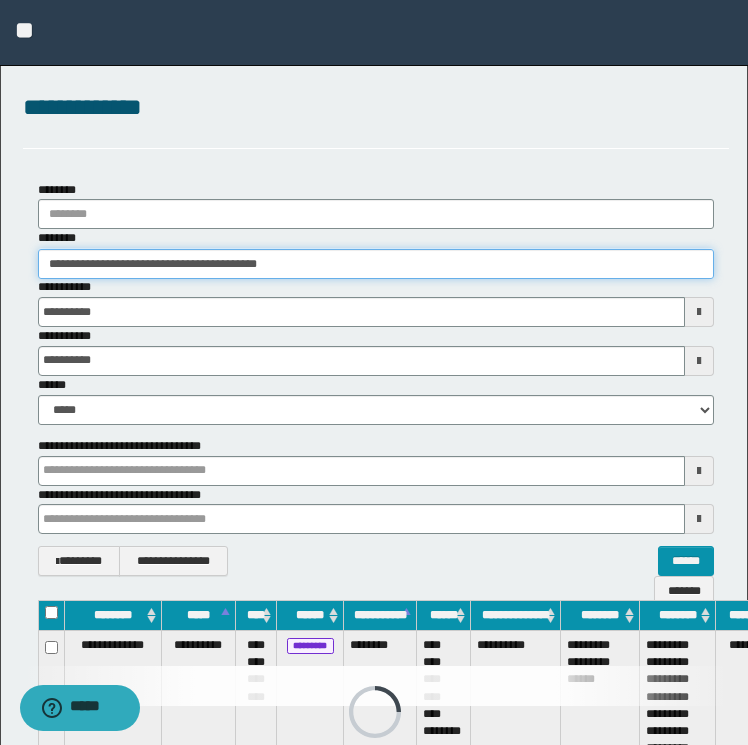 drag, startPoint x: 479, startPoint y: 249, endPoint x: -4, endPoint y: 216, distance: 484.126 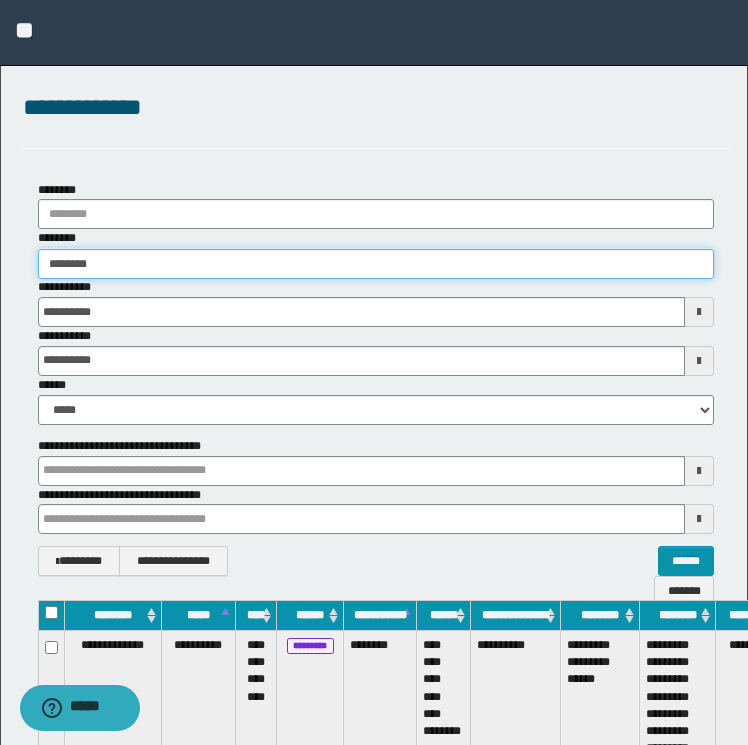 type on "********" 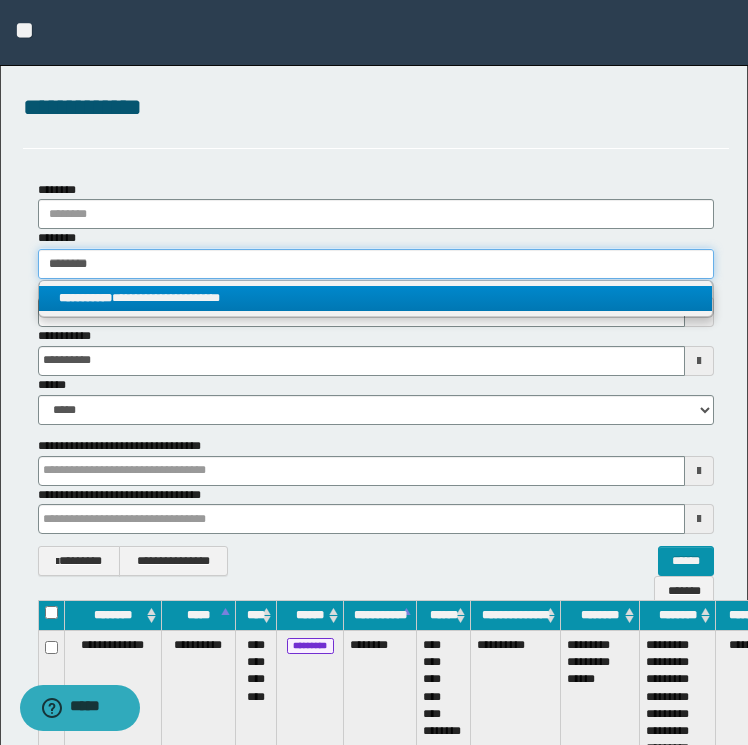 type on "********" 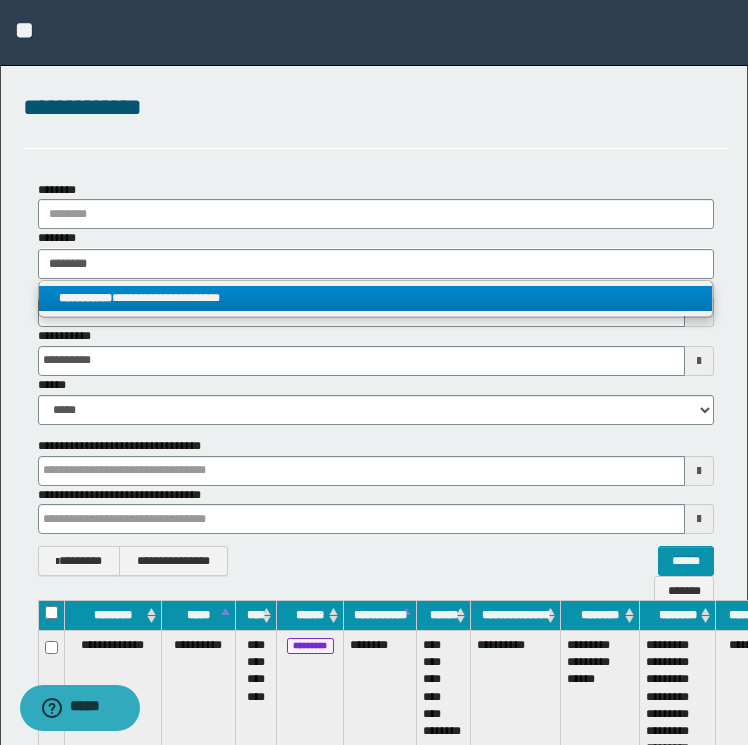 click on "**********" at bounding box center [376, 298] 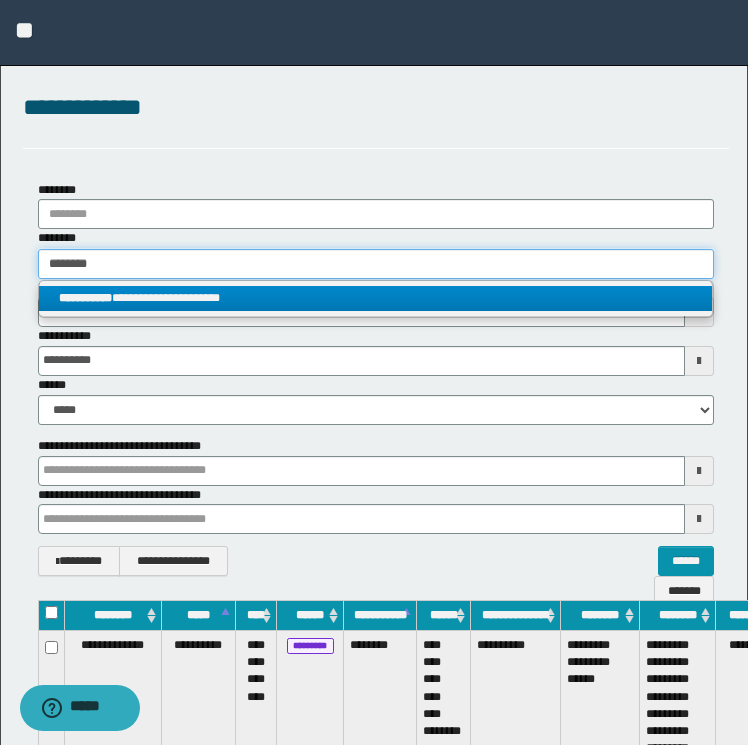 type 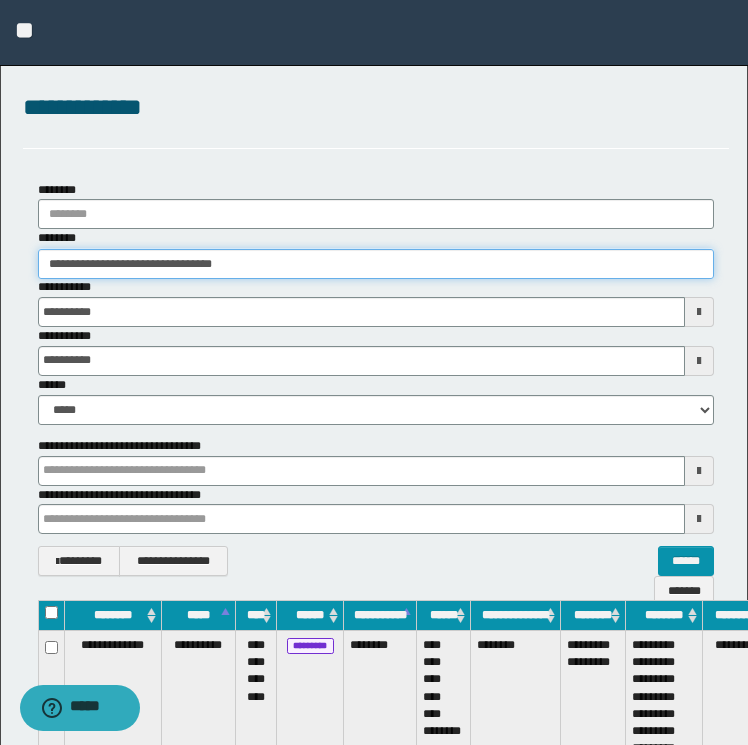 scroll, scrollTop: 0, scrollLeft: 83, axis: horizontal 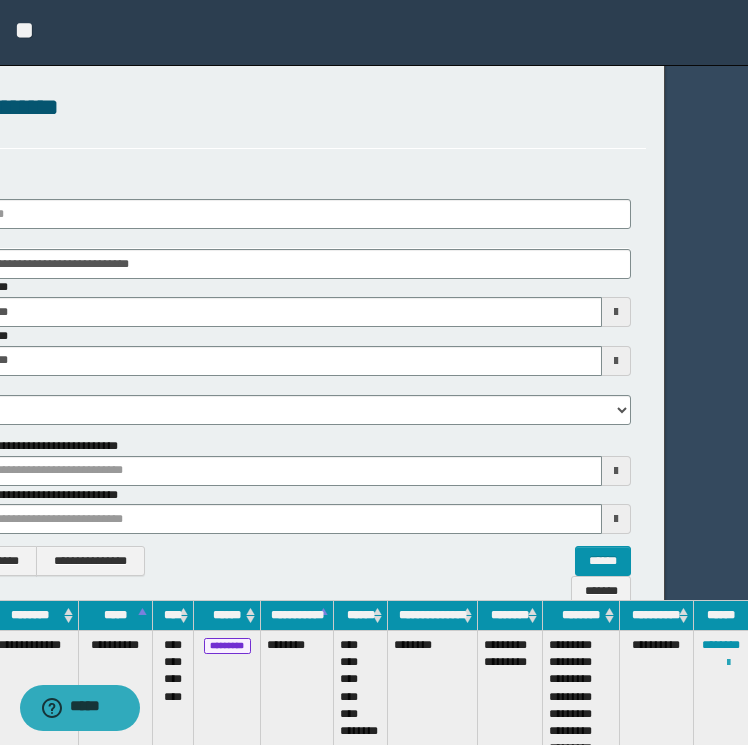 click at bounding box center (728, 663) 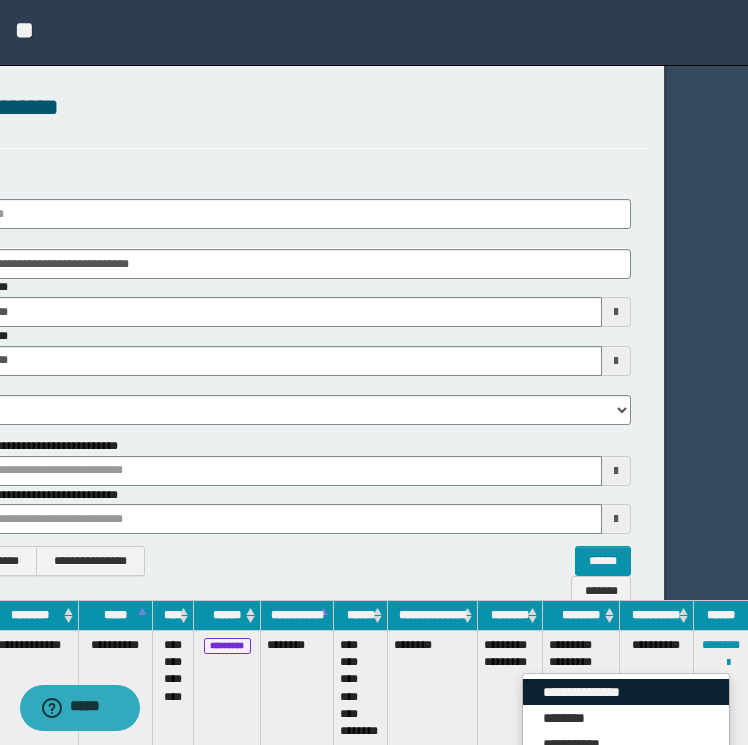 click on "**********" at bounding box center (626, 692) 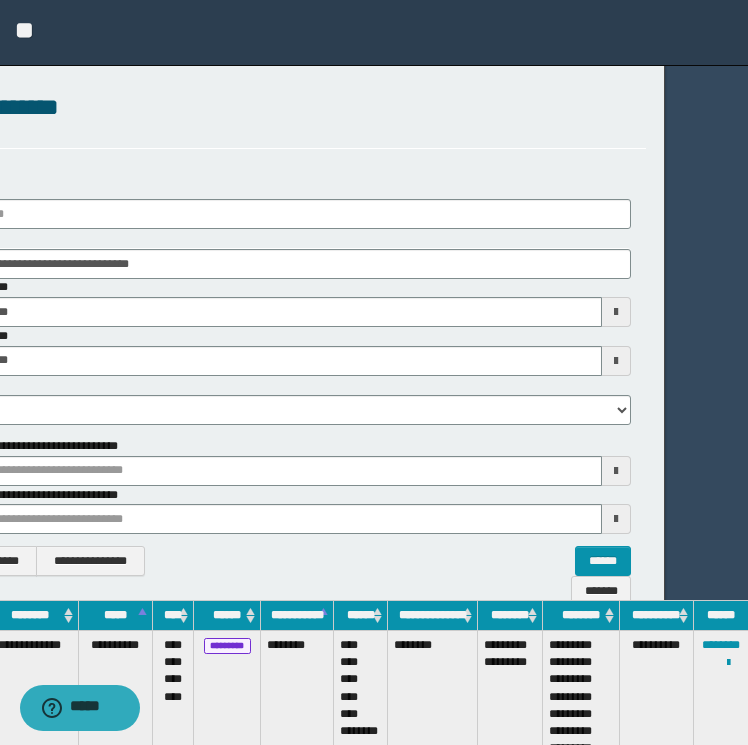 scroll, scrollTop: 0, scrollLeft: 0, axis: both 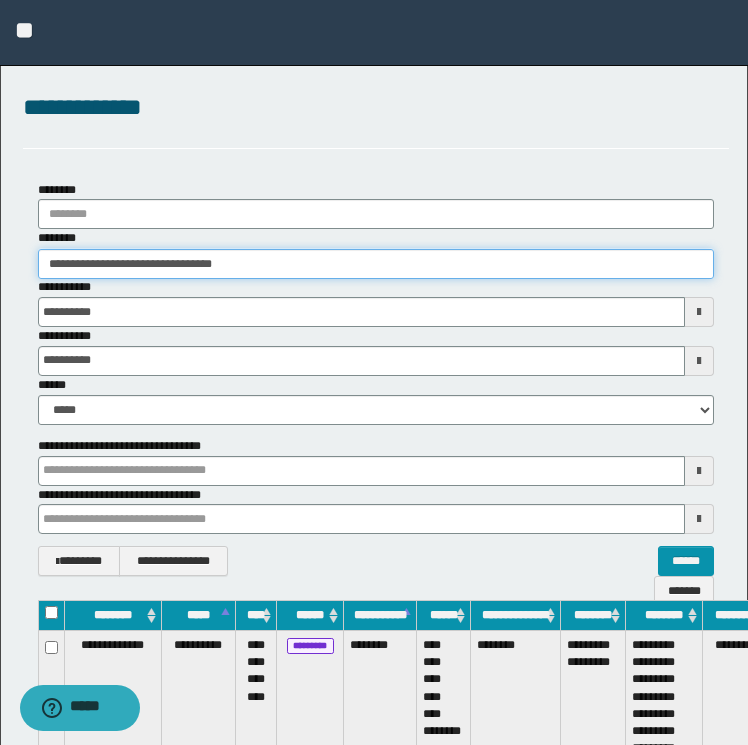 click on "**********" at bounding box center [376, 264] 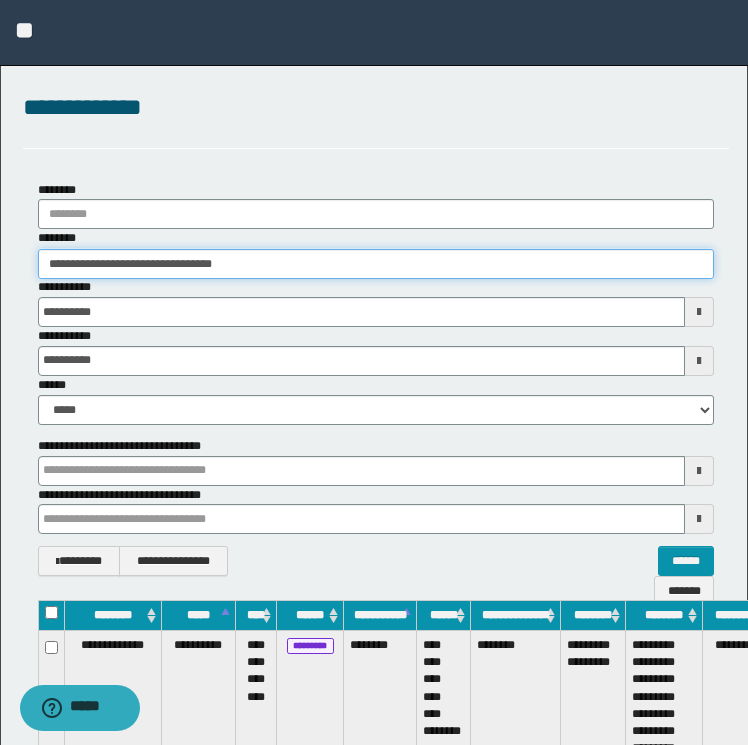 click on "**********" at bounding box center [376, 264] 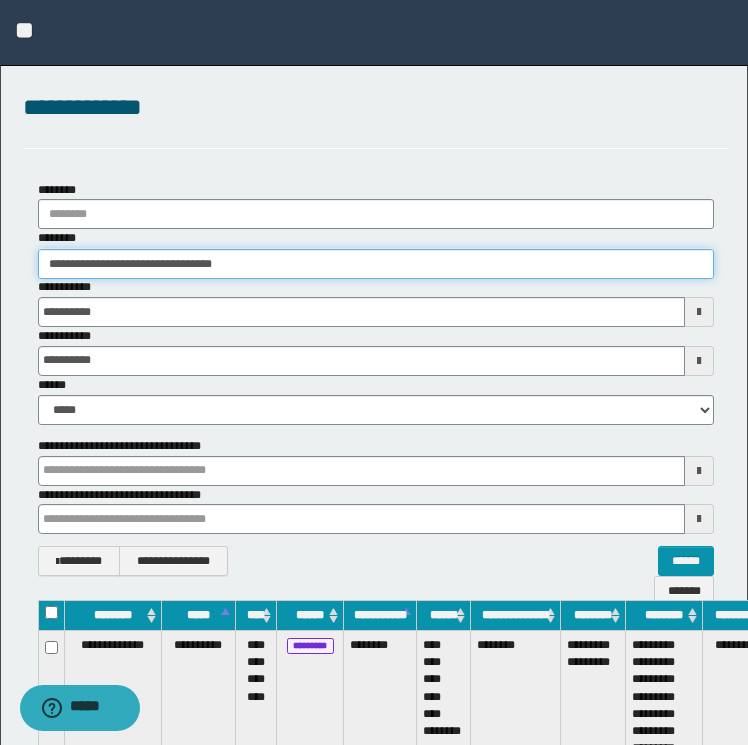 click on "**********" at bounding box center [376, 264] 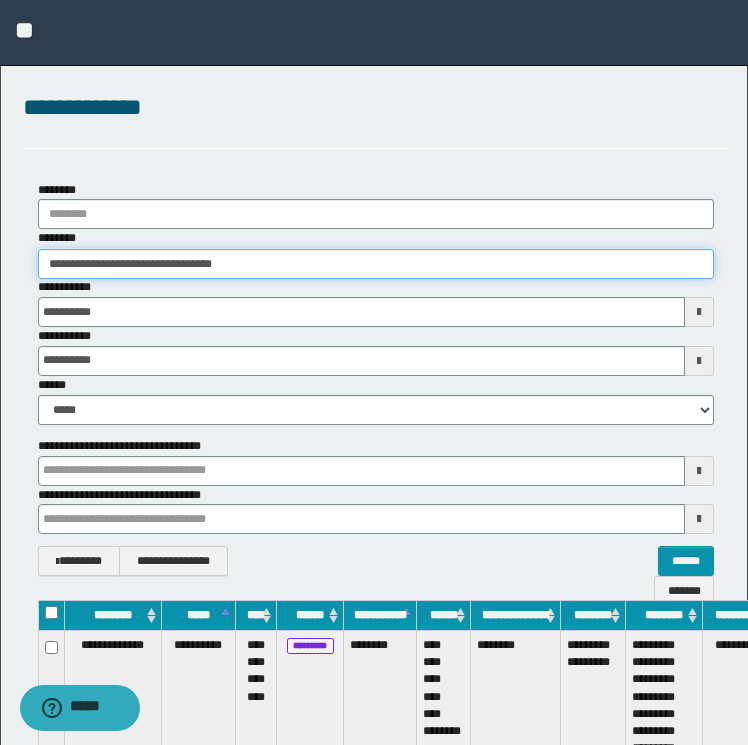 paste 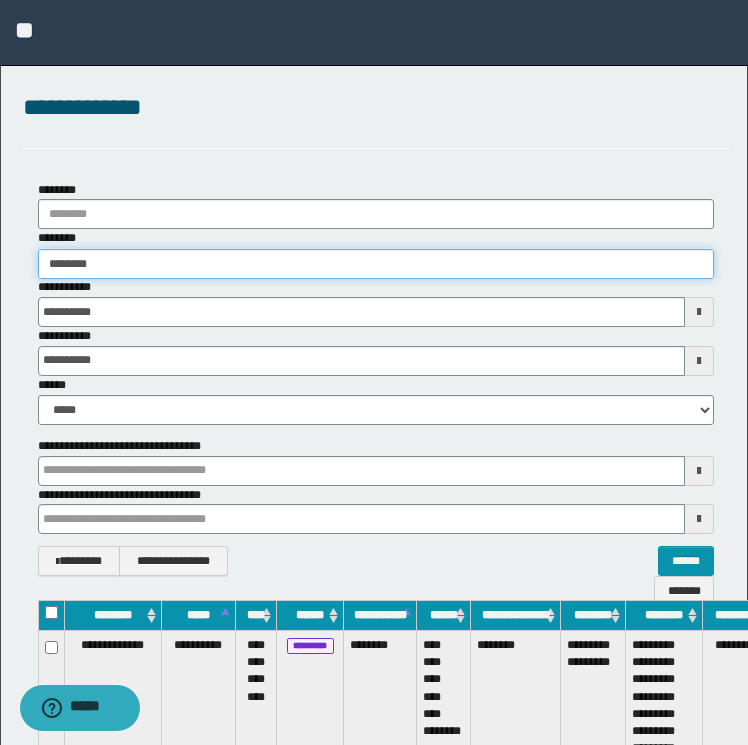 type on "********" 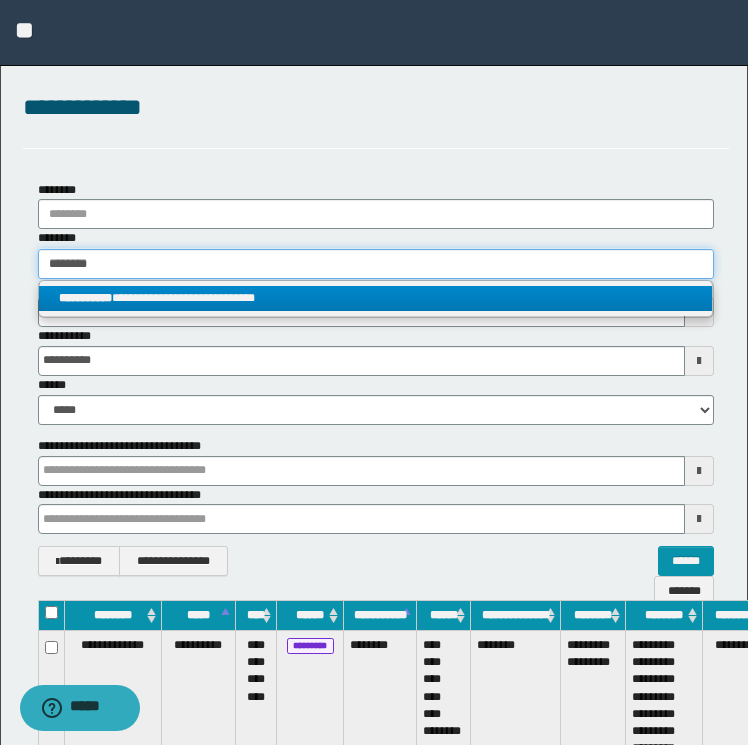 type on "********" 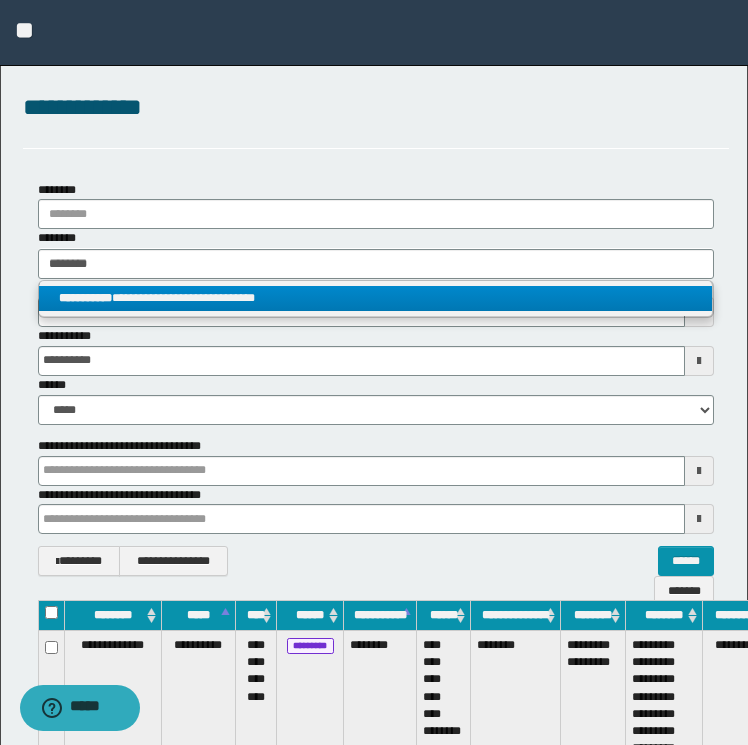 click on "**********" at bounding box center (376, 298) 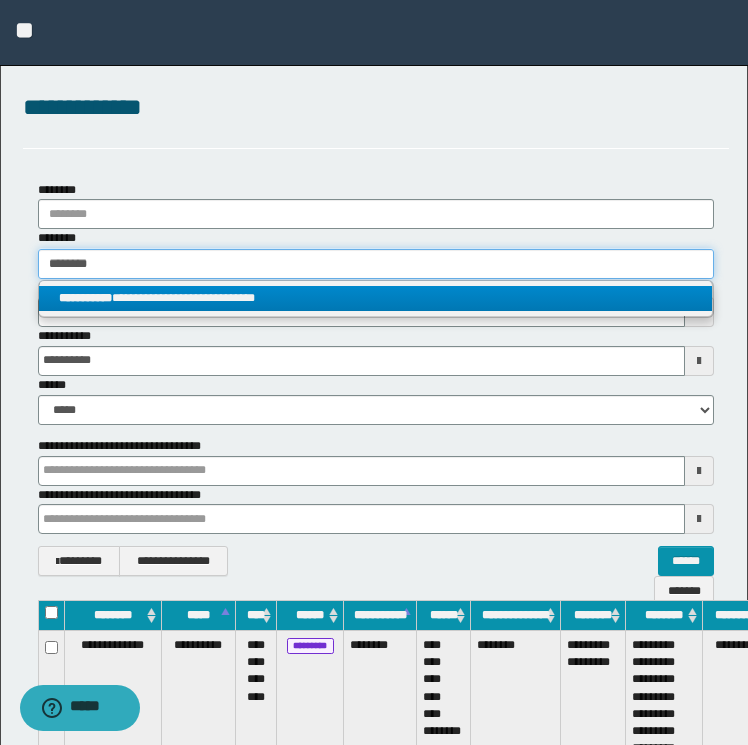 type 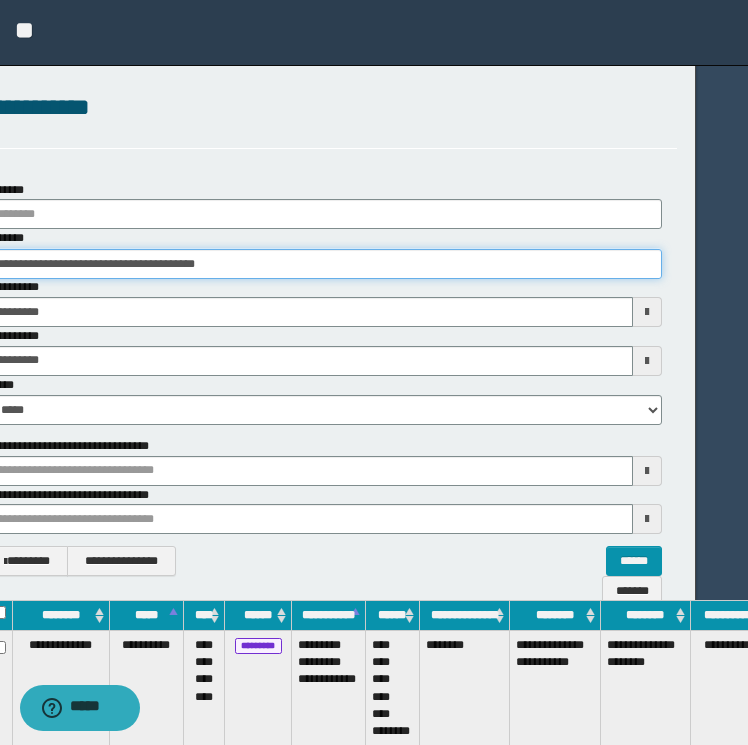 scroll, scrollTop: 0, scrollLeft: 124, axis: horizontal 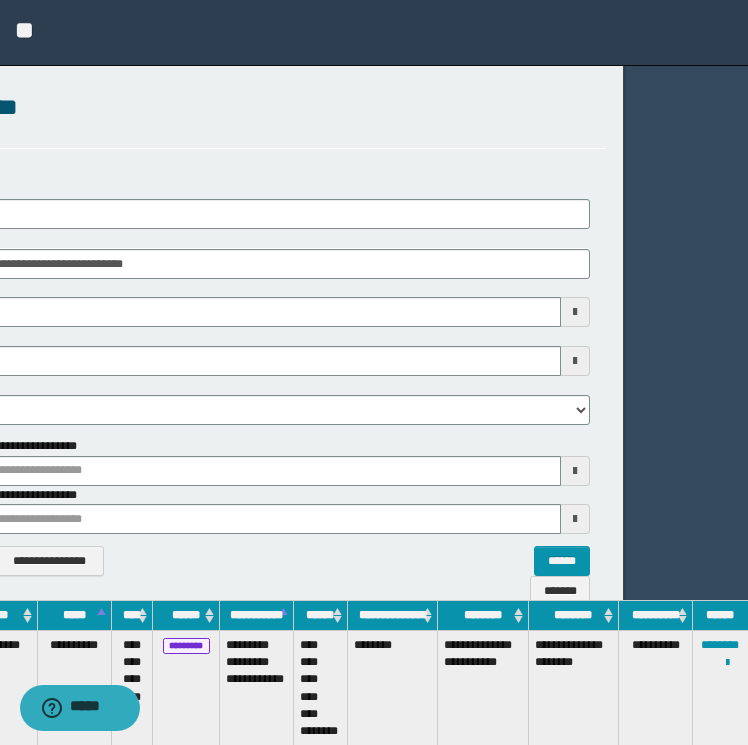 click on "**********" at bounding box center (720, 689) 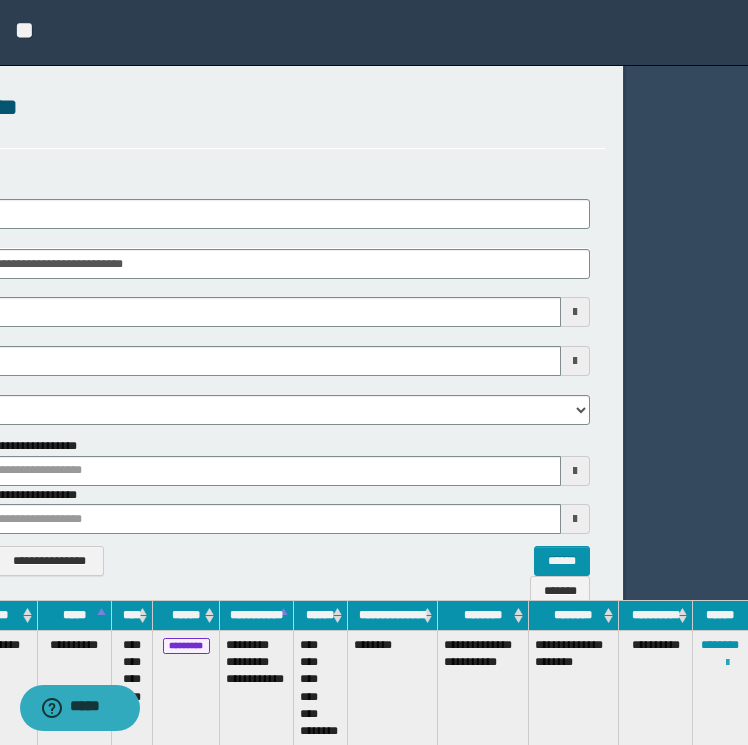 click at bounding box center (727, 663) 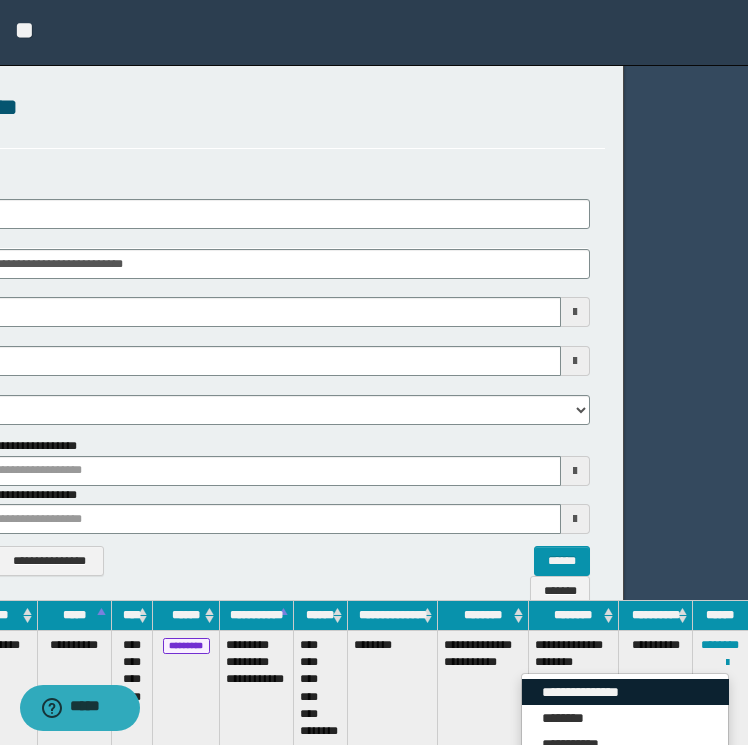 click on "**********" at bounding box center (625, 692) 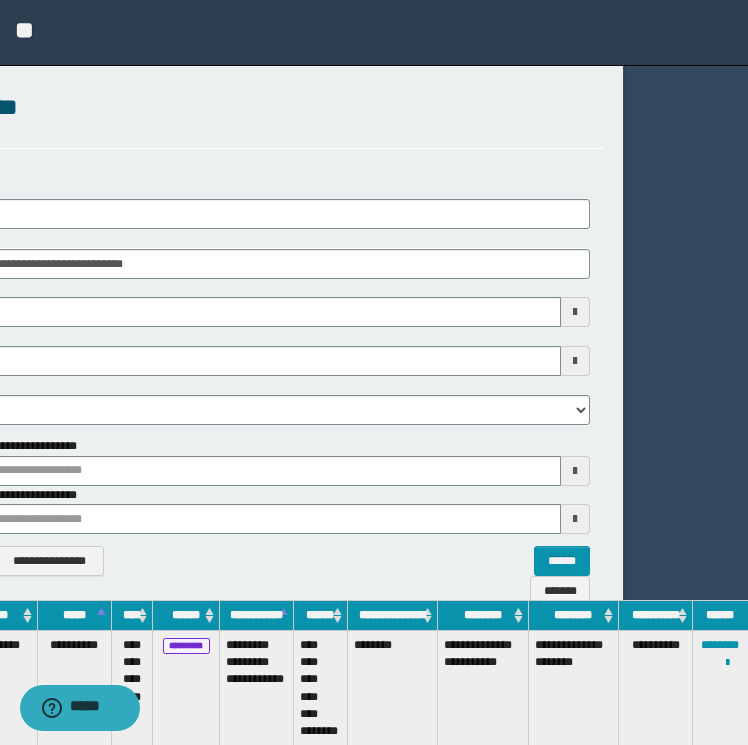 scroll, scrollTop: 0, scrollLeft: 0, axis: both 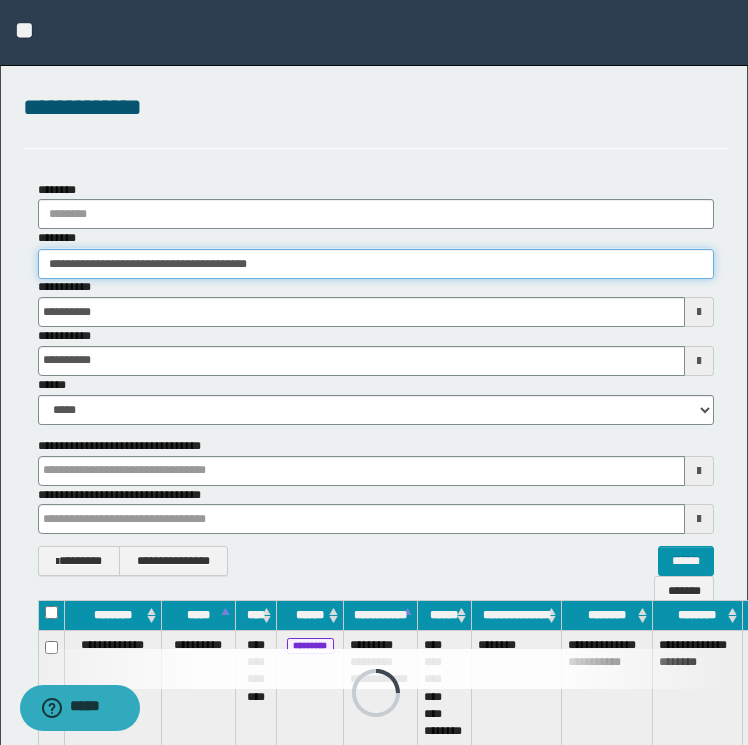 click on "**********" at bounding box center (376, 264) 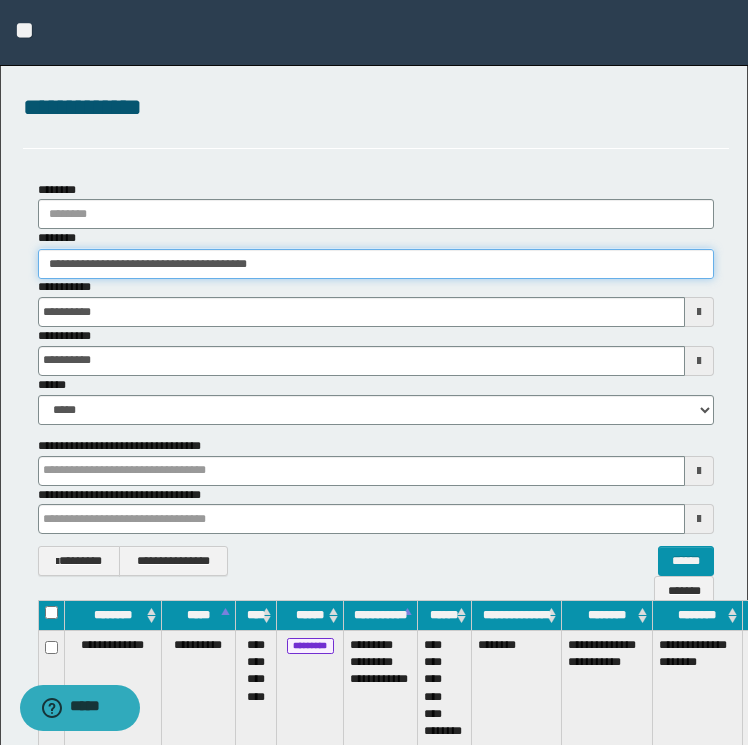 click on "**********" at bounding box center [376, 264] 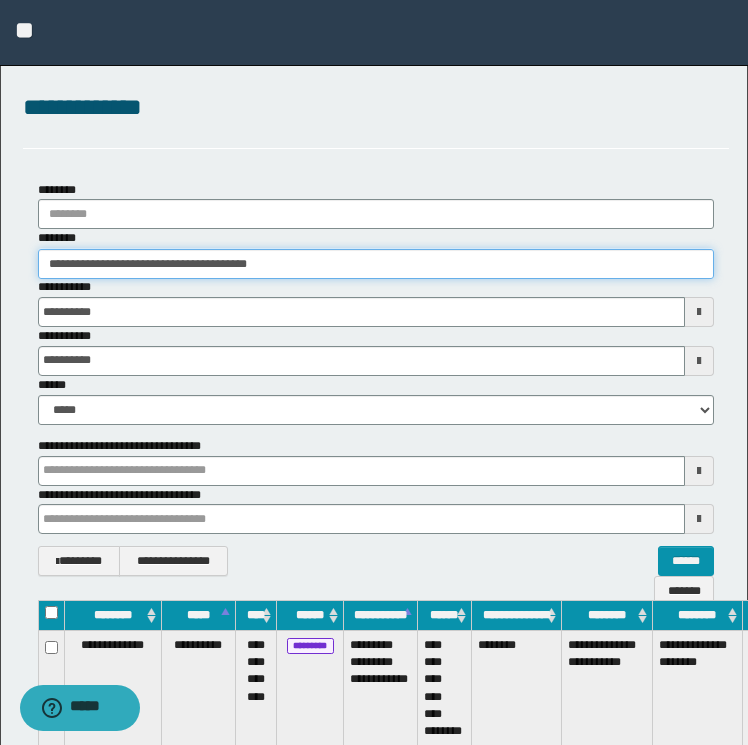 click on "**********" at bounding box center (376, 264) 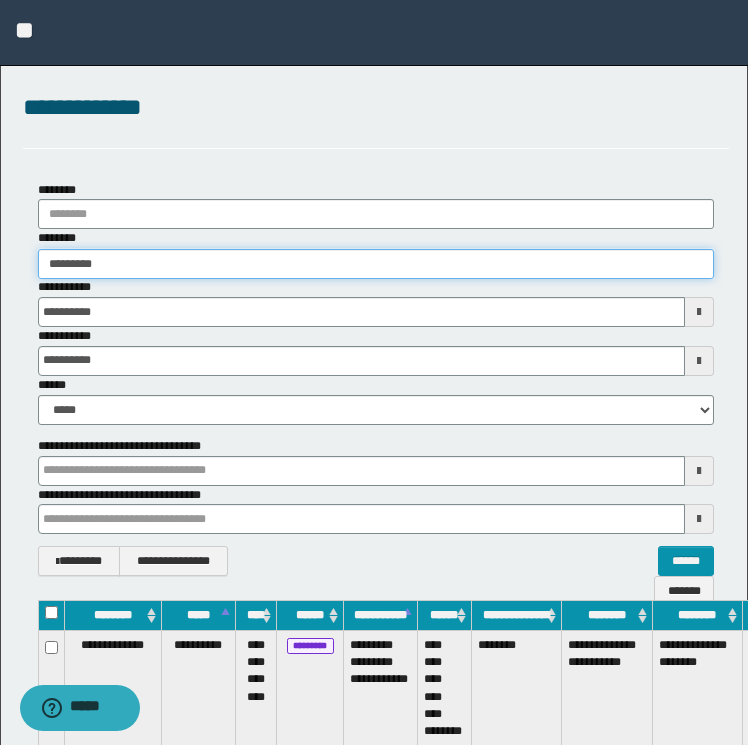 type on "********" 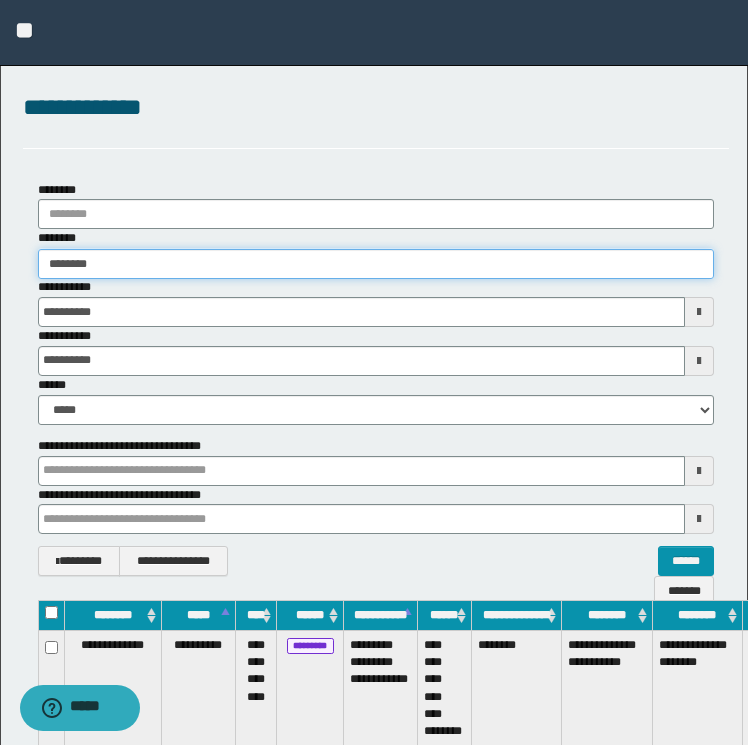 type on "********" 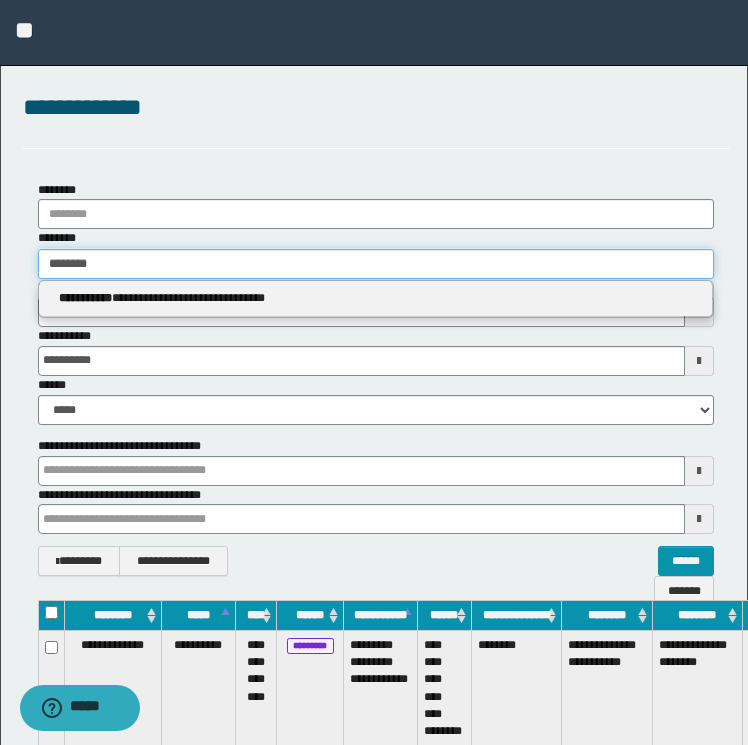 type on "********" 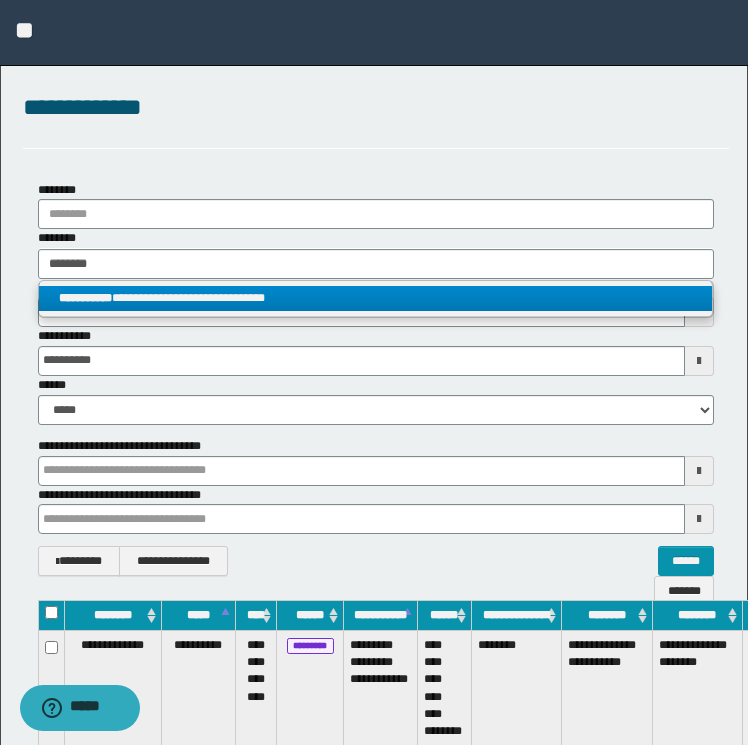 click on "**********" at bounding box center [376, 298] 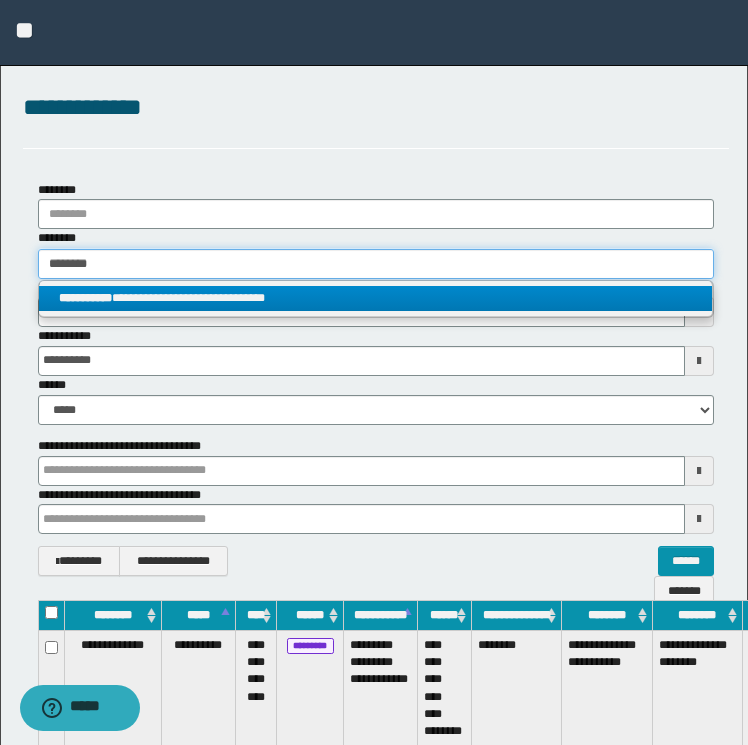 type 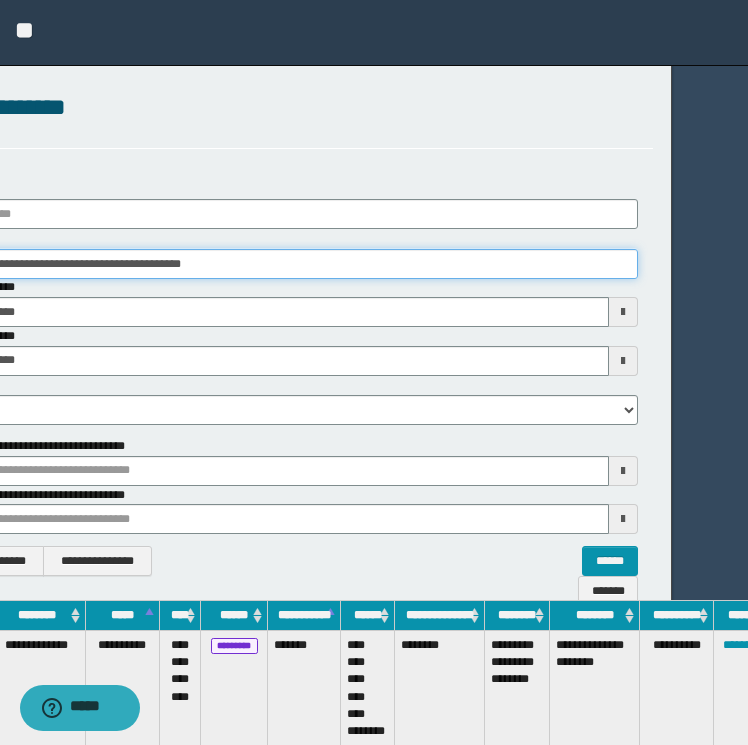 scroll, scrollTop: 0, scrollLeft: 97, axis: horizontal 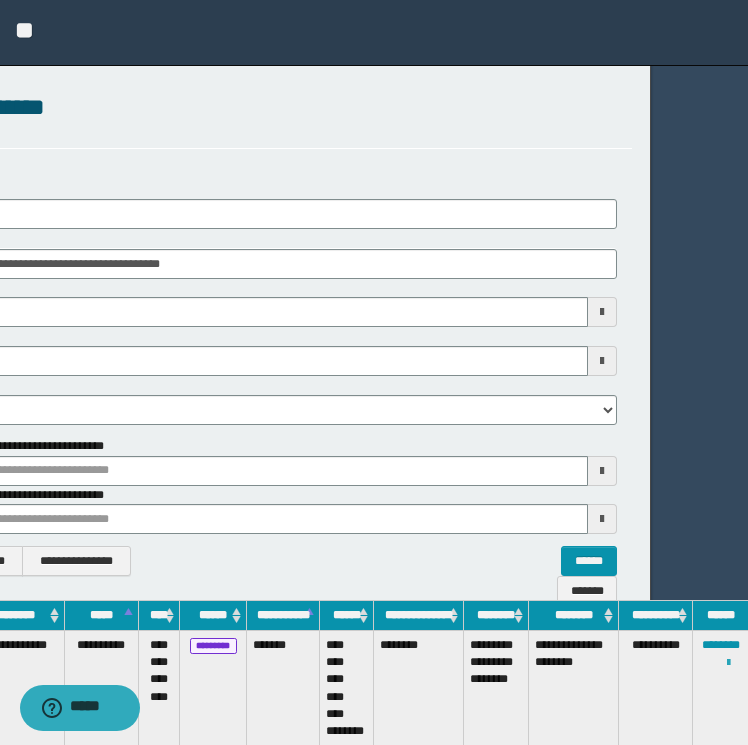 click at bounding box center (728, 663) 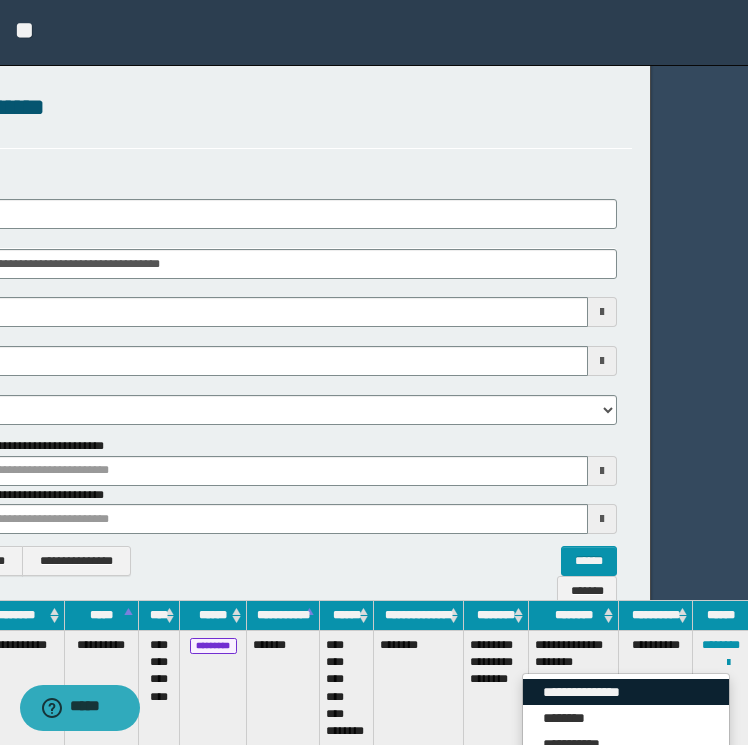click on "**********" at bounding box center (626, 692) 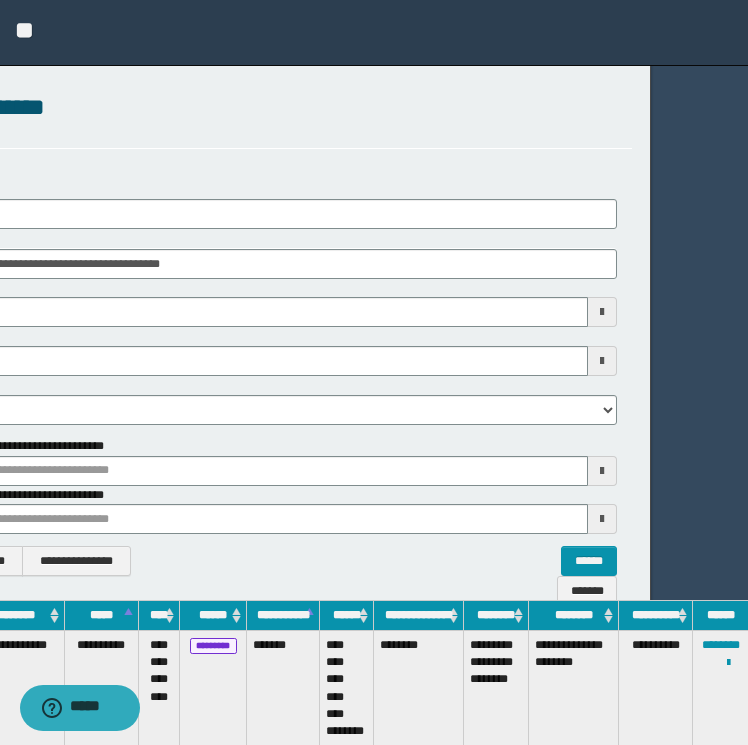 scroll, scrollTop: 0, scrollLeft: 0, axis: both 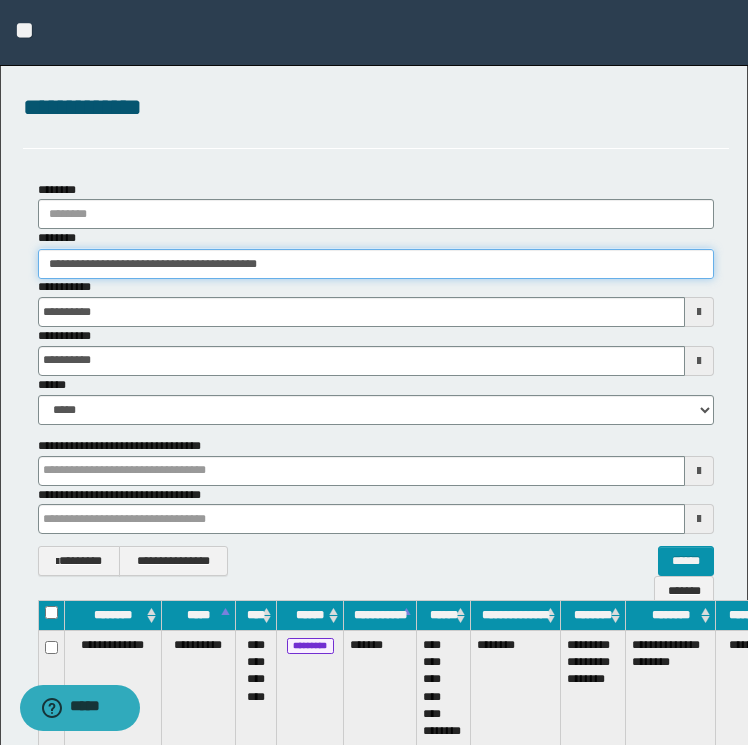 drag, startPoint x: 389, startPoint y: 260, endPoint x: -4, endPoint y: 264, distance: 393.02036 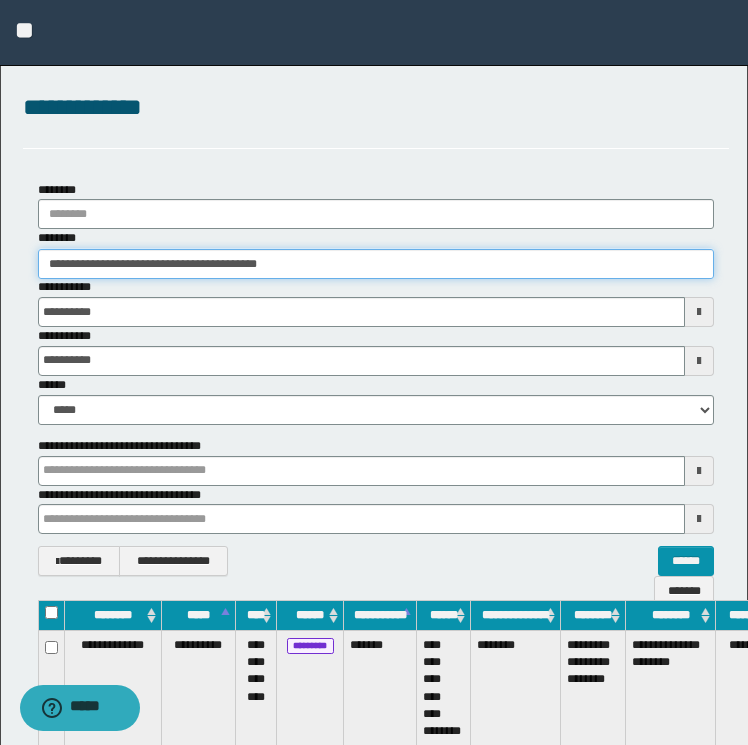 click on "**********" at bounding box center (374, 372) 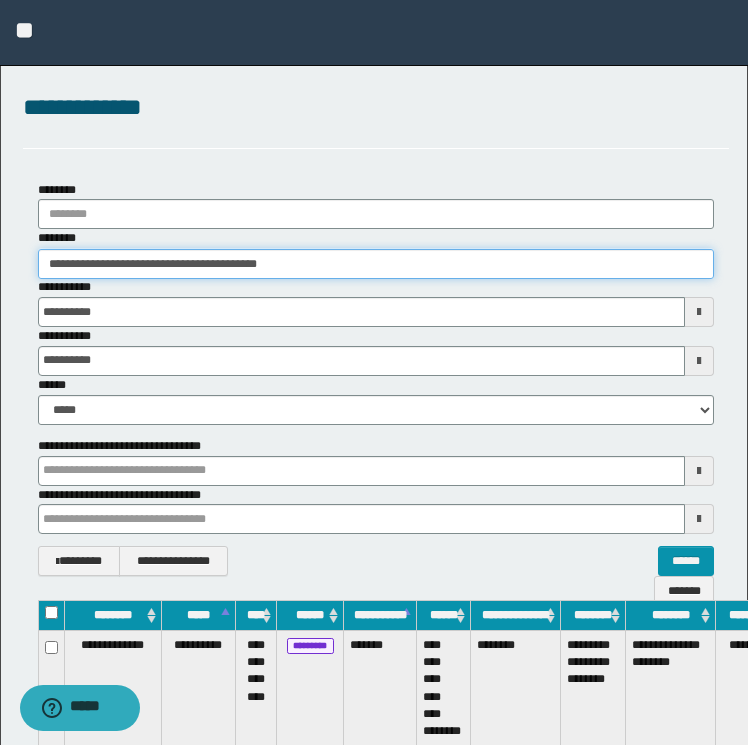 paste 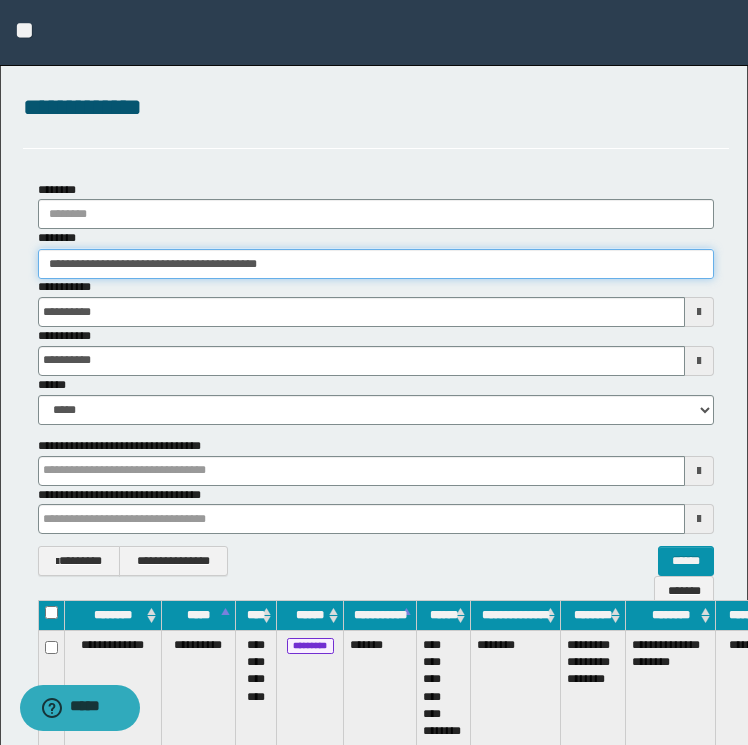 type on "**********" 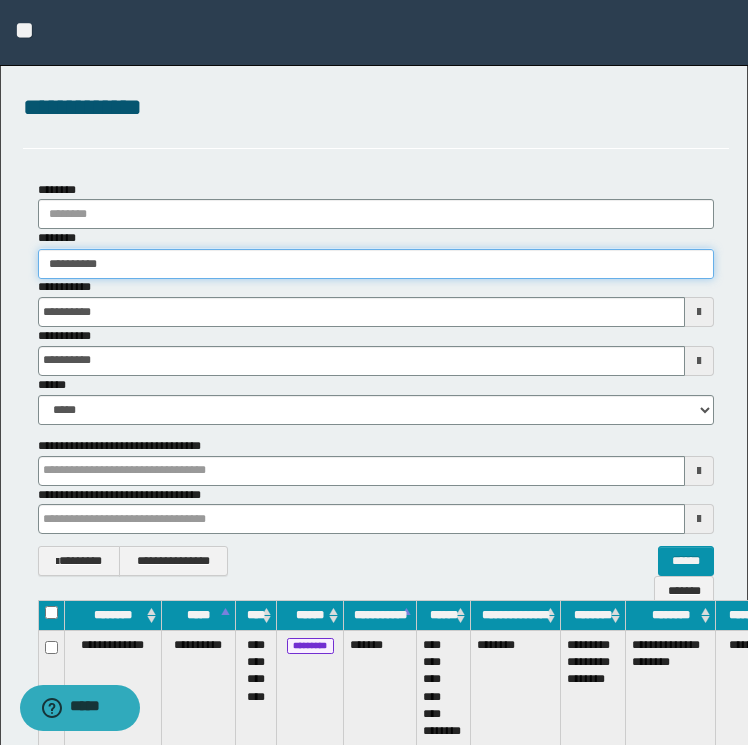 type on "**********" 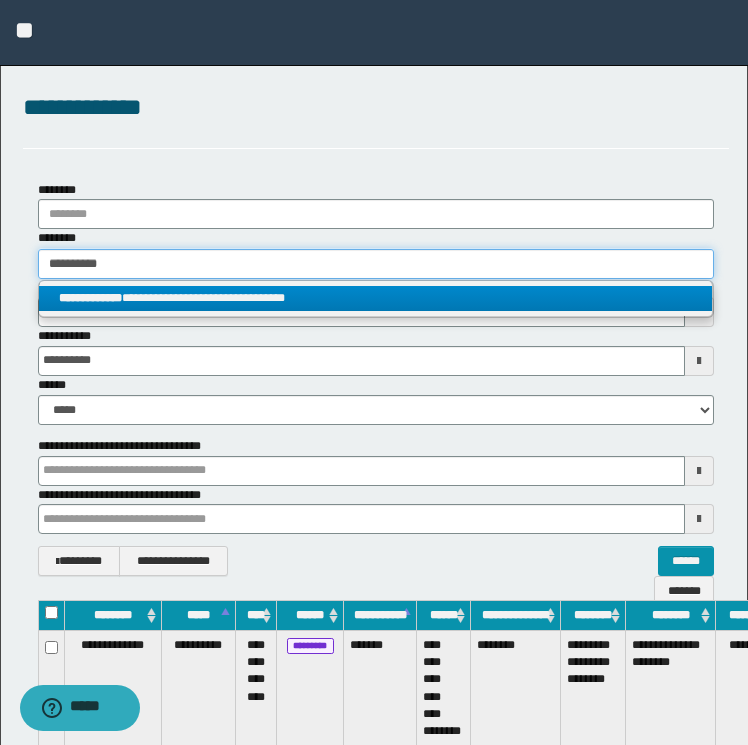 type on "**********" 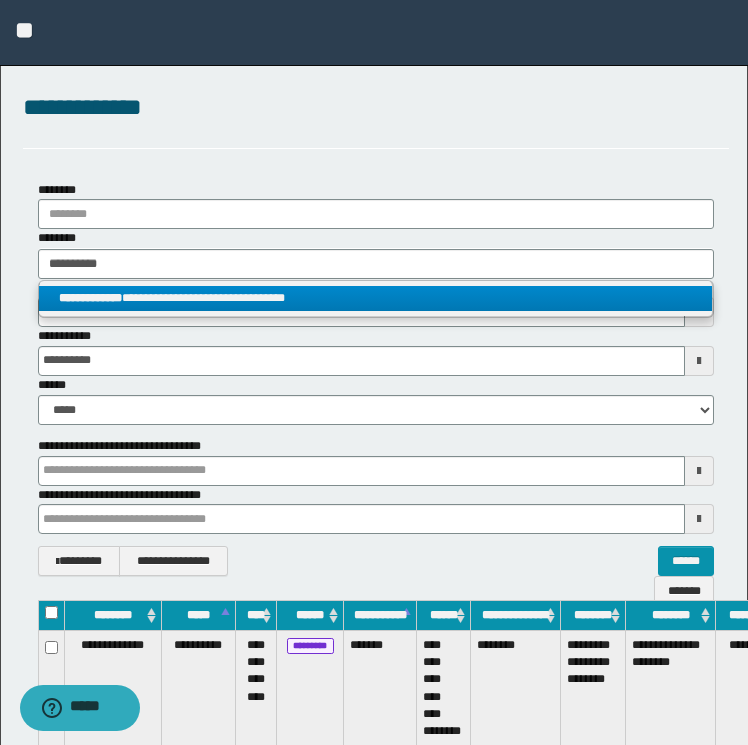 click on "**********" at bounding box center (376, 298) 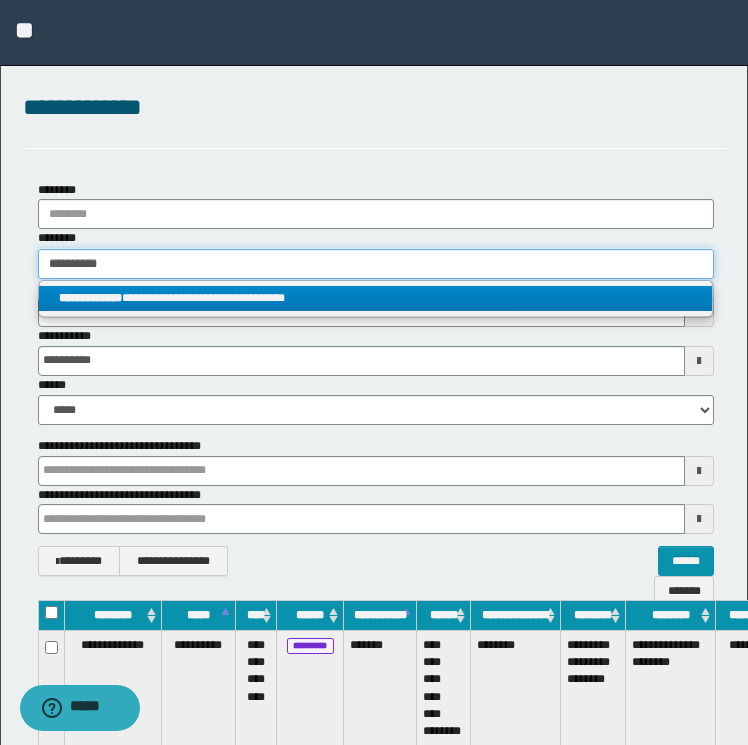 type 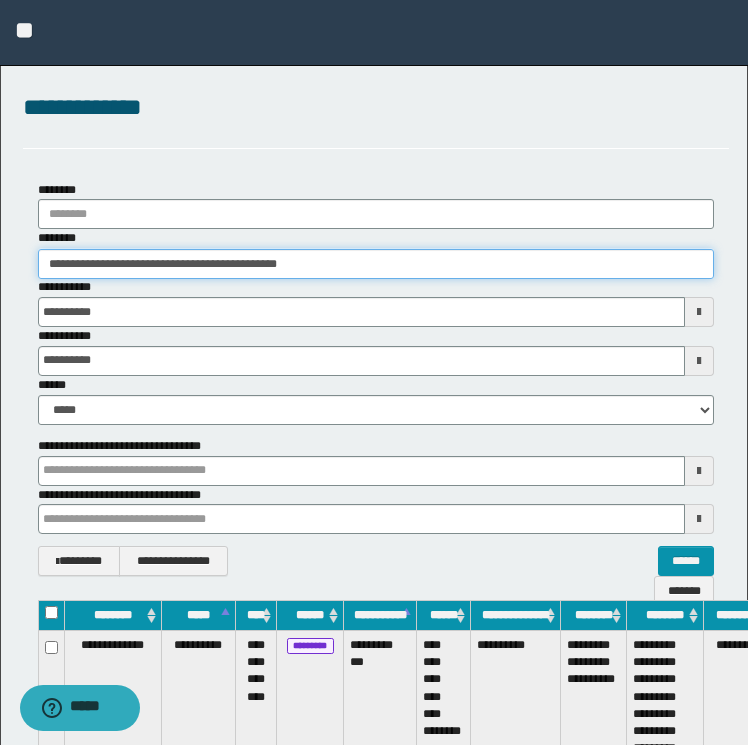 scroll, scrollTop: 0, scrollLeft: 84, axis: horizontal 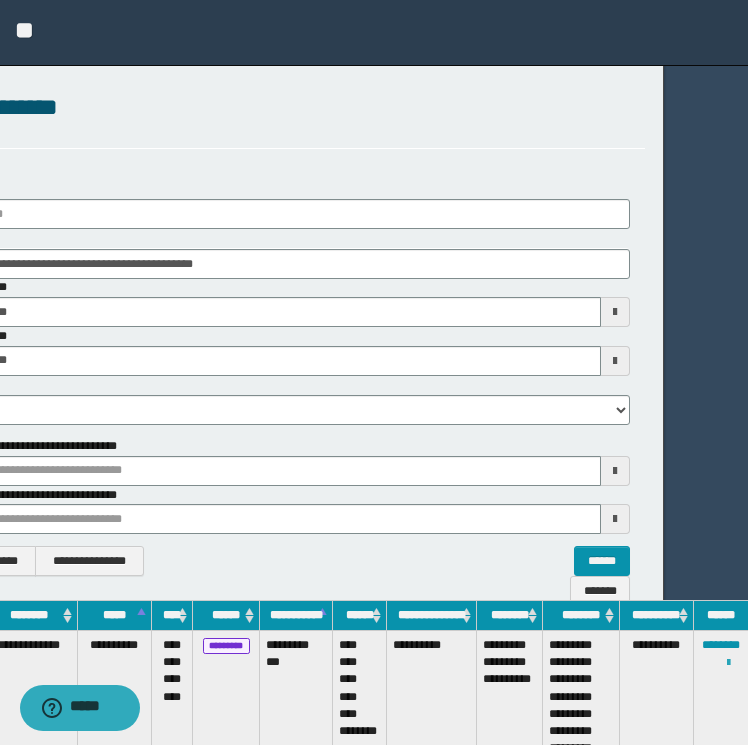 click at bounding box center [728, 662] 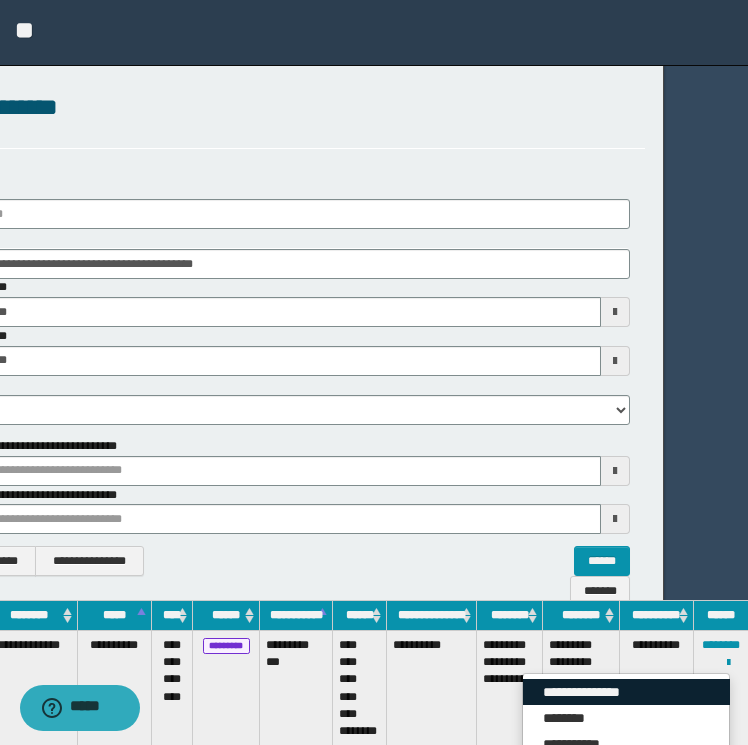 click on "**********" at bounding box center [626, 692] 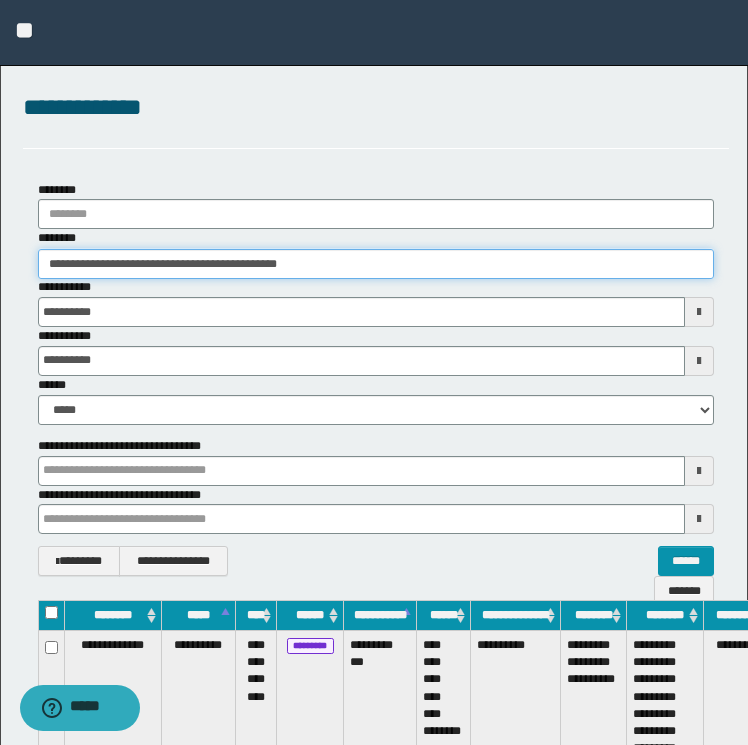 click on "**********" at bounding box center [376, 264] 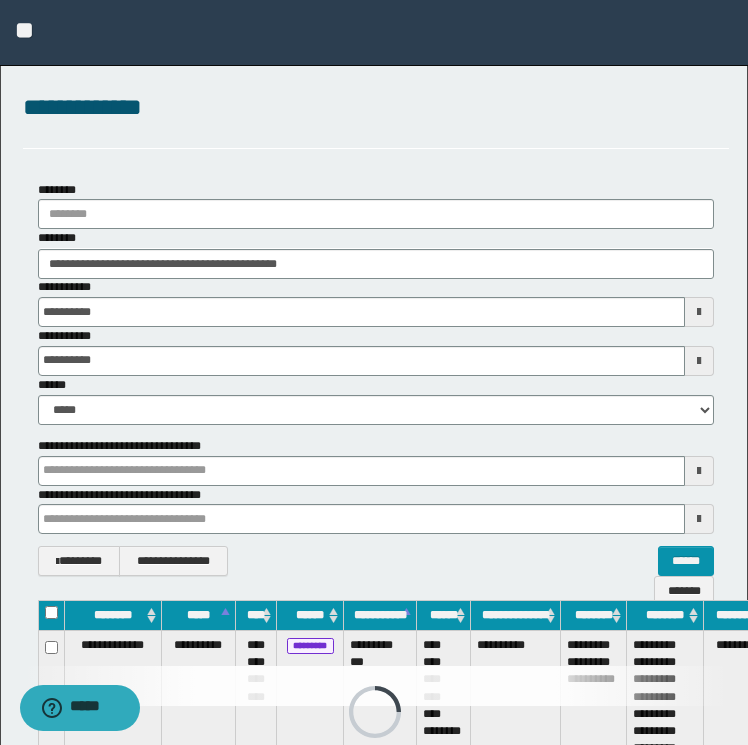 click on "**********" at bounding box center (376, 302) 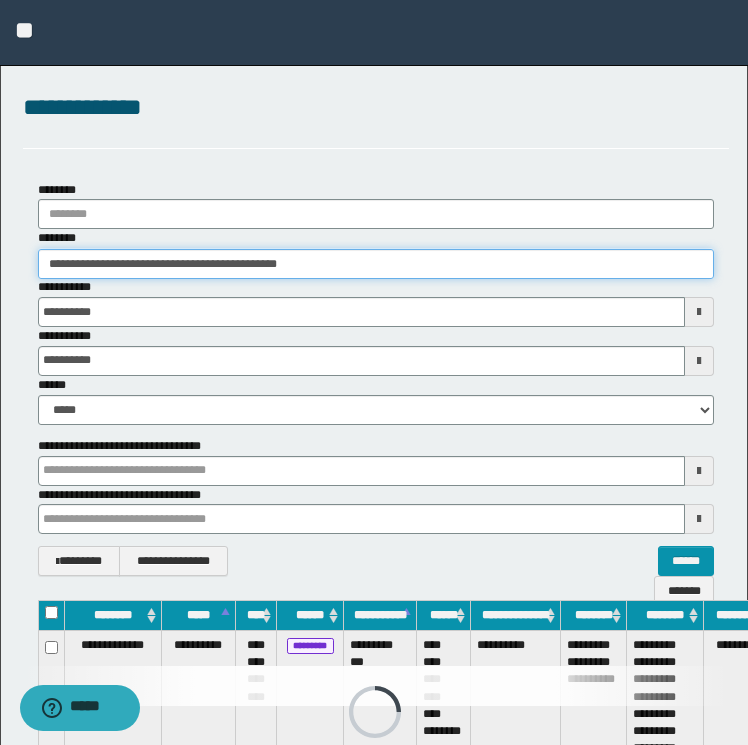 click on "**********" at bounding box center (376, 264) 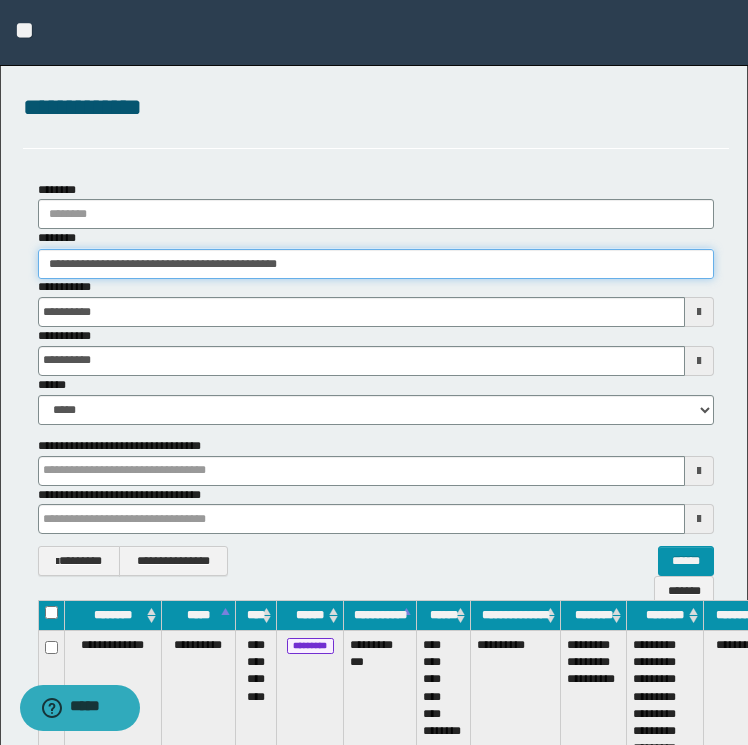 scroll, scrollTop: 0, scrollLeft: 84, axis: horizontal 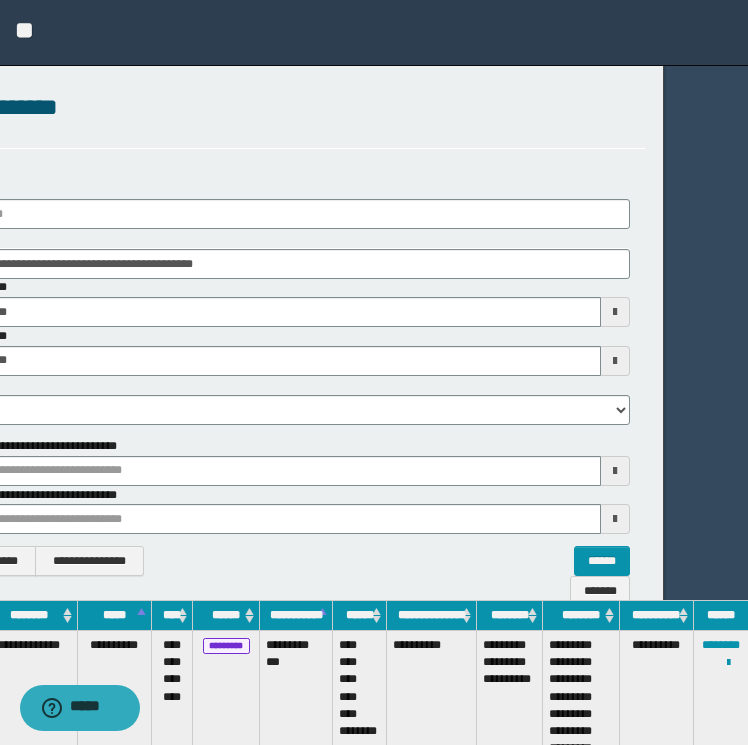 click on "**********" at bounding box center (721, 706) 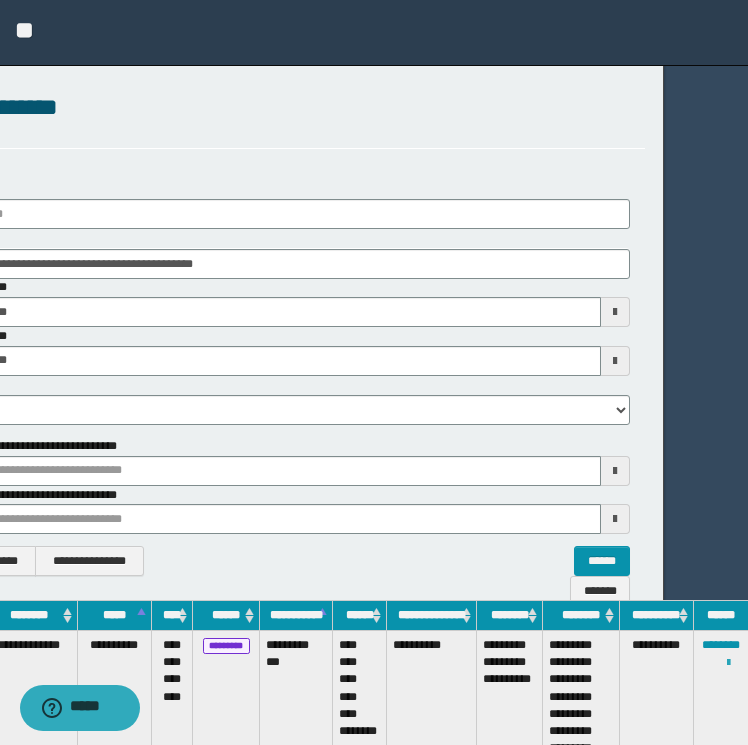 click at bounding box center [728, 663] 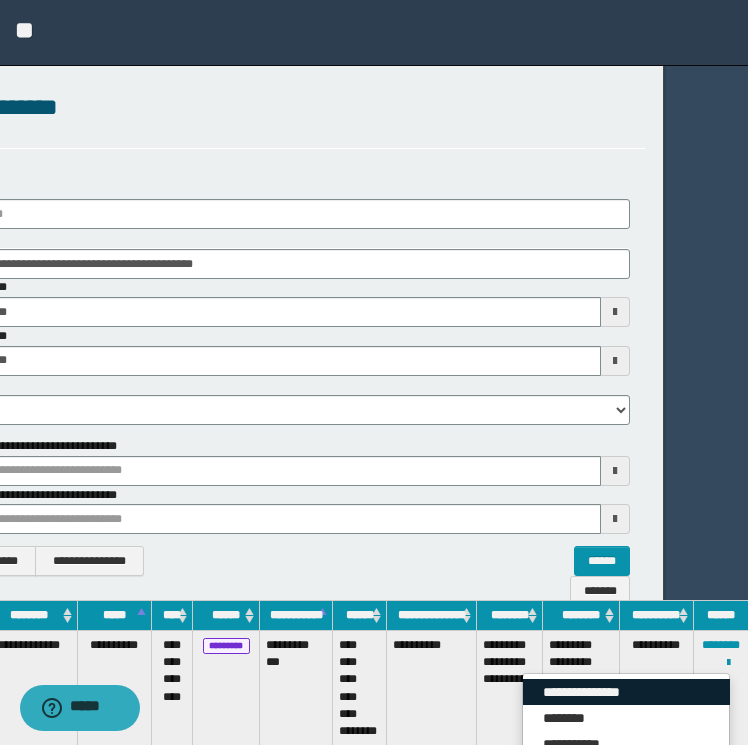 click on "**********" at bounding box center (626, 692) 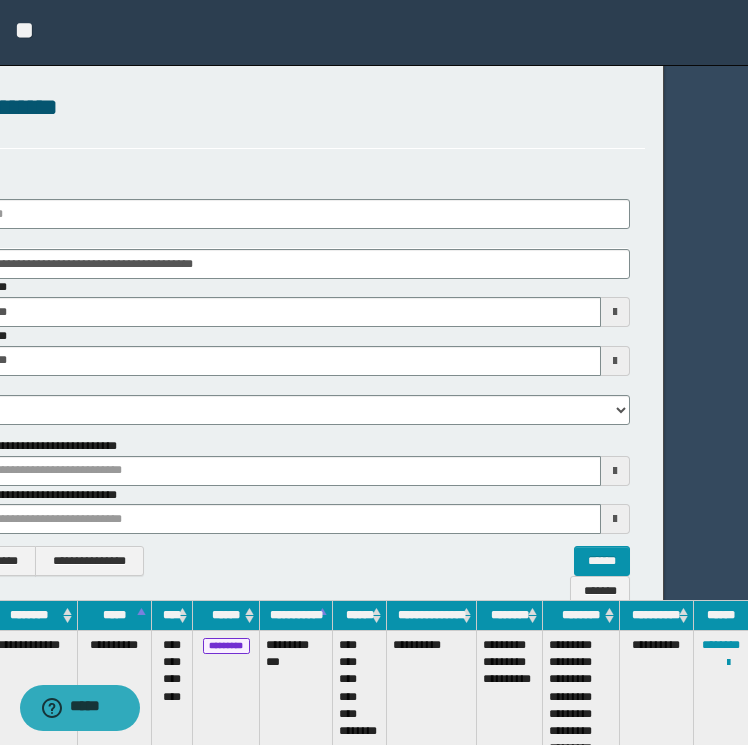 scroll, scrollTop: 0, scrollLeft: 0, axis: both 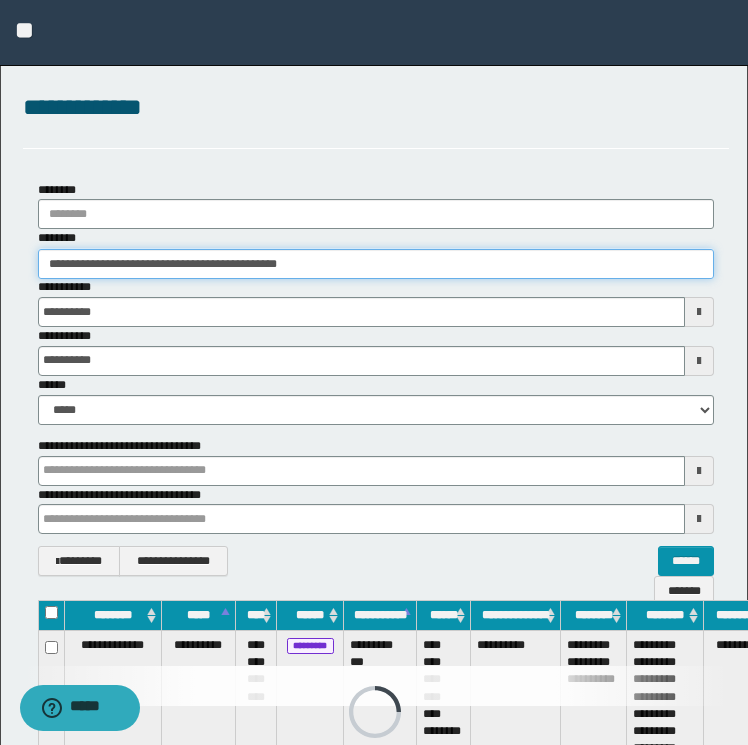 click on "**********" at bounding box center (376, 264) 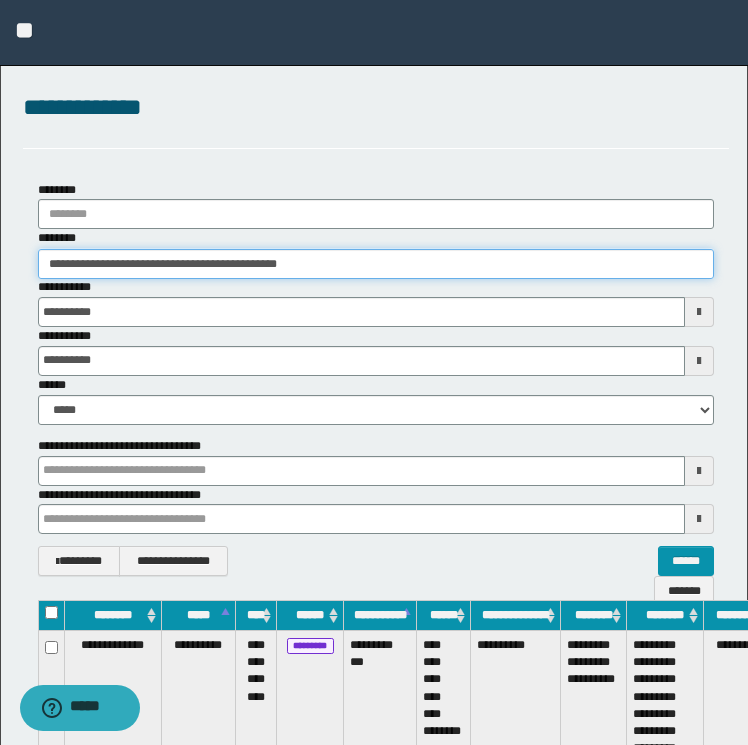 click on "**********" at bounding box center [376, 264] 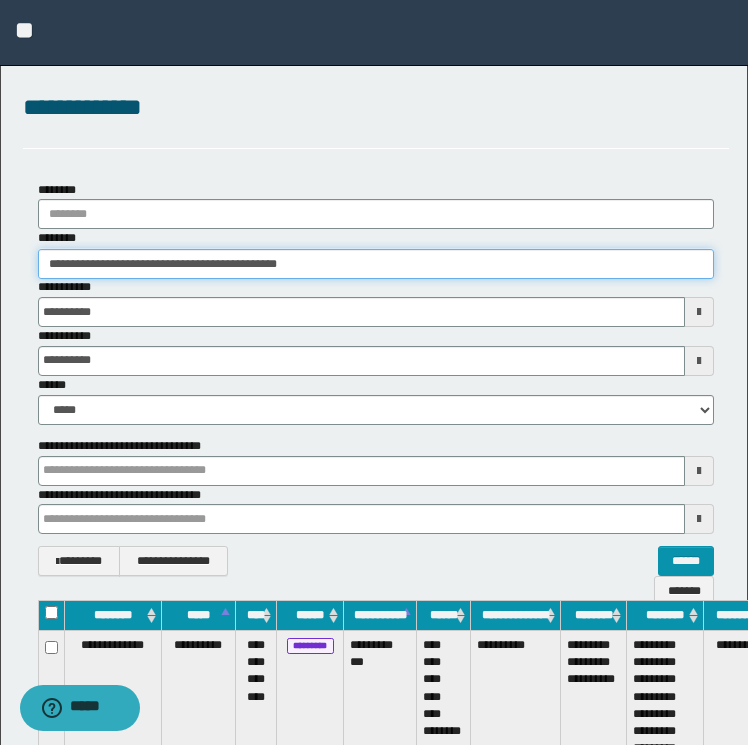 paste 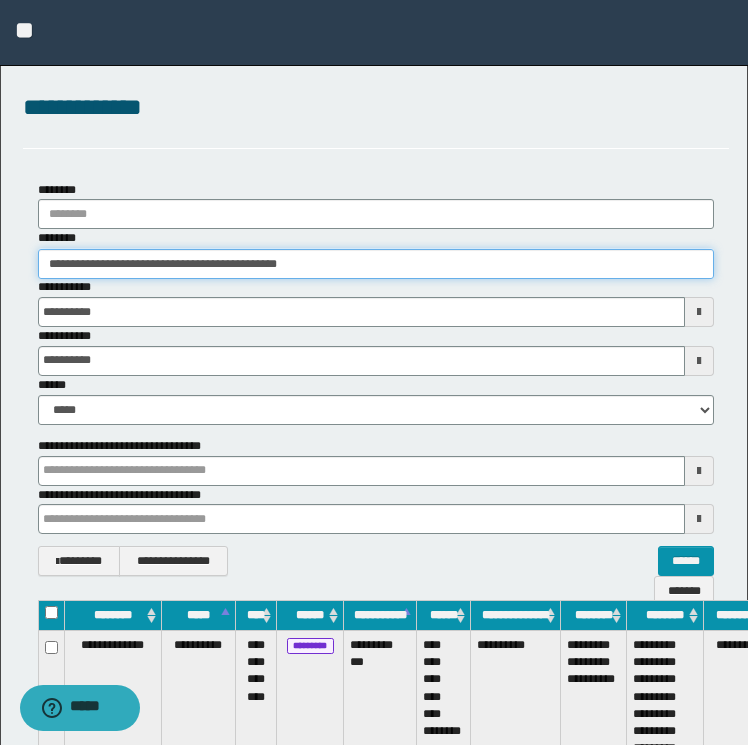 type on "********" 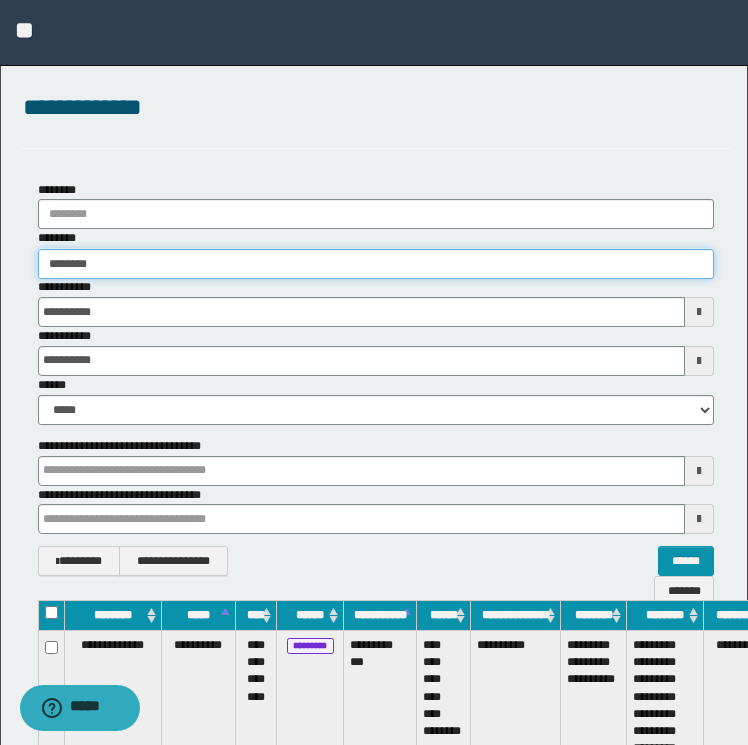 type on "********" 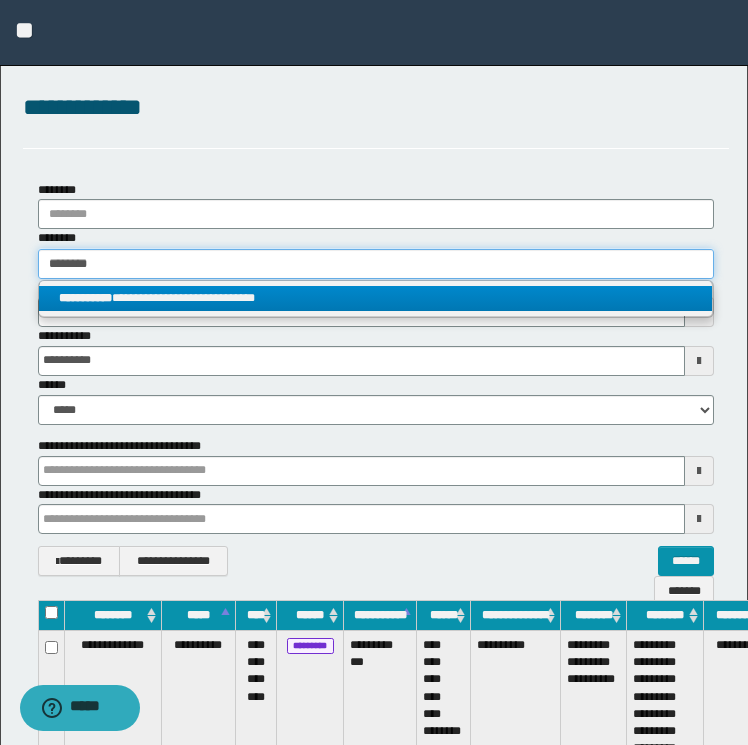 type on "********" 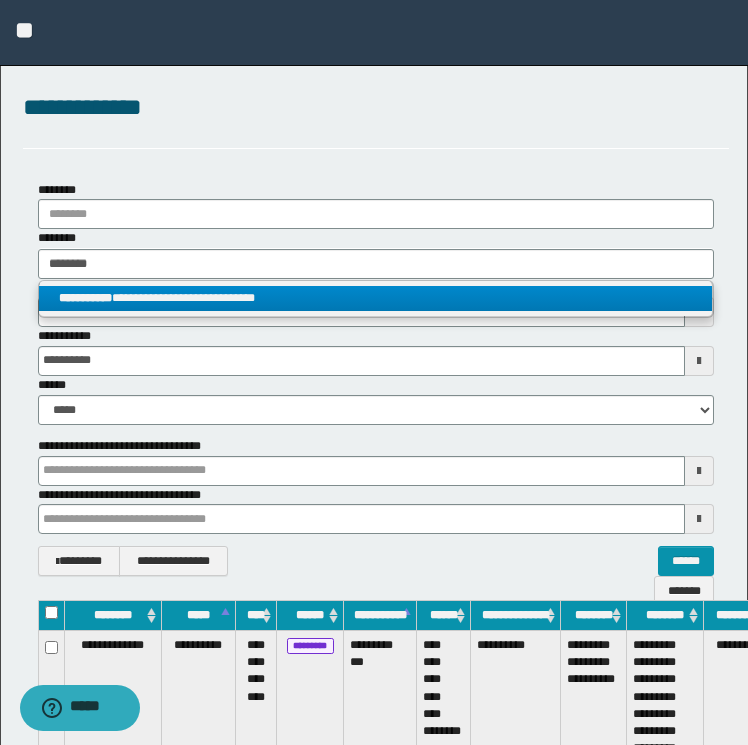 click on "**********" at bounding box center [376, 298] 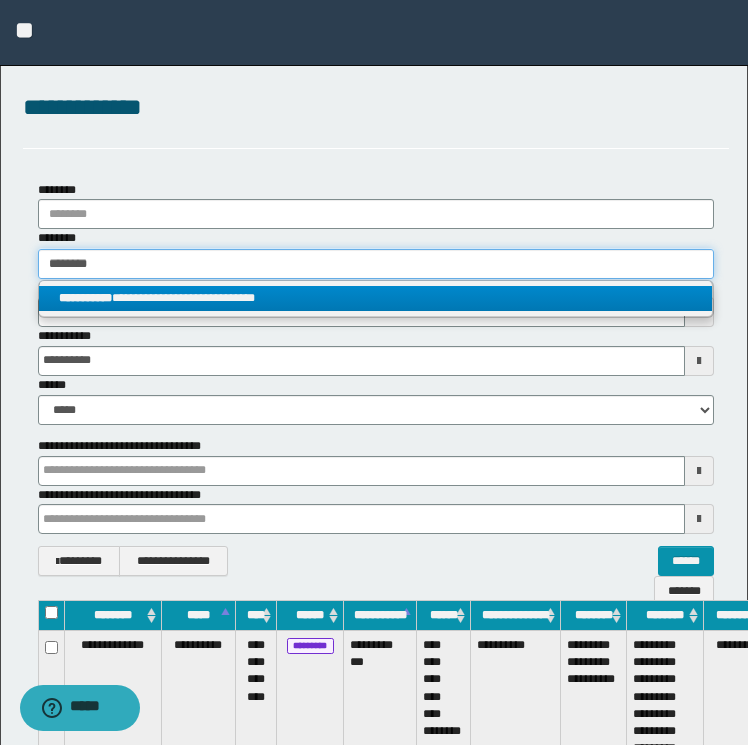type 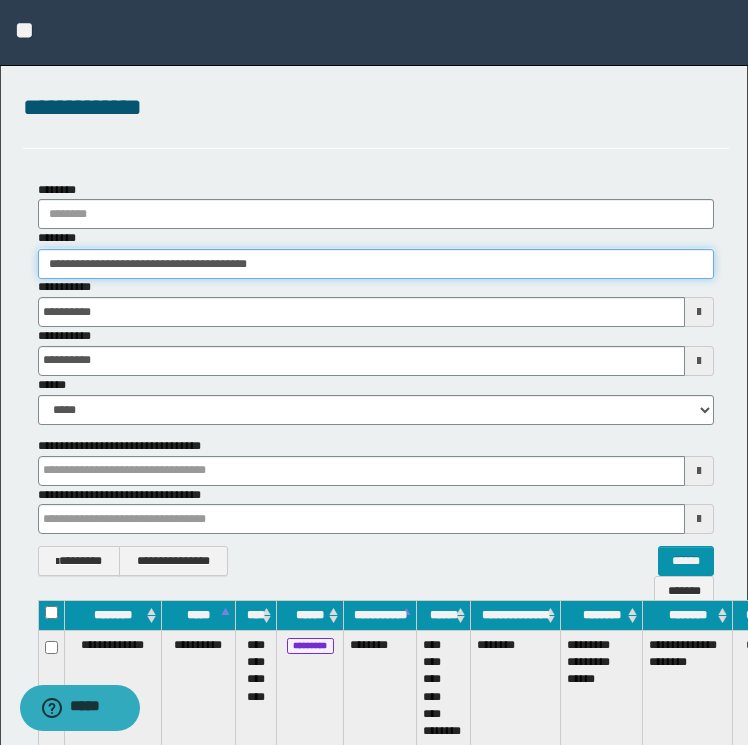 scroll, scrollTop: 0, scrollLeft: 114, axis: horizontal 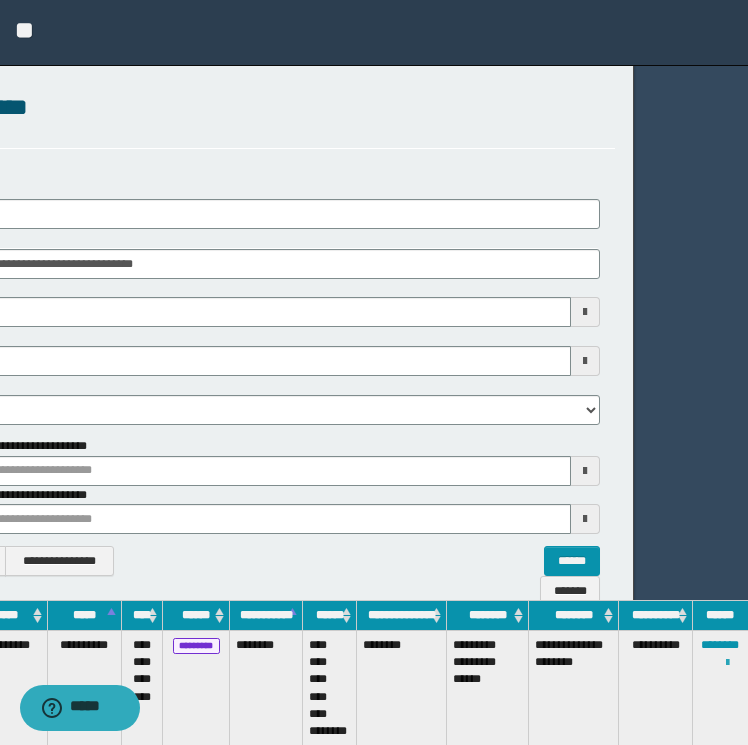 click at bounding box center [727, 663] 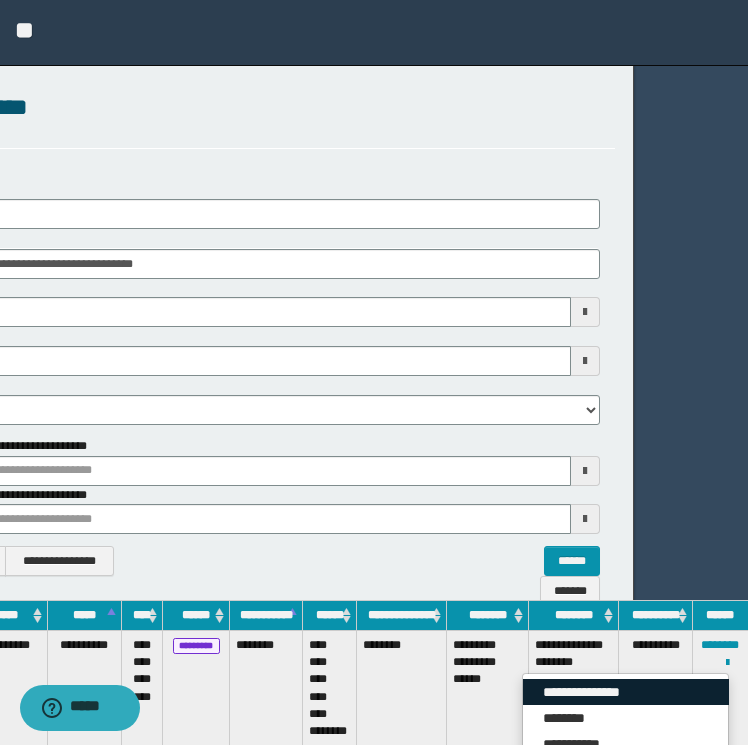click on "**********" at bounding box center [626, 692] 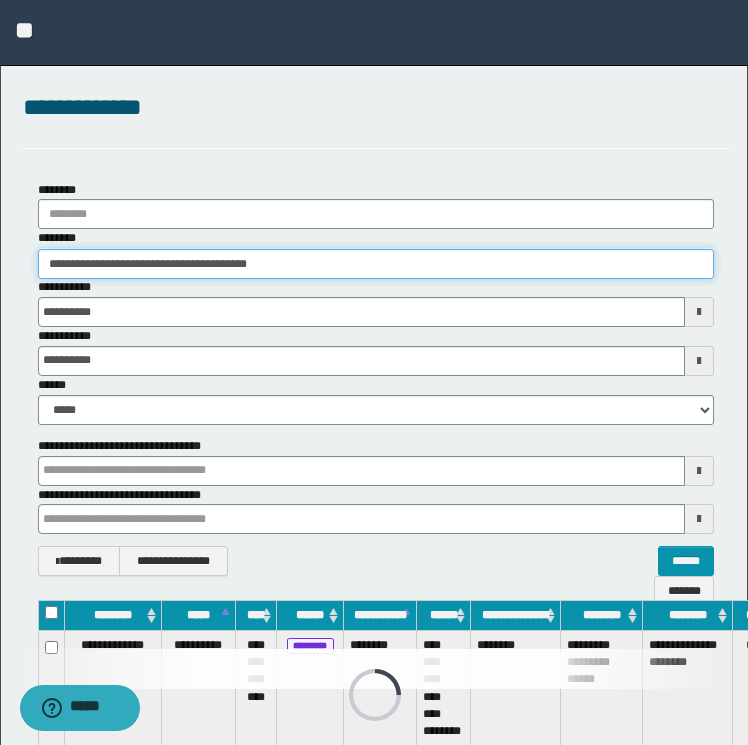 drag, startPoint x: 376, startPoint y: 252, endPoint x: -4, endPoint y: 229, distance: 380.6954 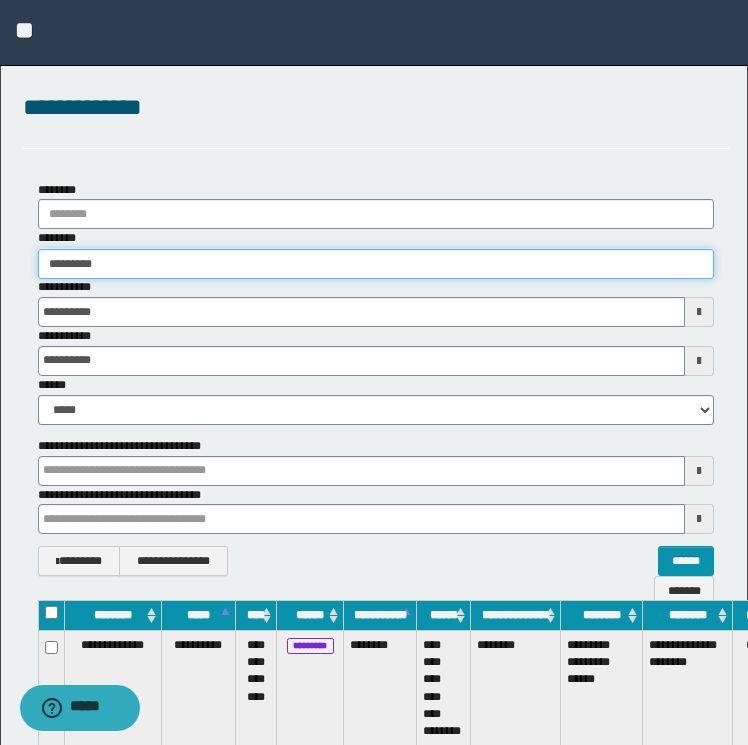 type on "********" 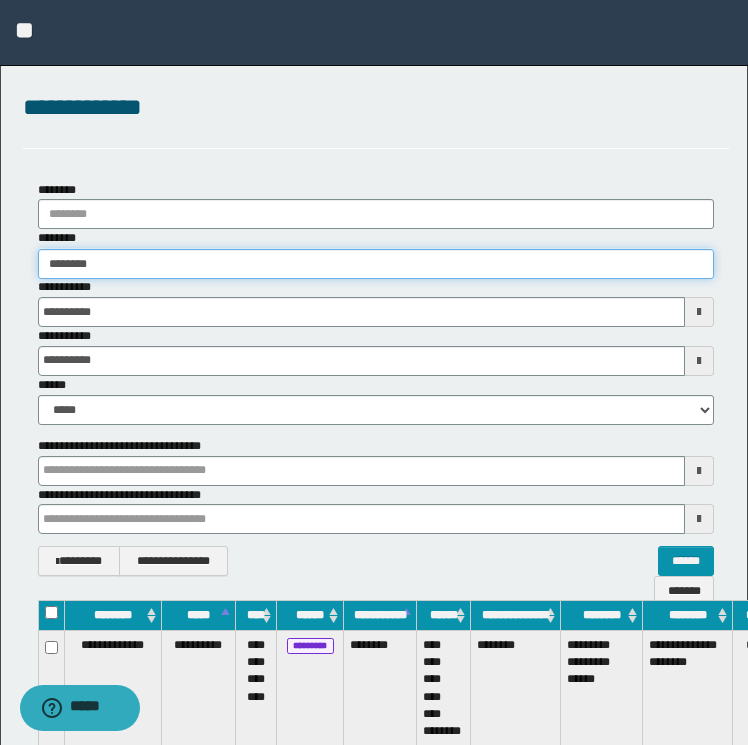 type on "********" 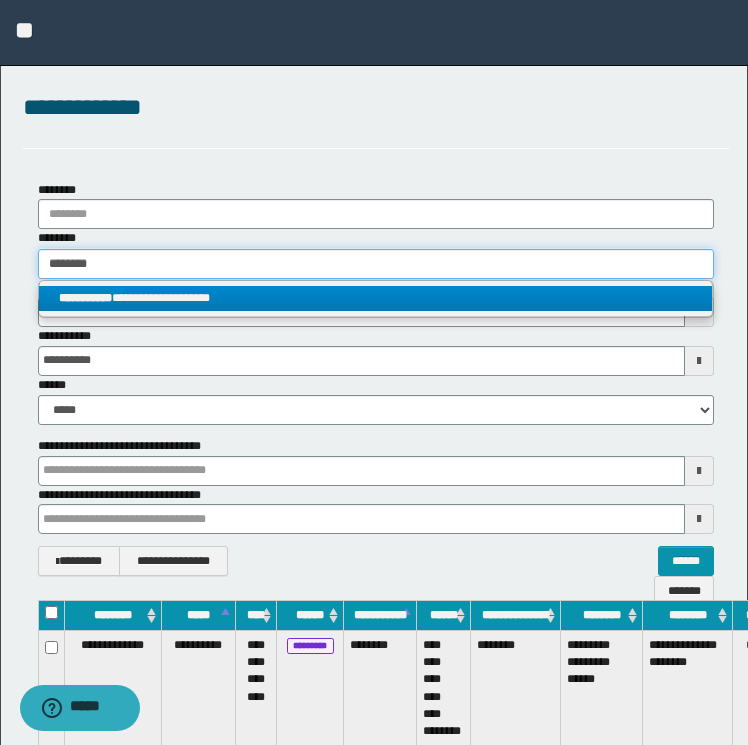 type on "********" 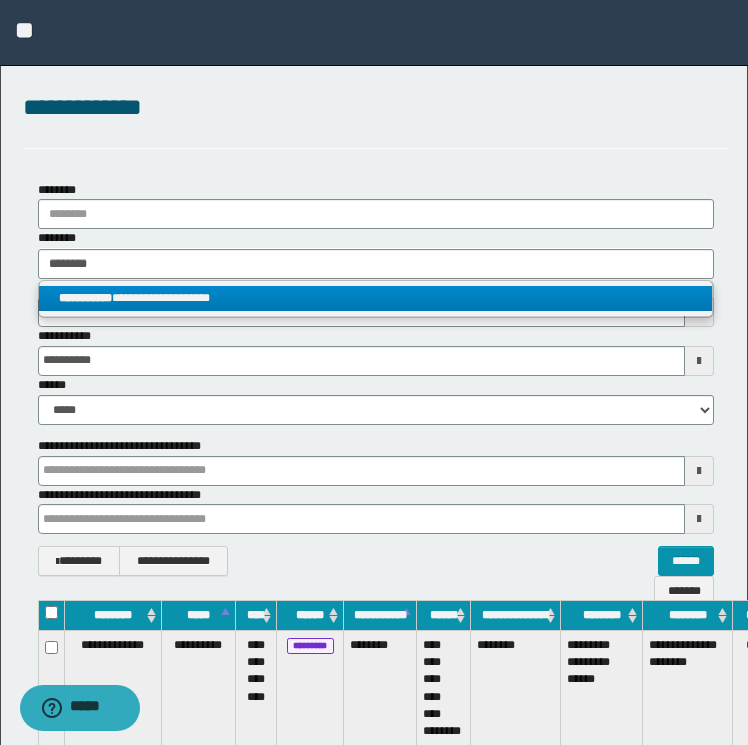 click on "**********" at bounding box center (85, 298) 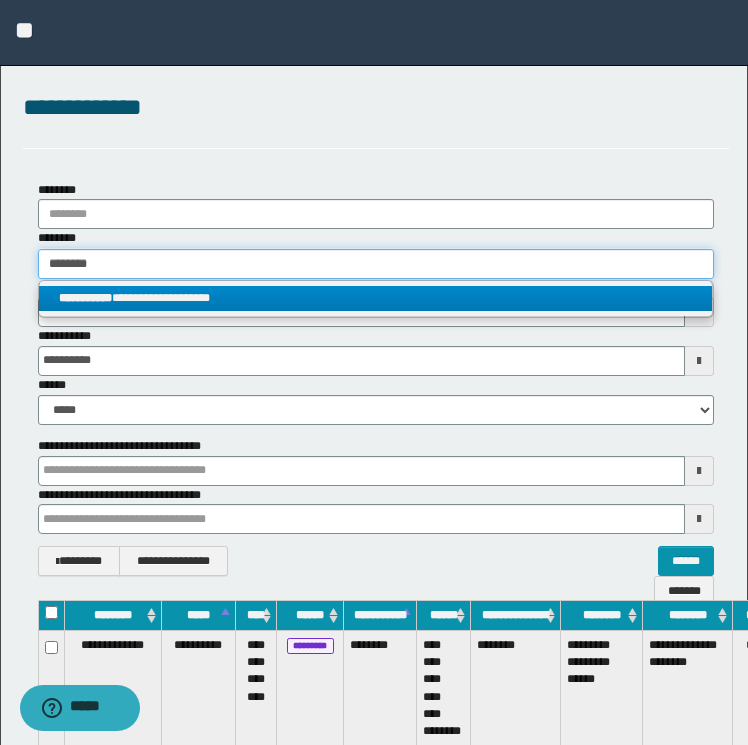 type 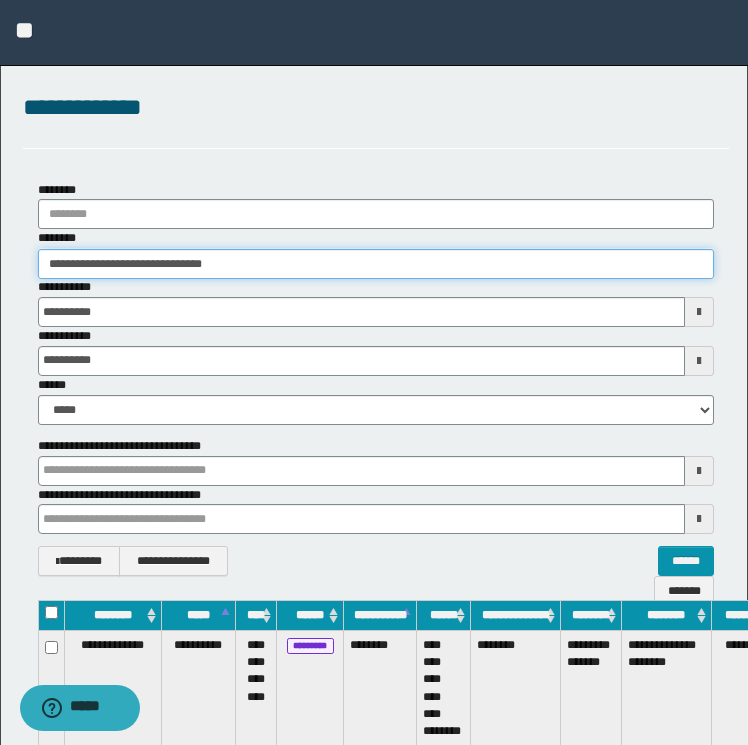 scroll, scrollTop: 0, scrollLeft: 92, axis: horizontal 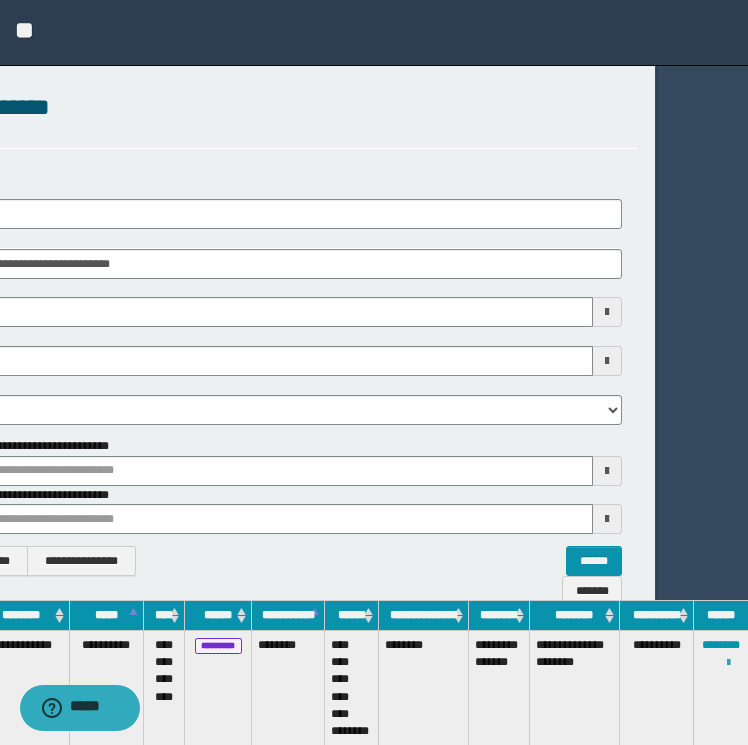 click at bounding box center (728, 663) 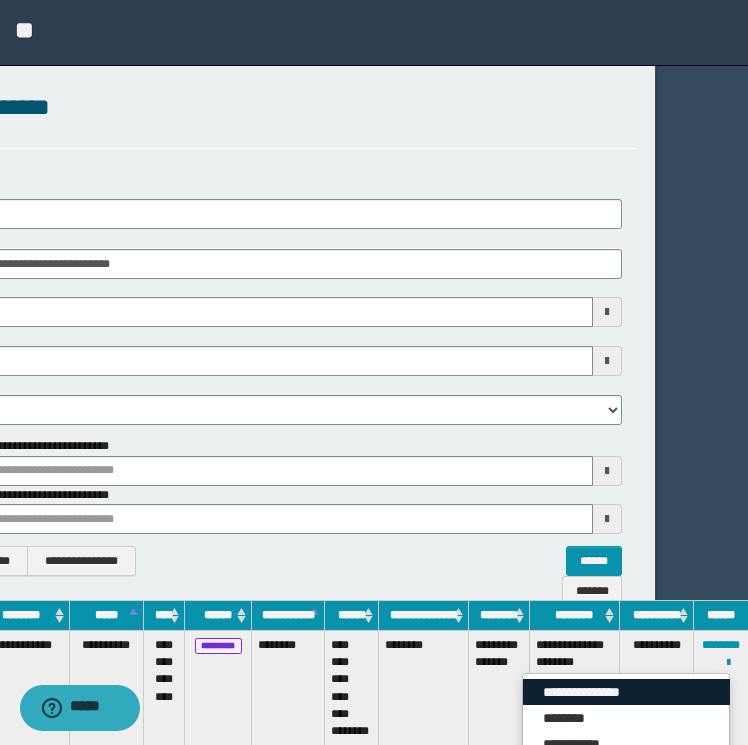 click on "**********" at bounding box center [626, 692] 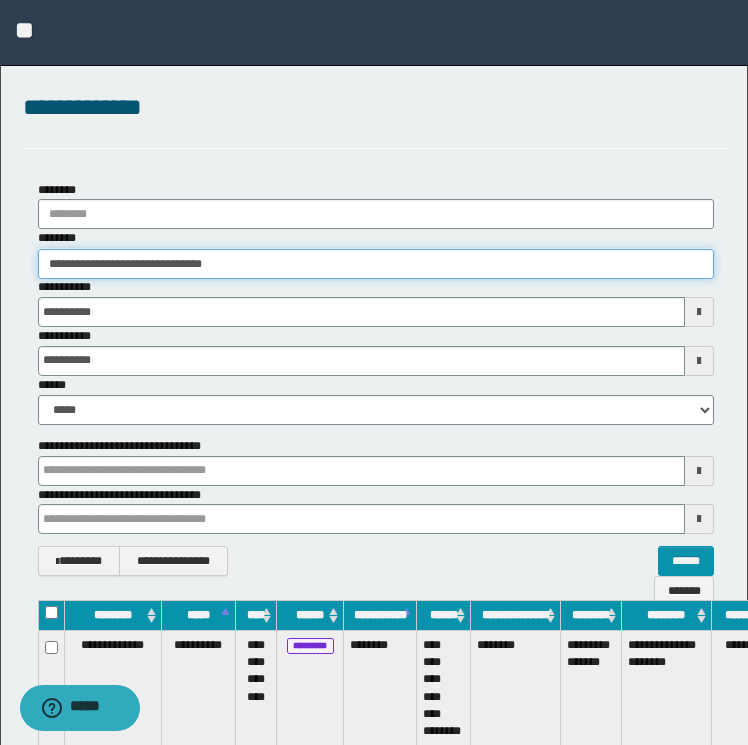 drag, startPoint x: 307, startPoint y: 251, endPoint x: -4, endPoint y: 265, distance: 311.31494 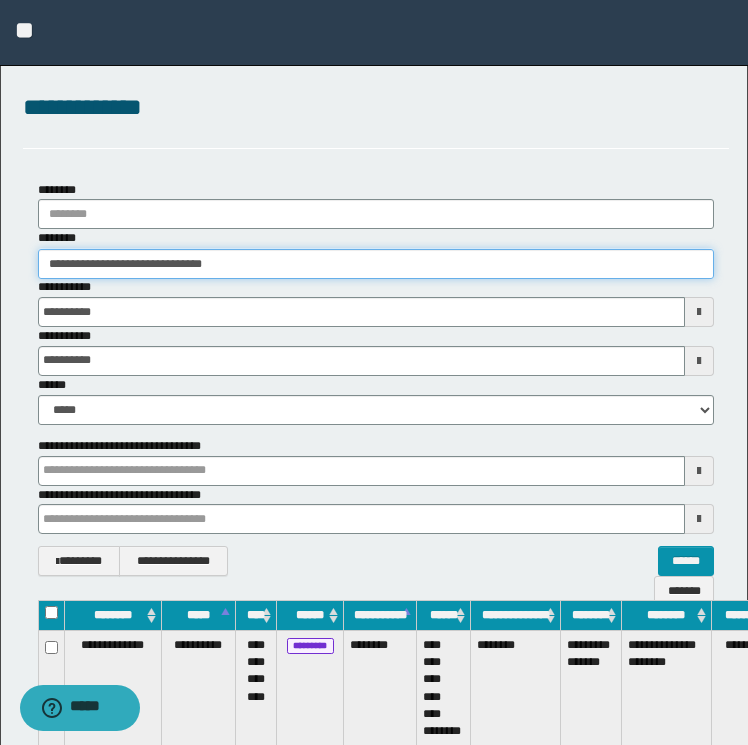 type on "*******" 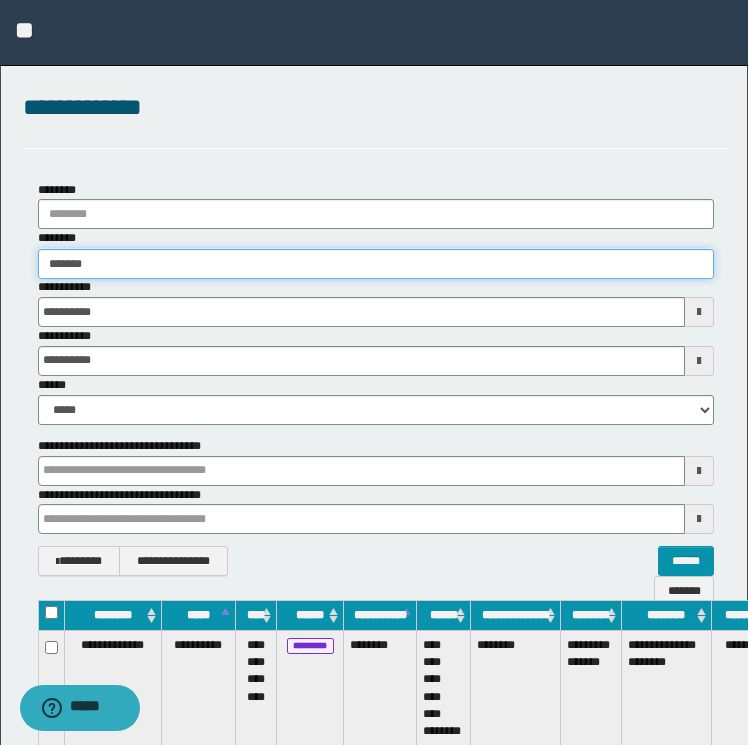 type on "*******" 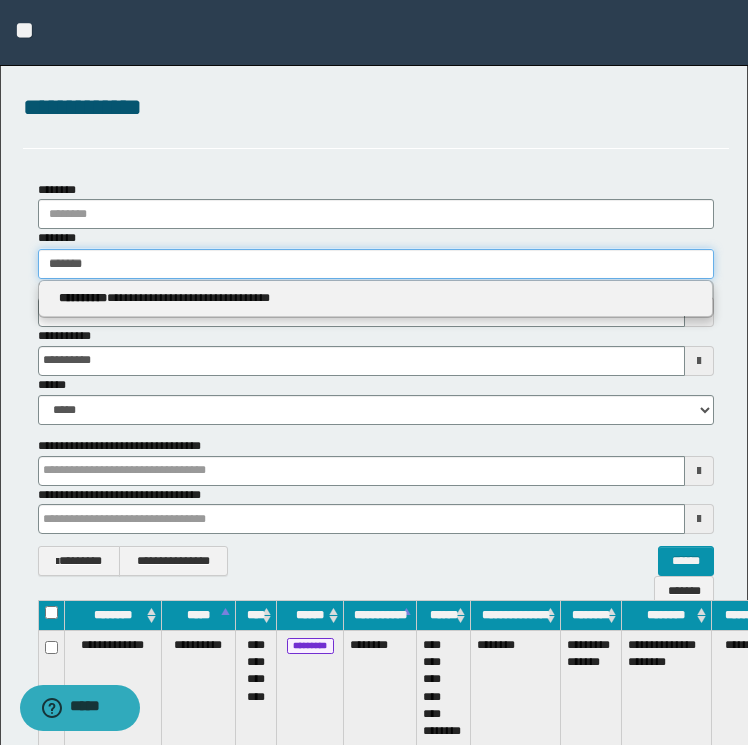 type on "*******" 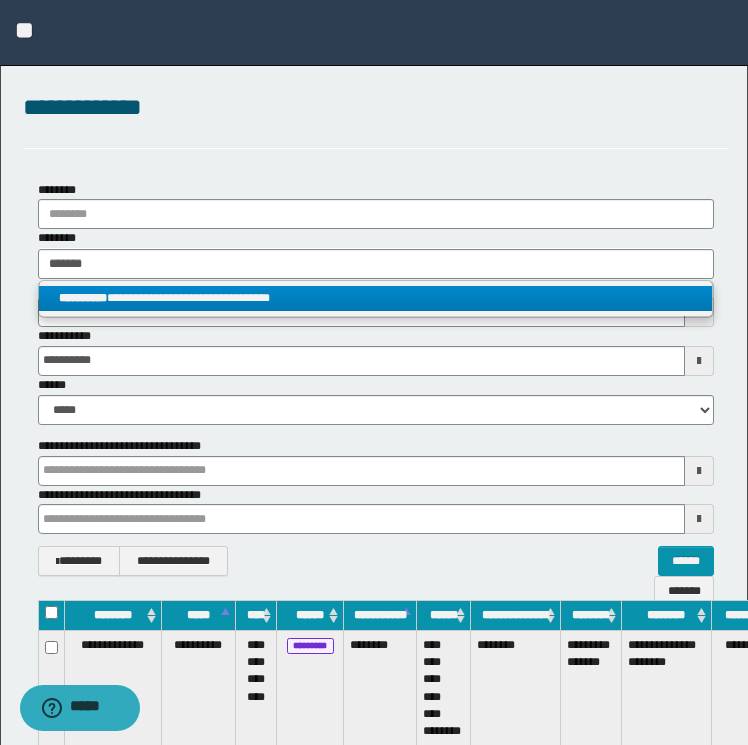 click on "**********" at bounding box center (376, 298) 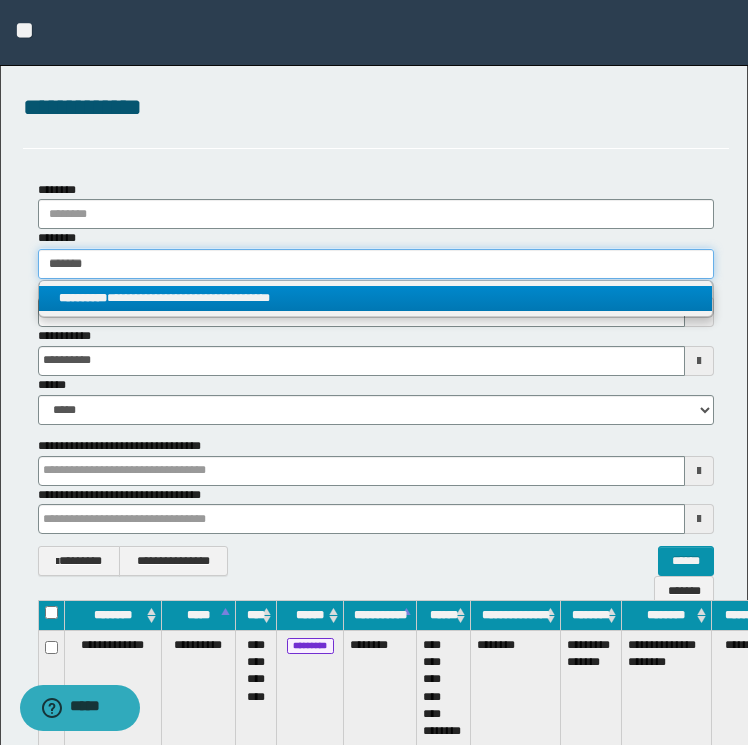 type 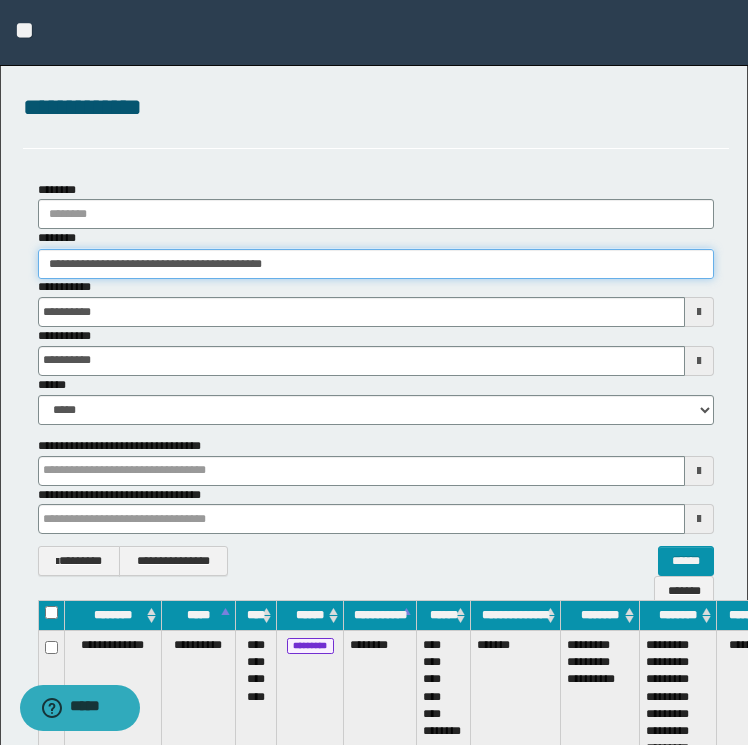 scroll, scrollTop: 0, scrollLeft: 97, axis: horizontal 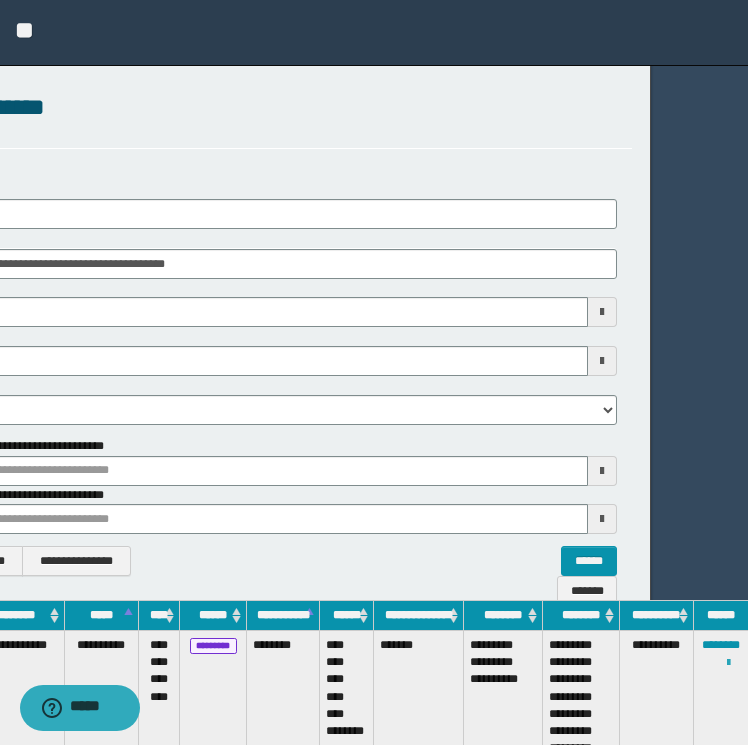 click at bounding box center (728, 663) 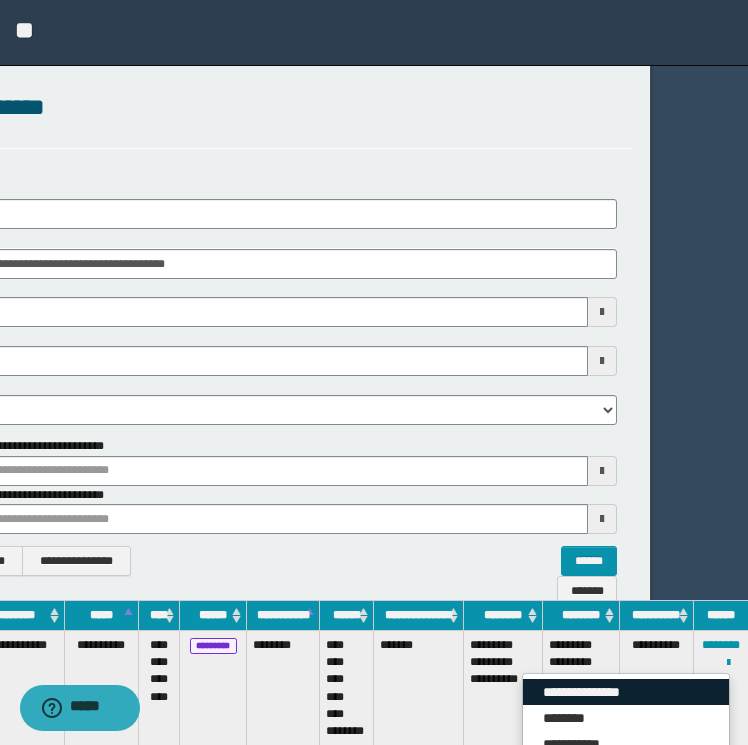 click on "**********" at bounding box center (626, 692) 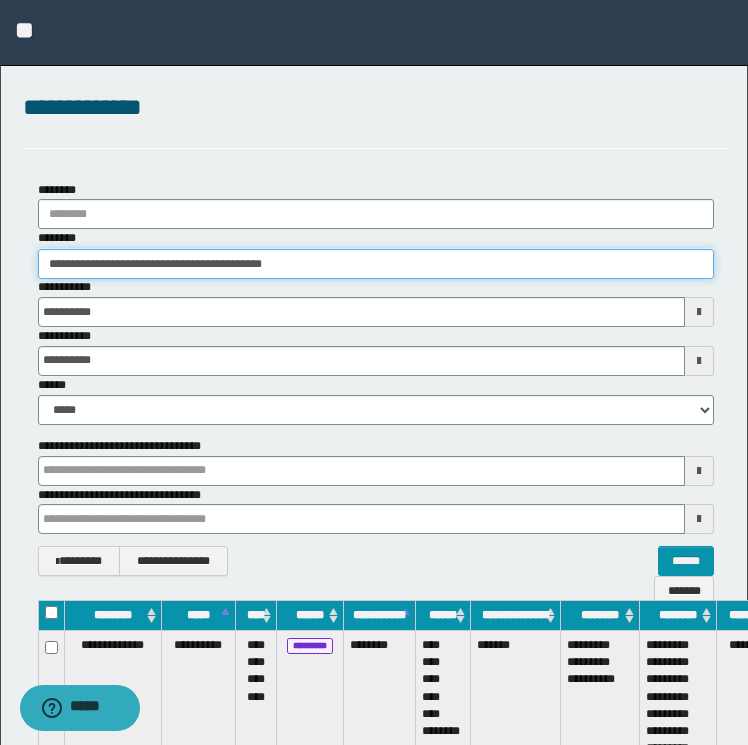 click on "**********" at bounding box center (376, 264) 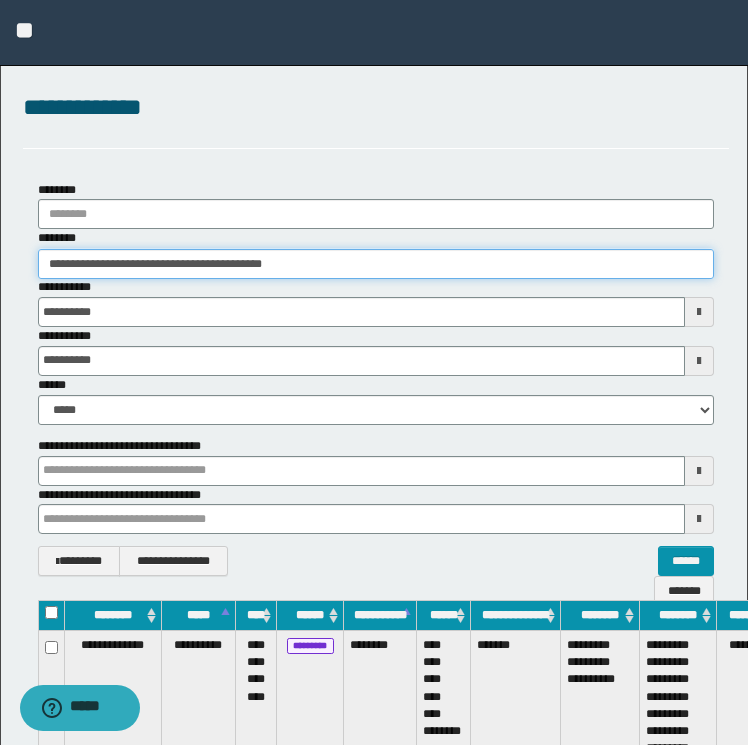 click on "**********" at bounding box center [376, 264] 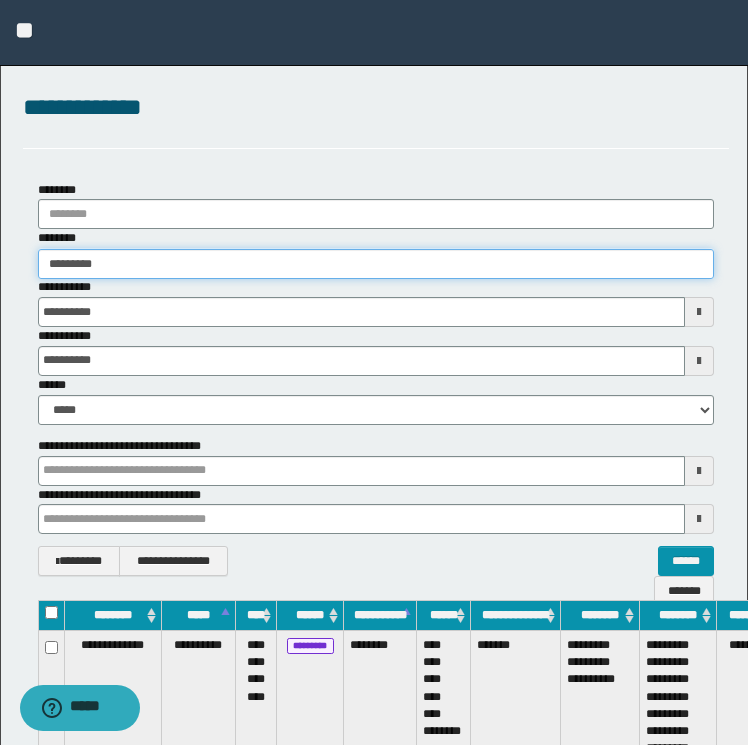 type on "********" 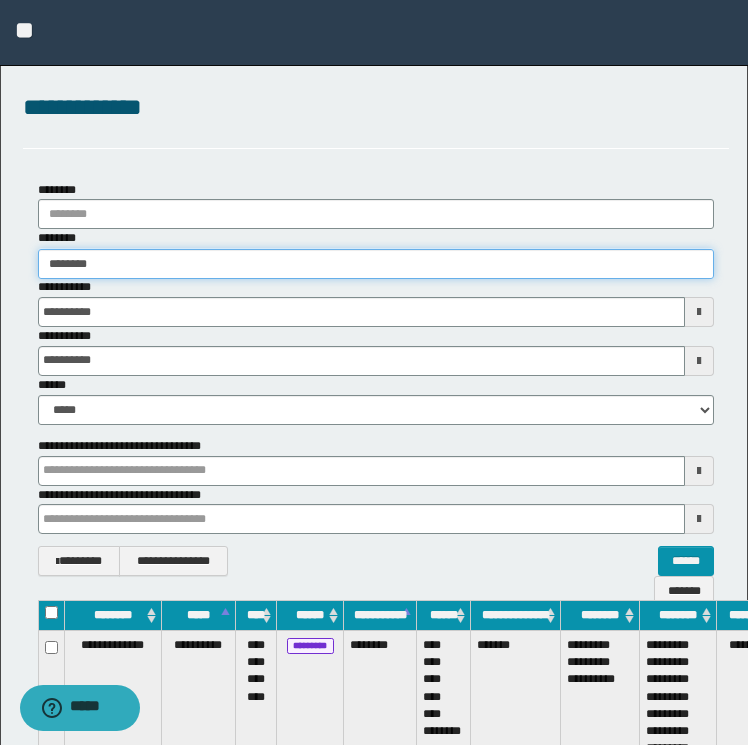 type on "********" 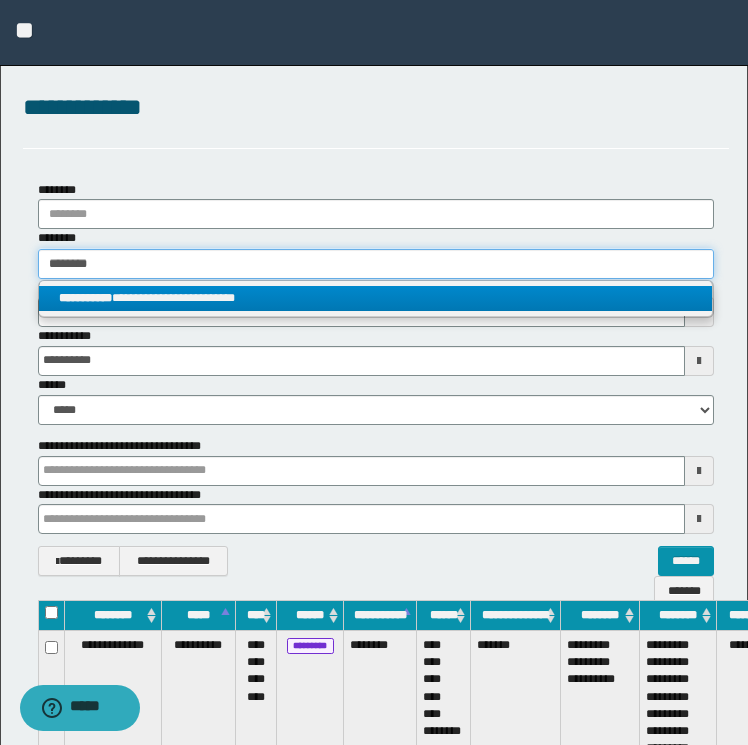 type on "********" 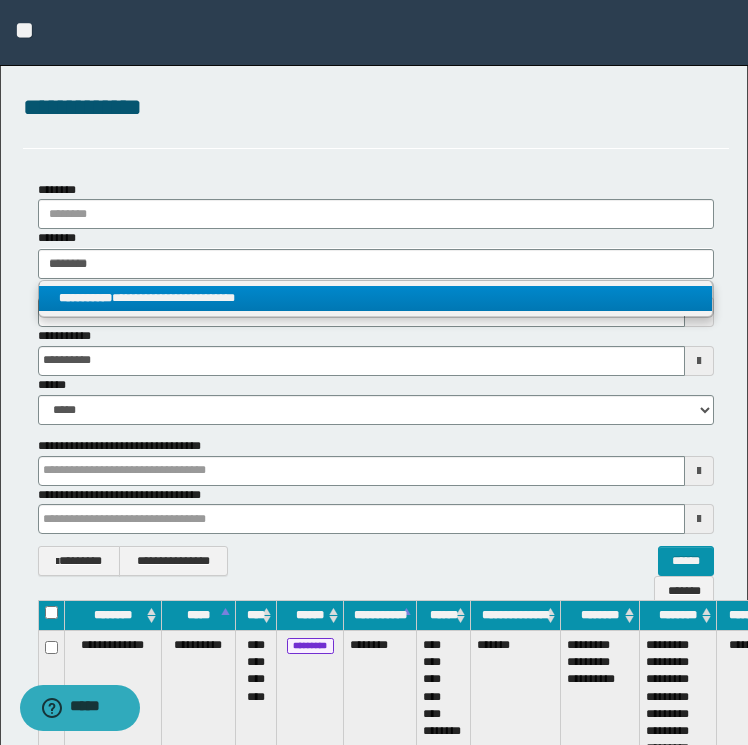 click on "**********" at bounding box center (376, 298) 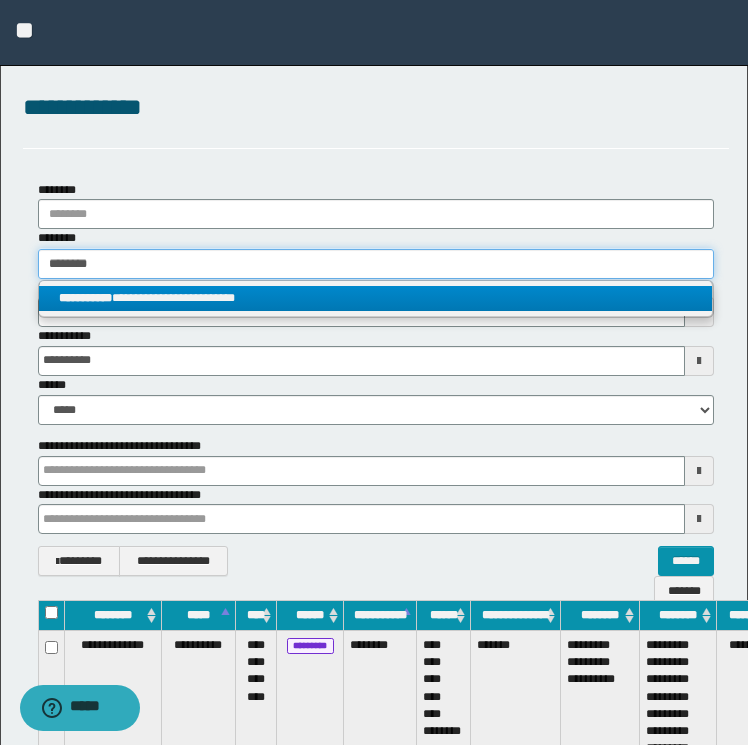 type 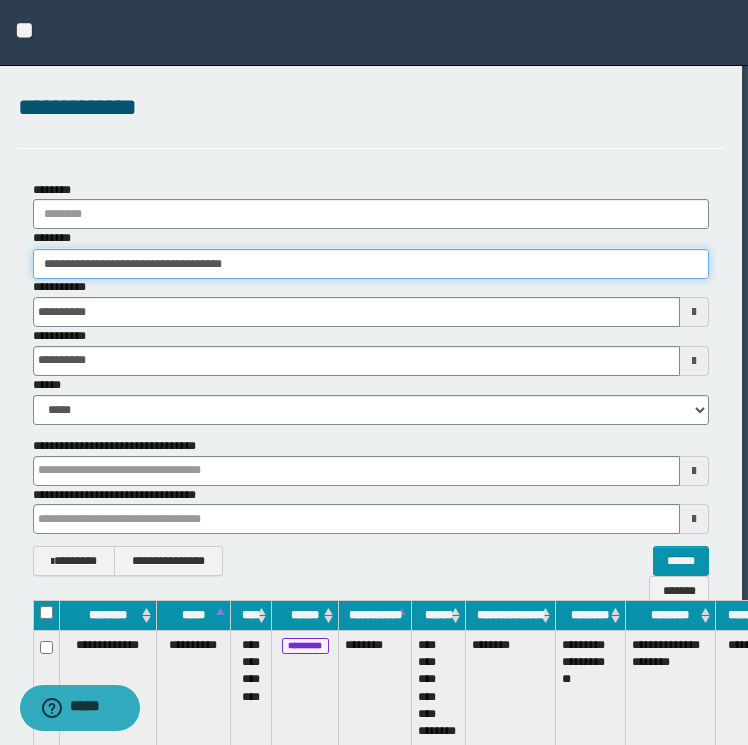 scroll, scrollTop: 0, scrollLeft: 101, axis: horizontal 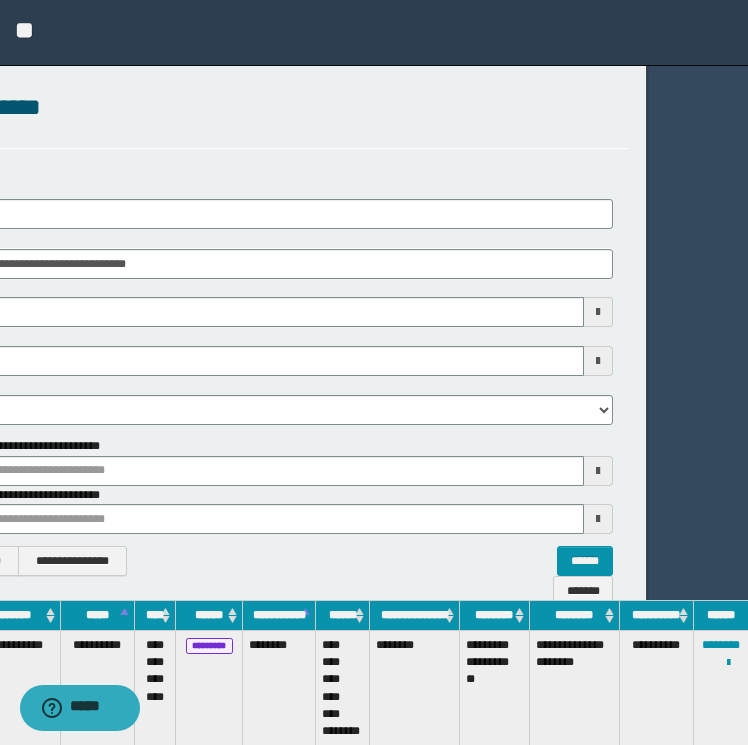 click on "**********" at bounding box center (721, 689) 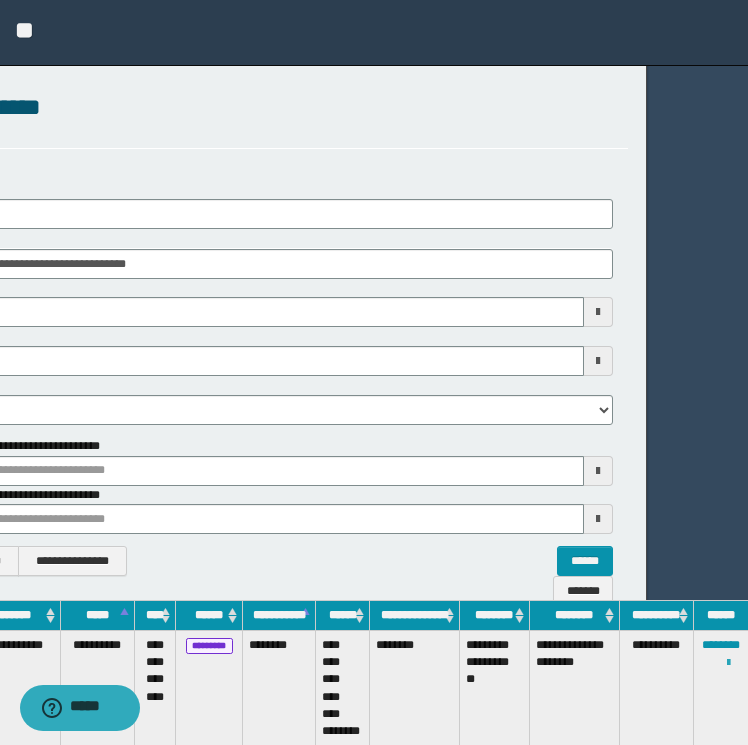 click at bounding box center (728, 663) 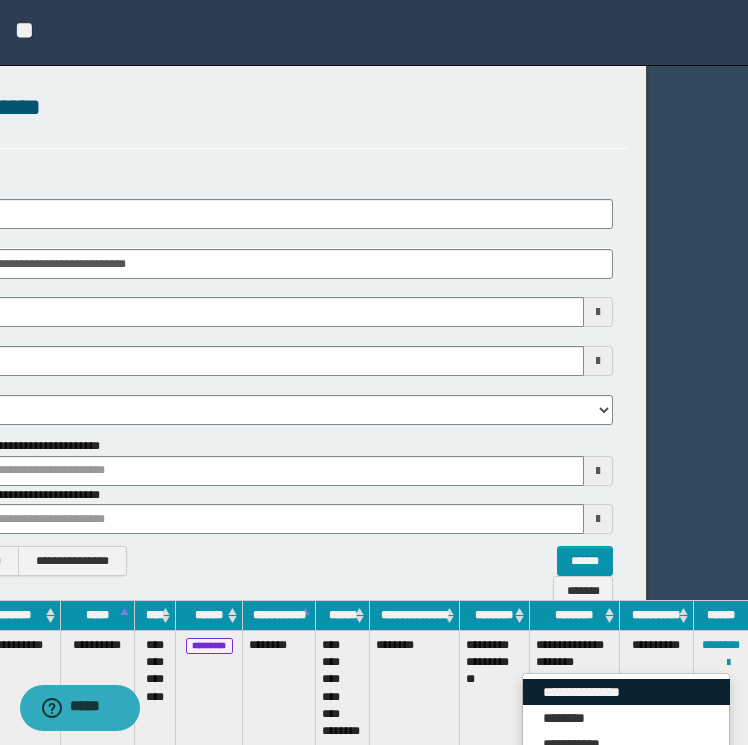 click on "**********" at bounding box center (626, 692) 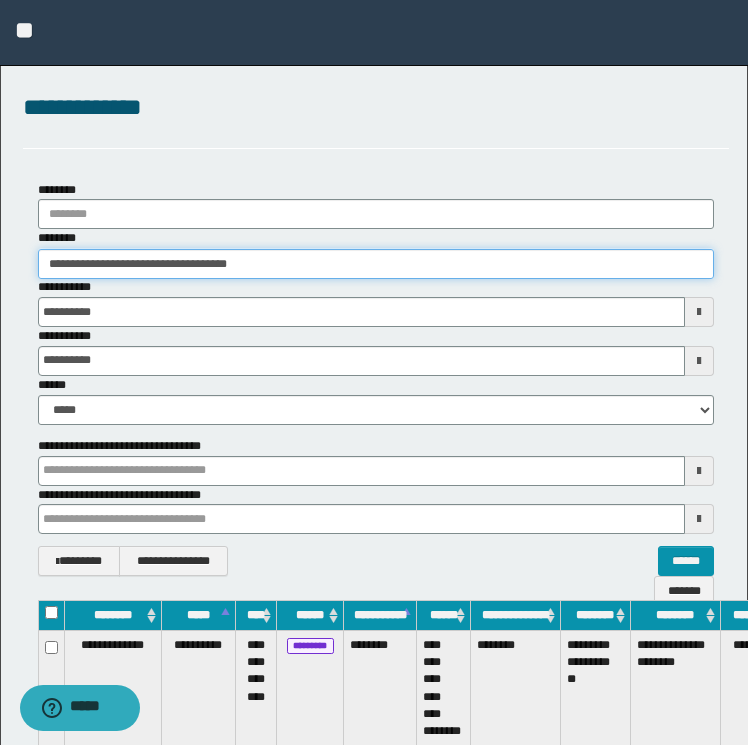 drag, startPoint x: 344, startPoint y: 263, endPoint x: -4, endPoint y: 318, distance: 352.31946 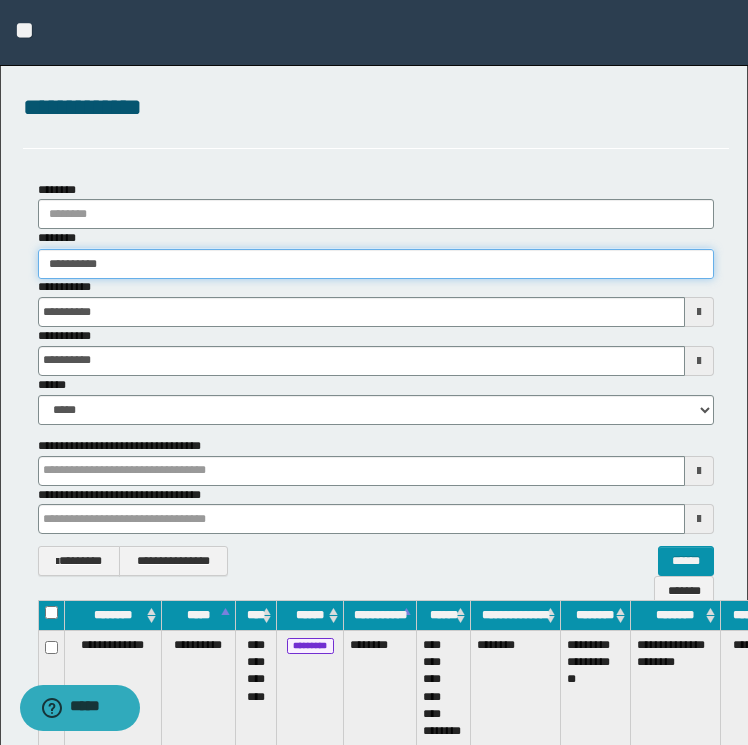 type on "**********" 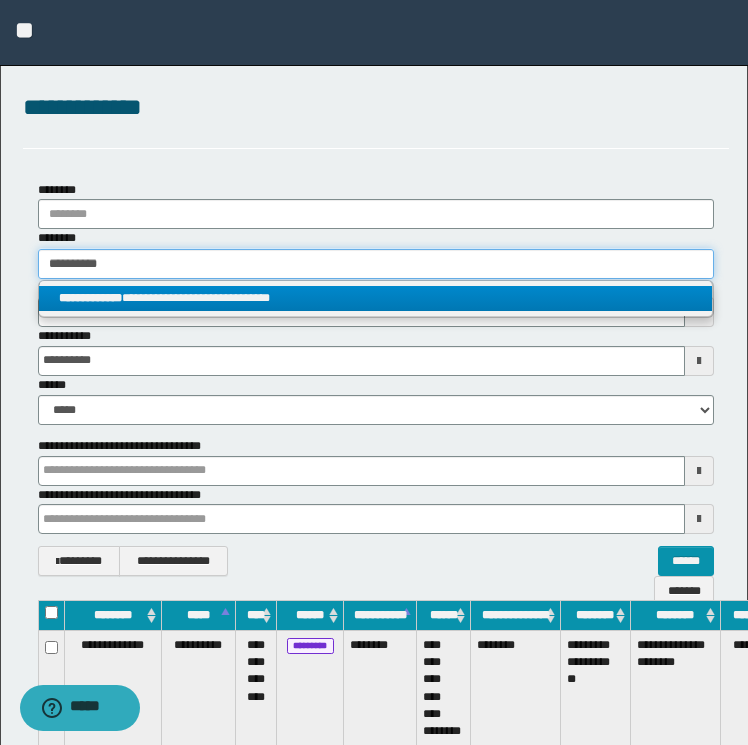 type on "**********" 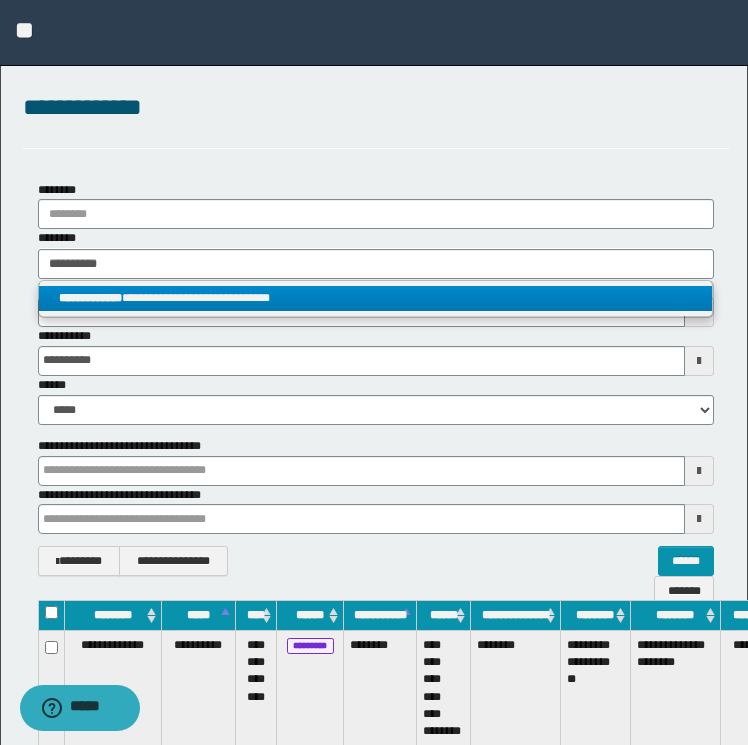 click on "**********" at bounding box center (376, 298) 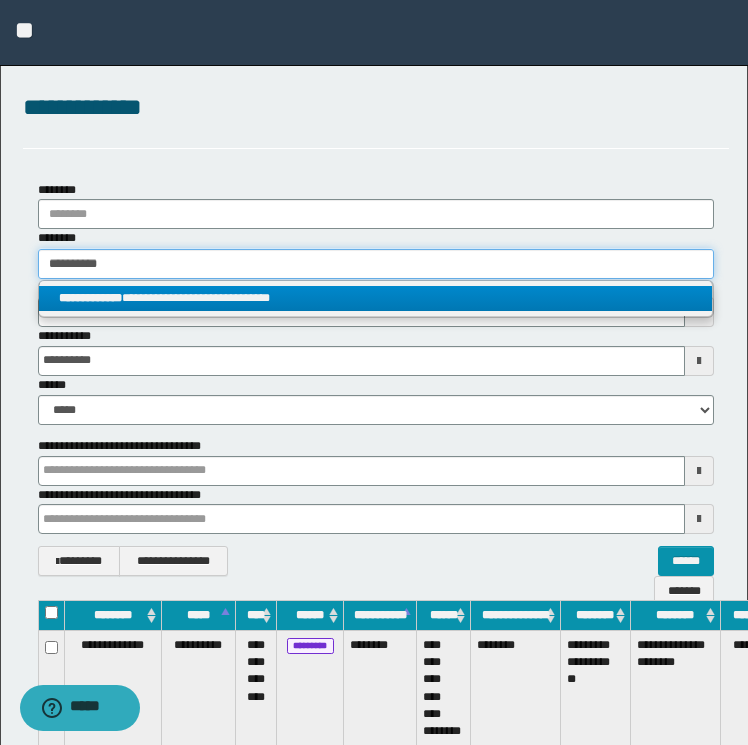 type 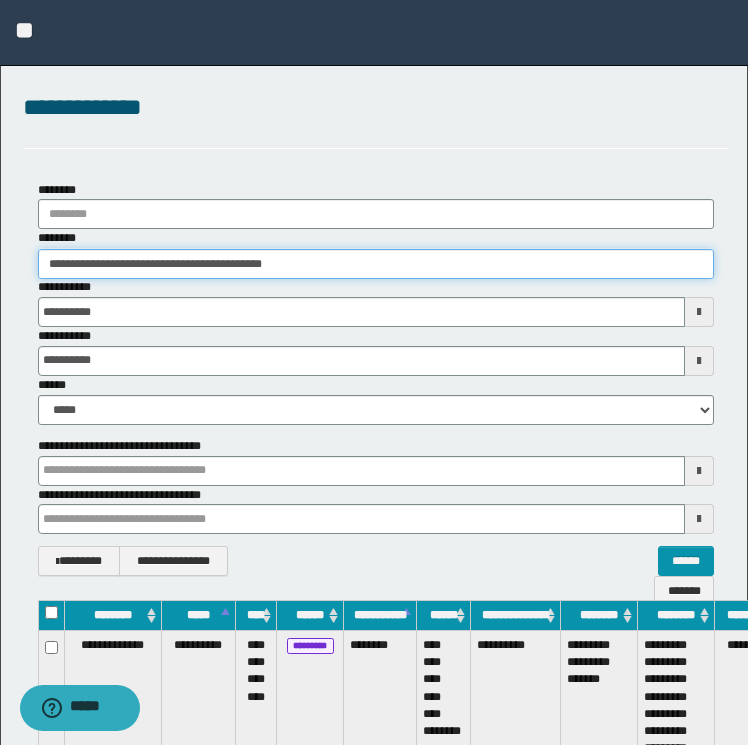 scroll, scrollTop: 0, scrollLeft: 96, axis: horizontal 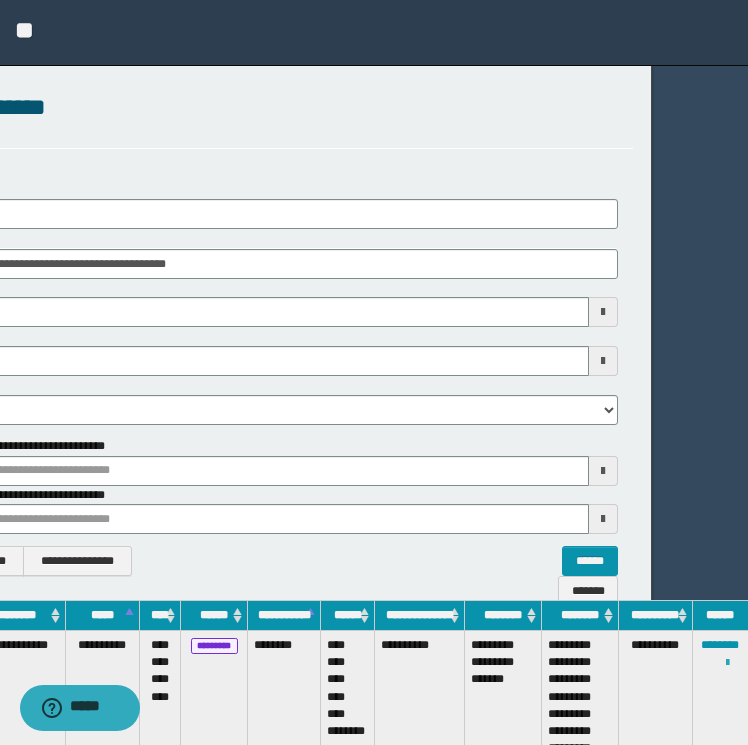 click at bounding box center [727, 663] 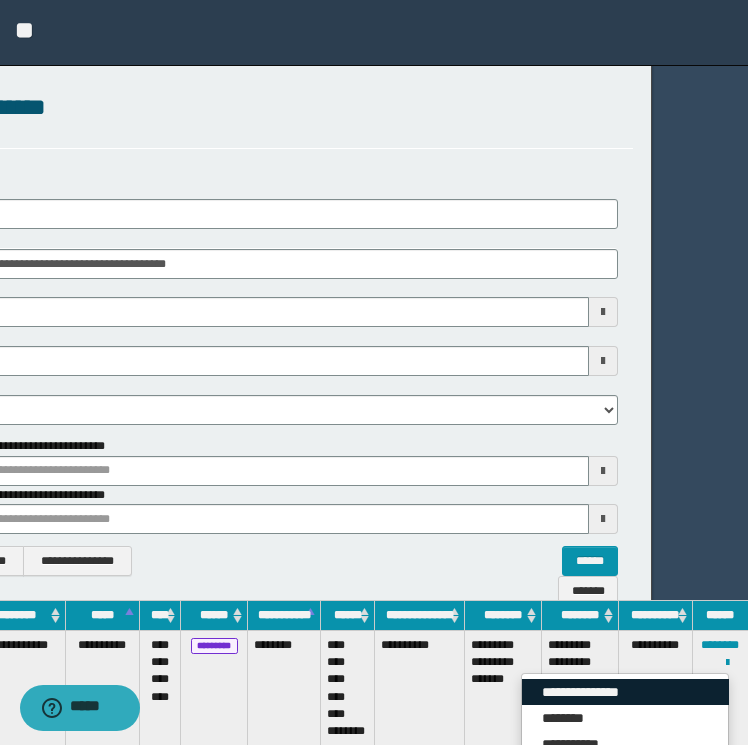 click on "**********" at bounding box center [625, 692] 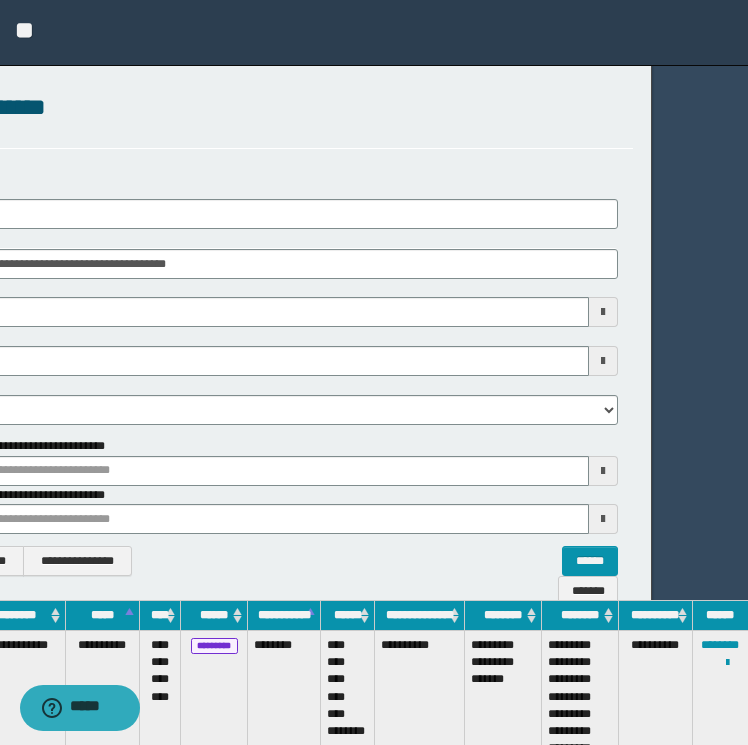 scroll, scrollTop: 0, scrollLeft: 0, axis: both 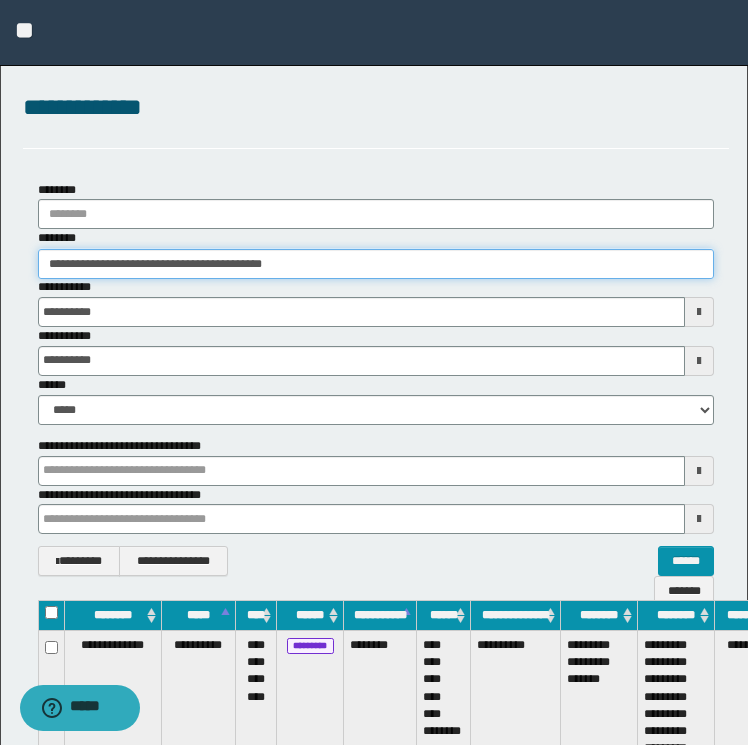drag, startPoint x: 372, startPoint y: 256, endPoint x: -4, endPoint y: 256, distance: 376 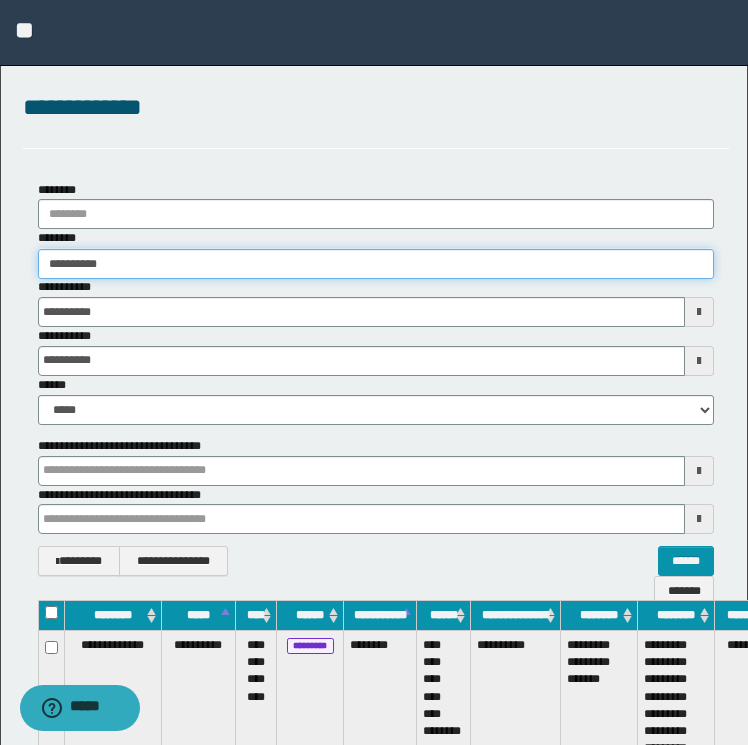 type on "**********" 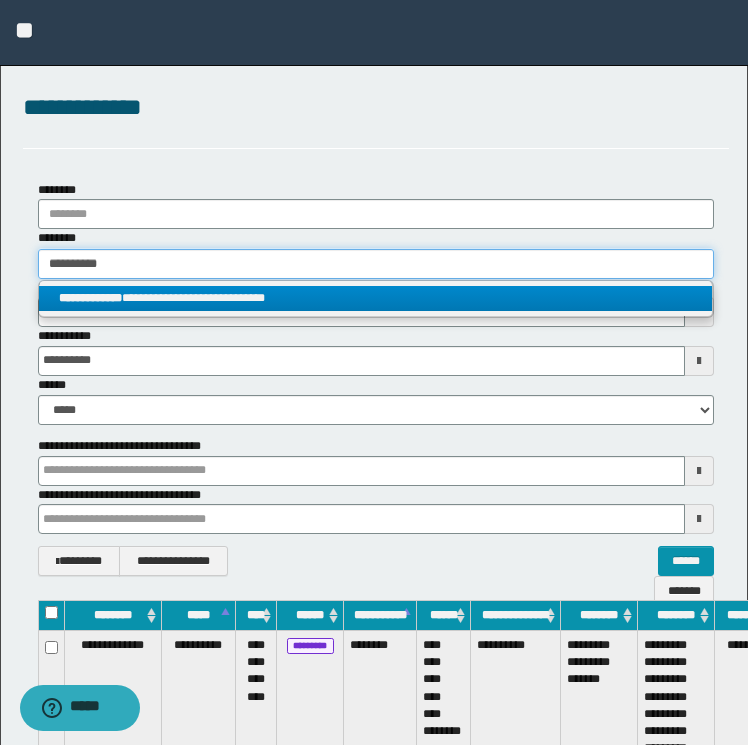 type on "**********" 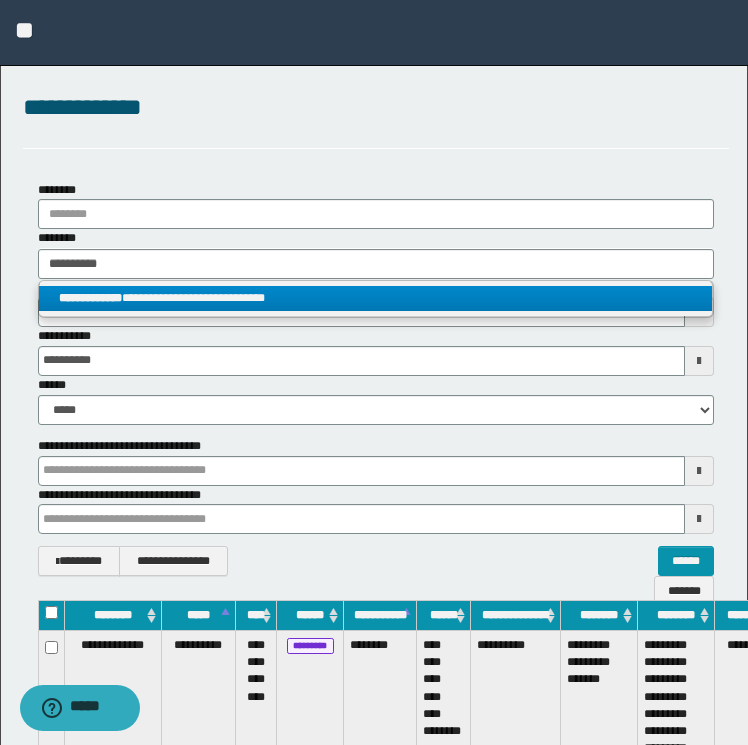 click on "**********" at bounding box center [376, 298] 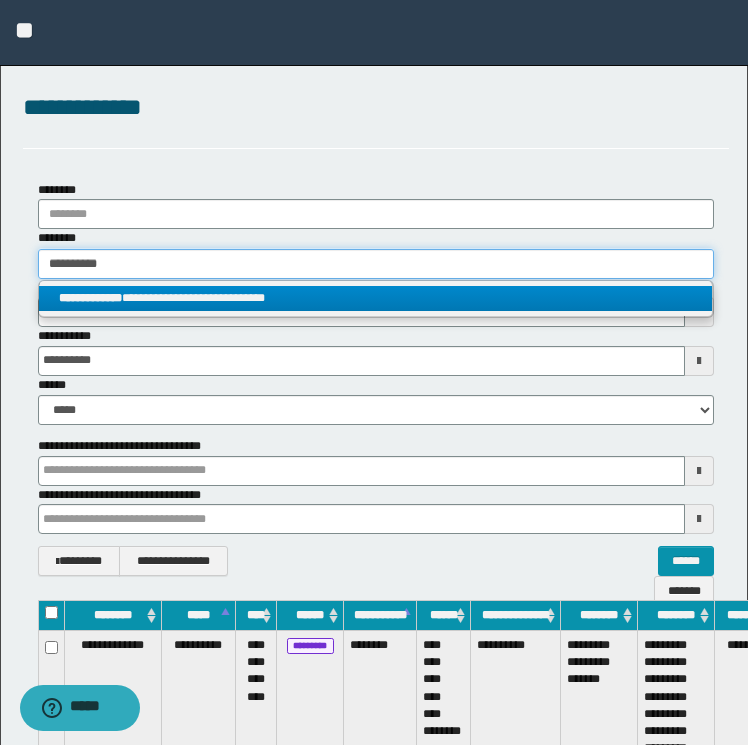 type 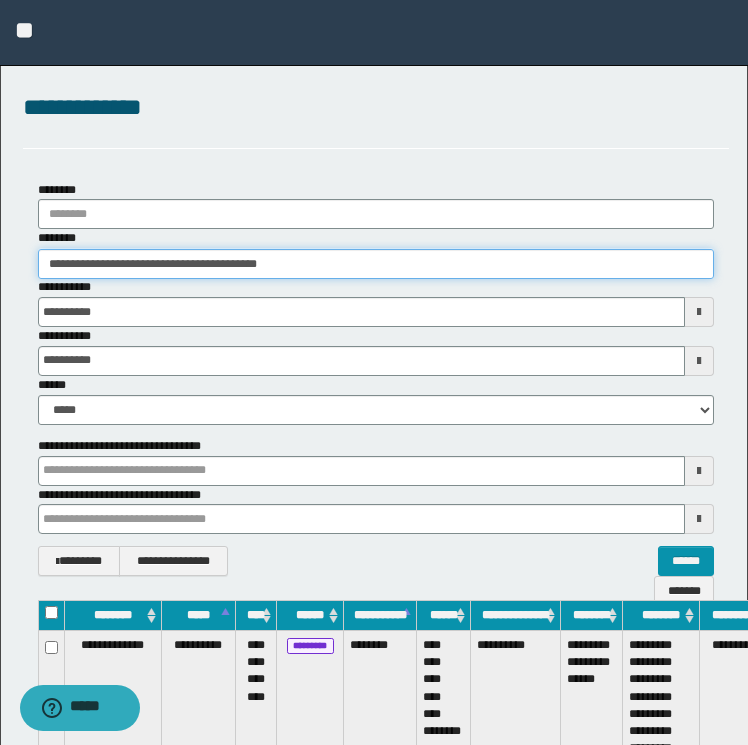 scroll, scrollTop: 0, scrollLeft: 80, axis: horizontal 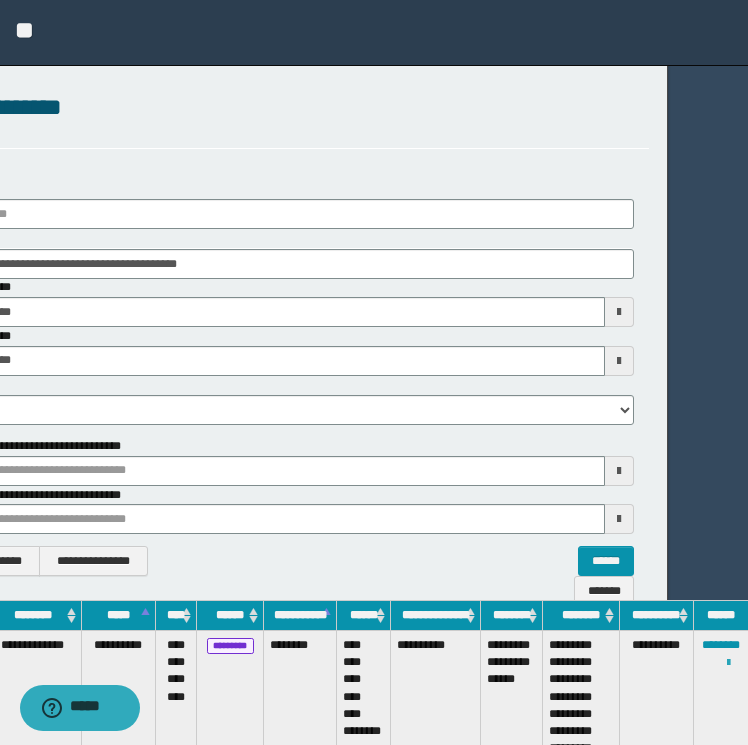 click at bounding box center [728, 663] 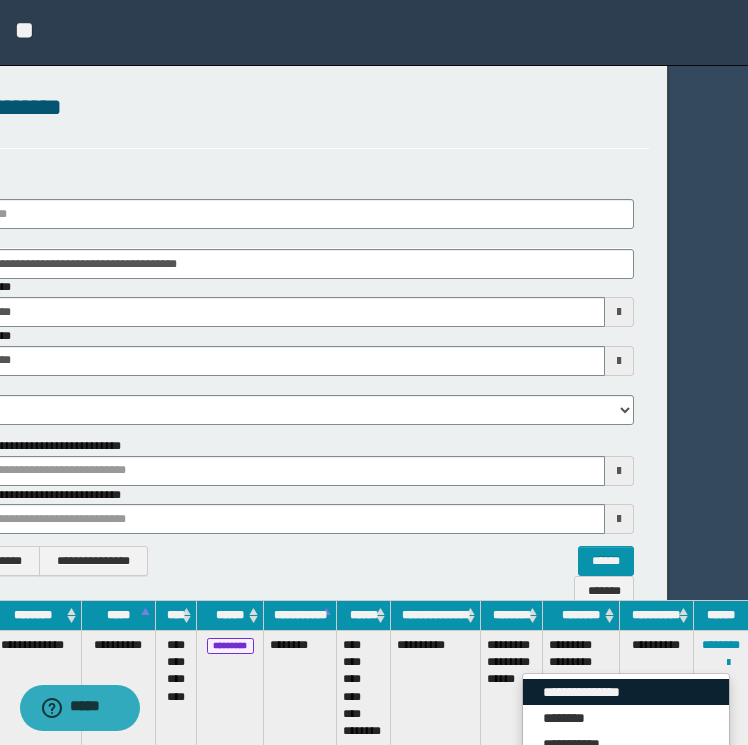 click on "**********" at bounding box center (626, 692) 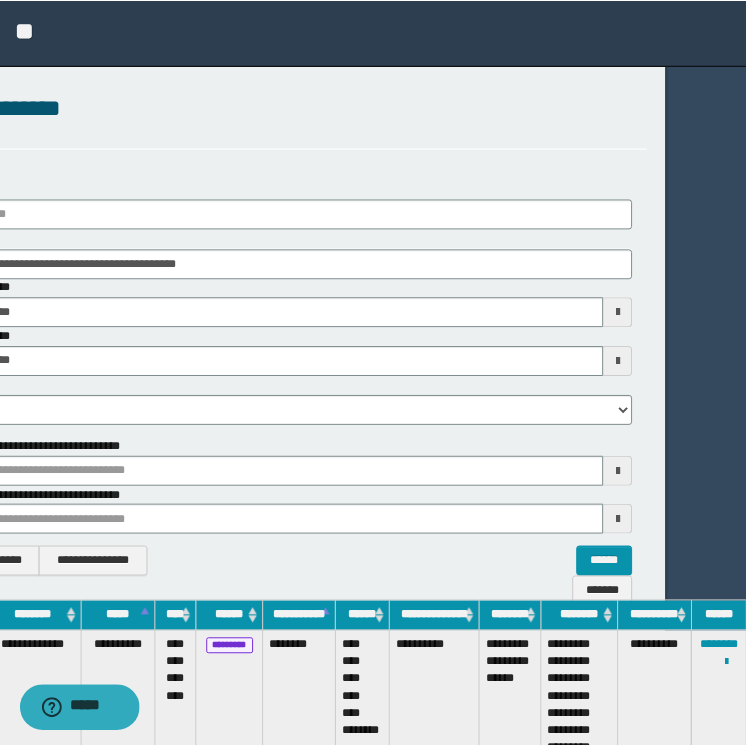 scroll, scrollTop: 0, scrollLeft: 0, axis: both 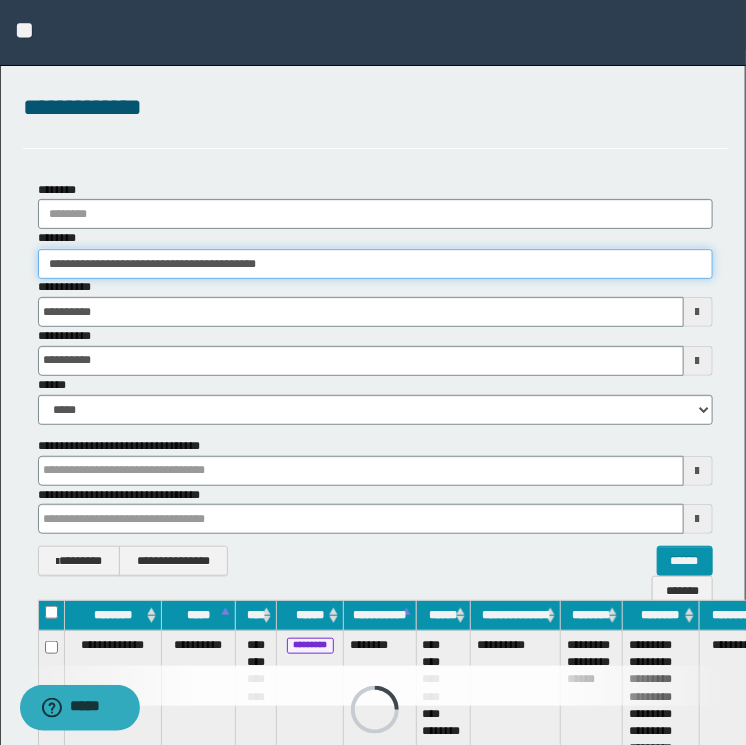 drag, startPoint x: 439, startPoint y: 255, endPoint x: -4, endPoint y: 250, distance: 443.02823 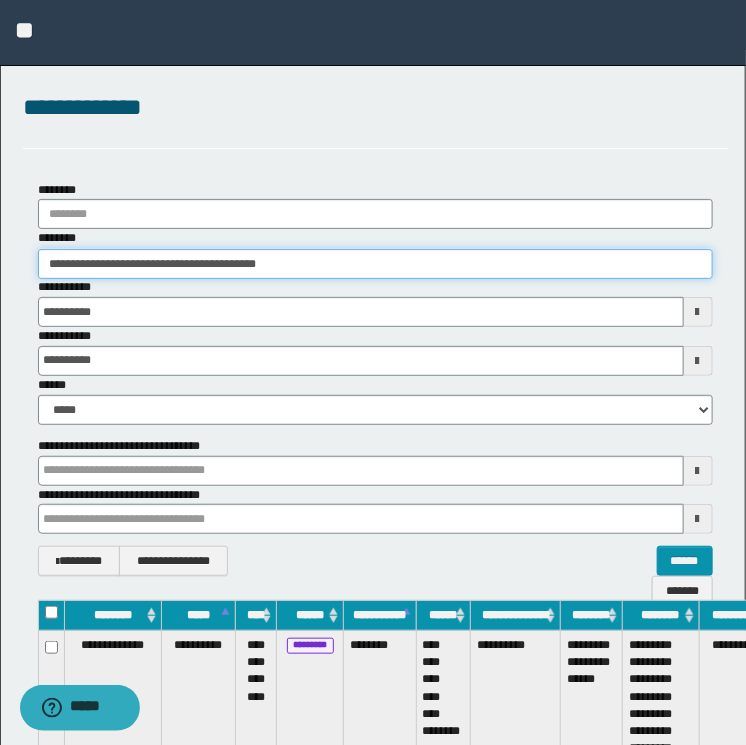 paste 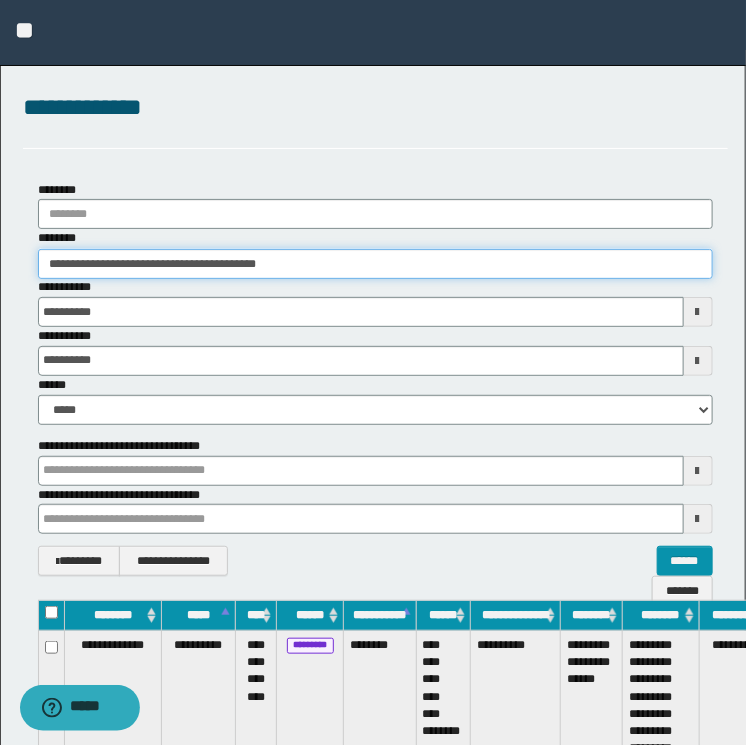 type on "**********" 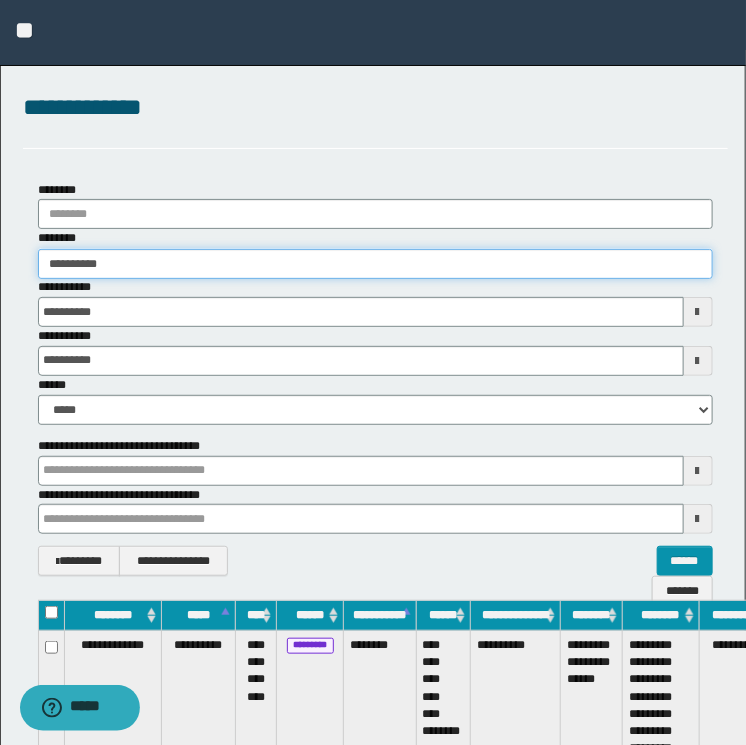 type on "**********" 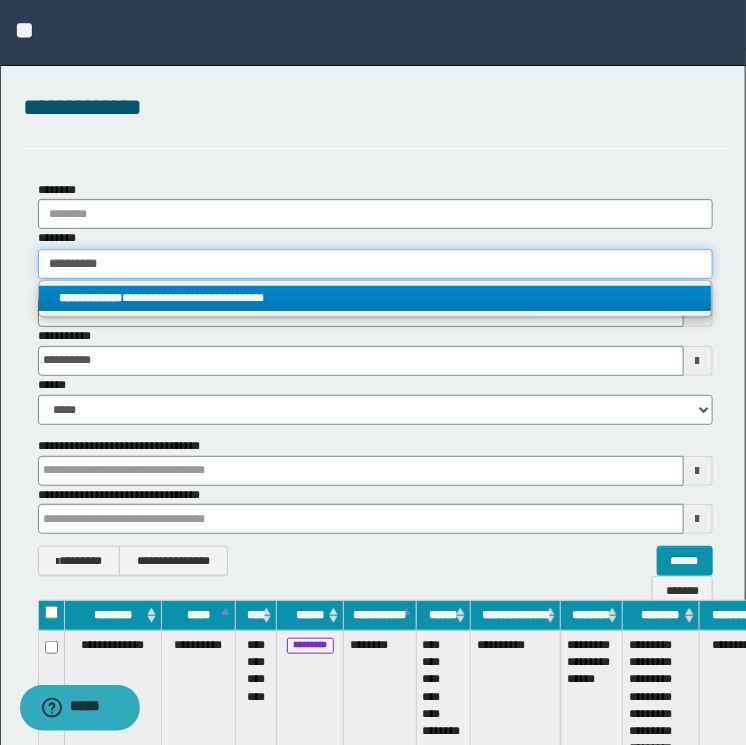 type on "**********" 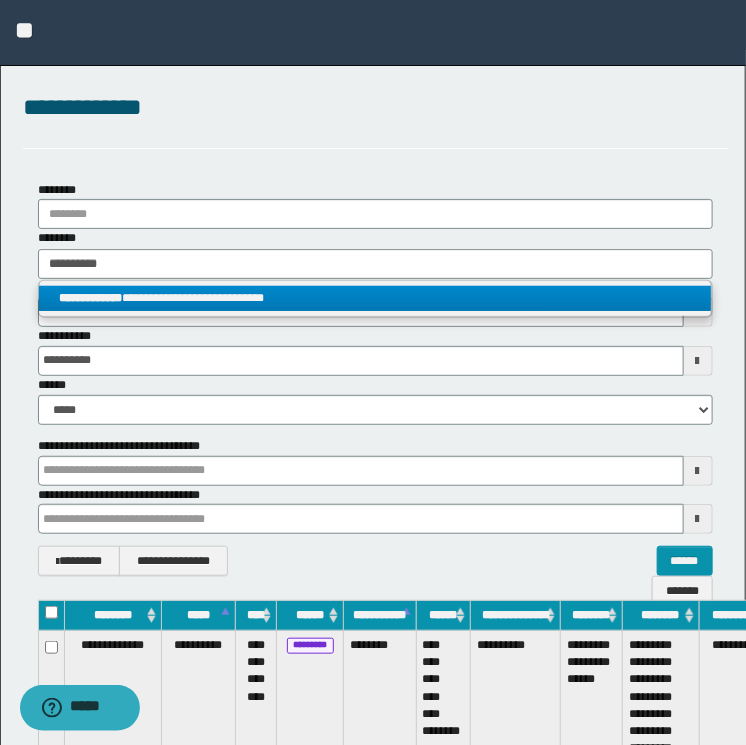 click on "**********" at bounding box center [375, 298] 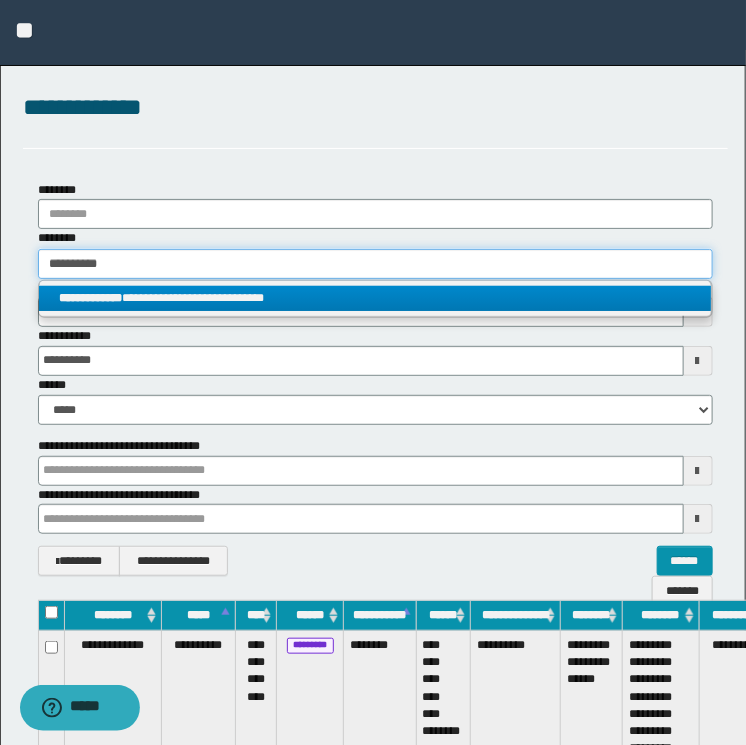 type 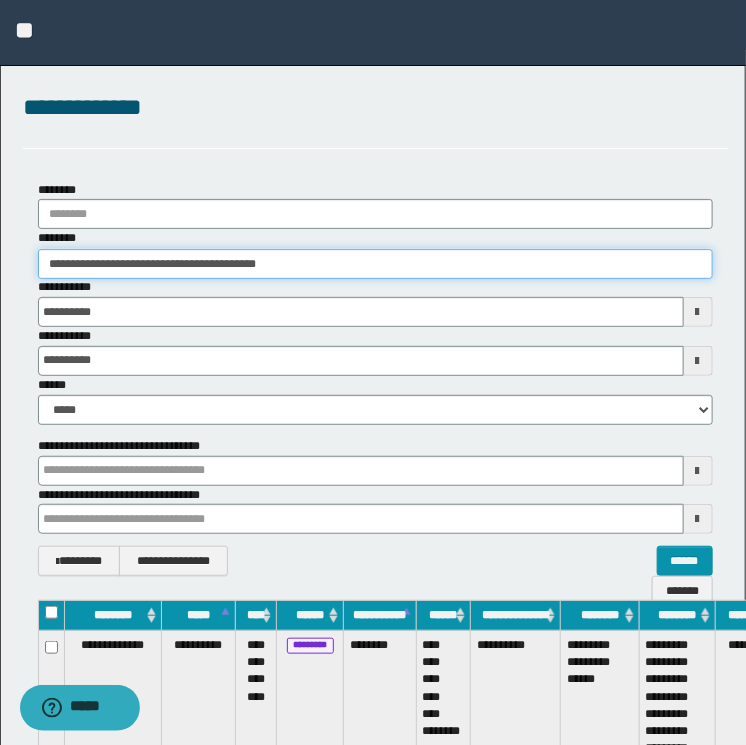scroll, scrollTop: 0, scrollLeft: 98, axis: horizontal 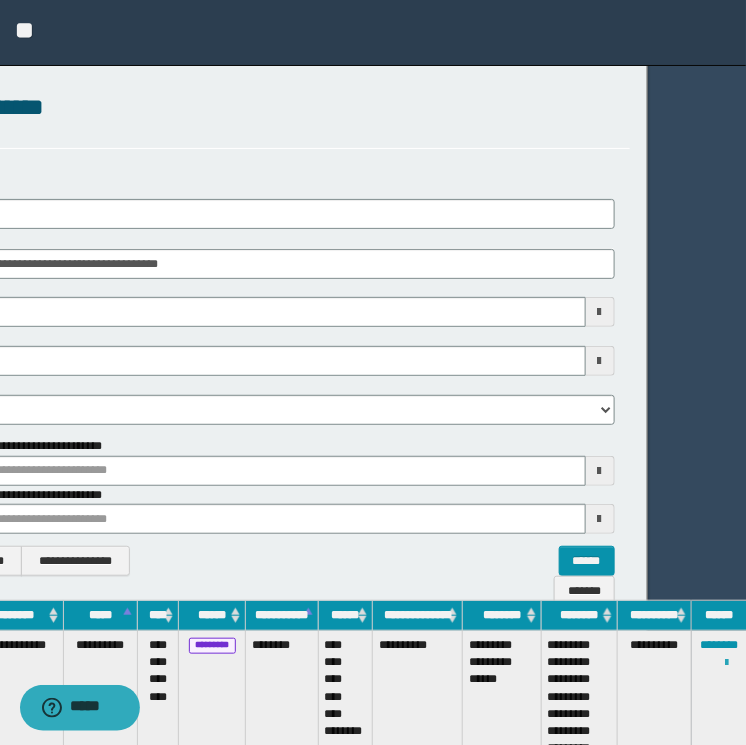 click at bounding box center [727, 663] 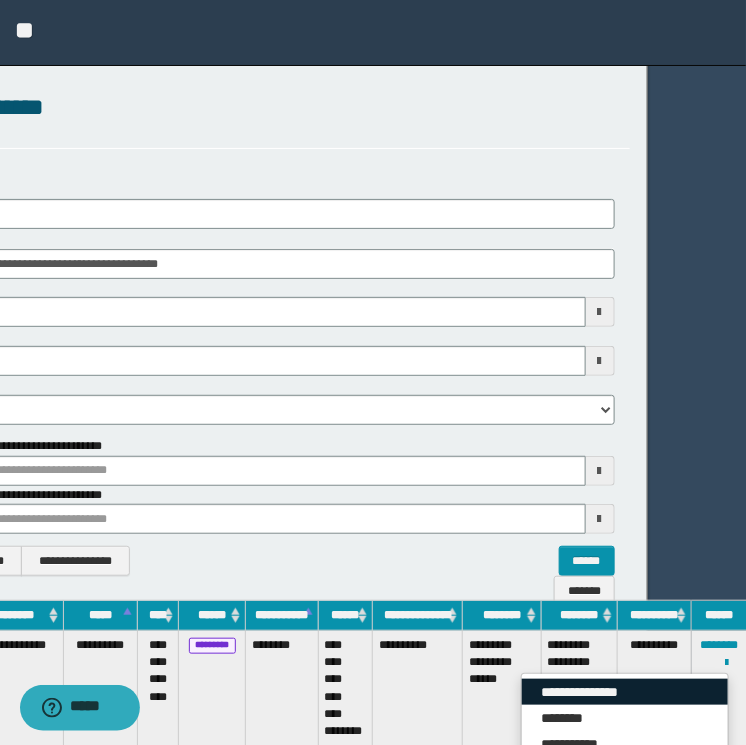 click on "**********" at bounding box center (625, 692) 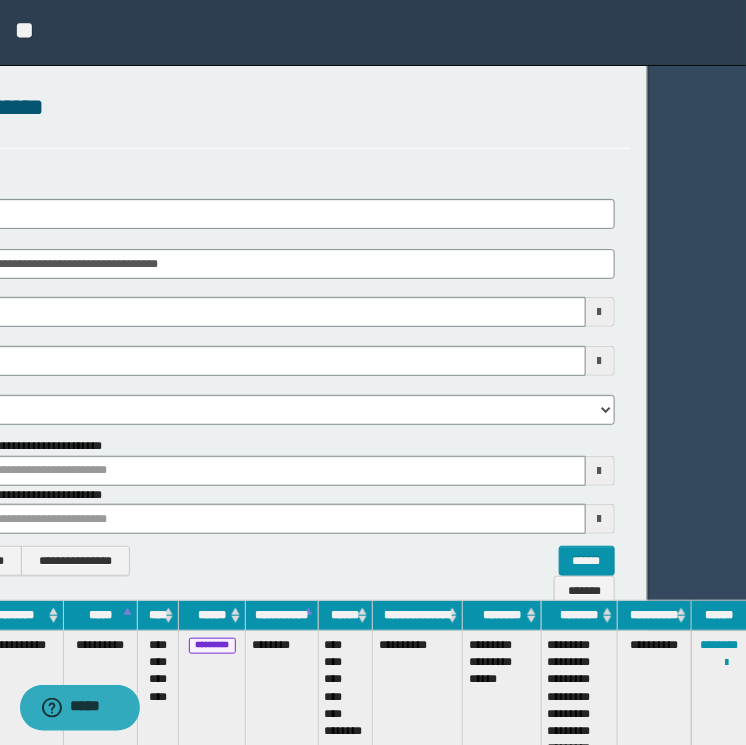 scroll, scrollTop: 0, scrollLeft: 0, axis: both 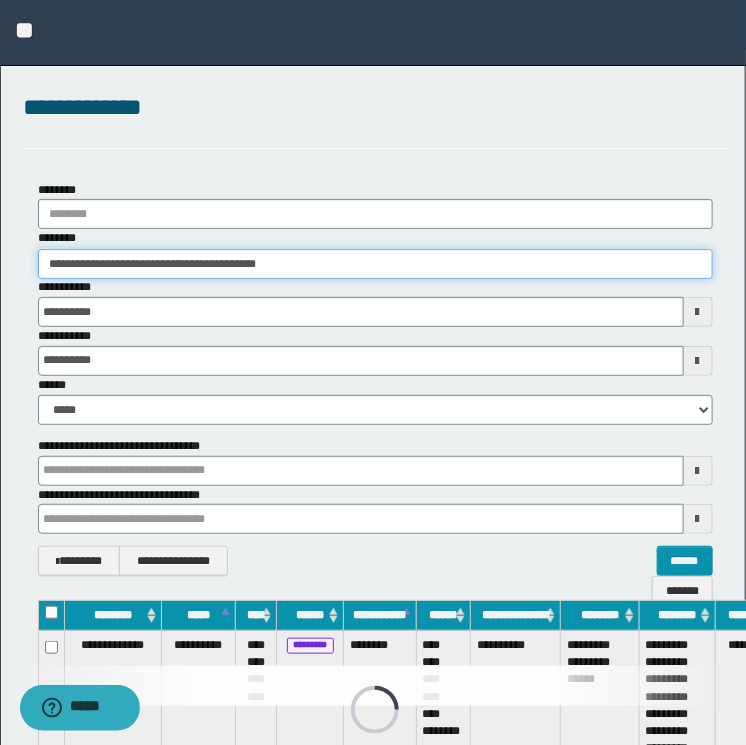 click on "**********" at bounding box center (375, 264) 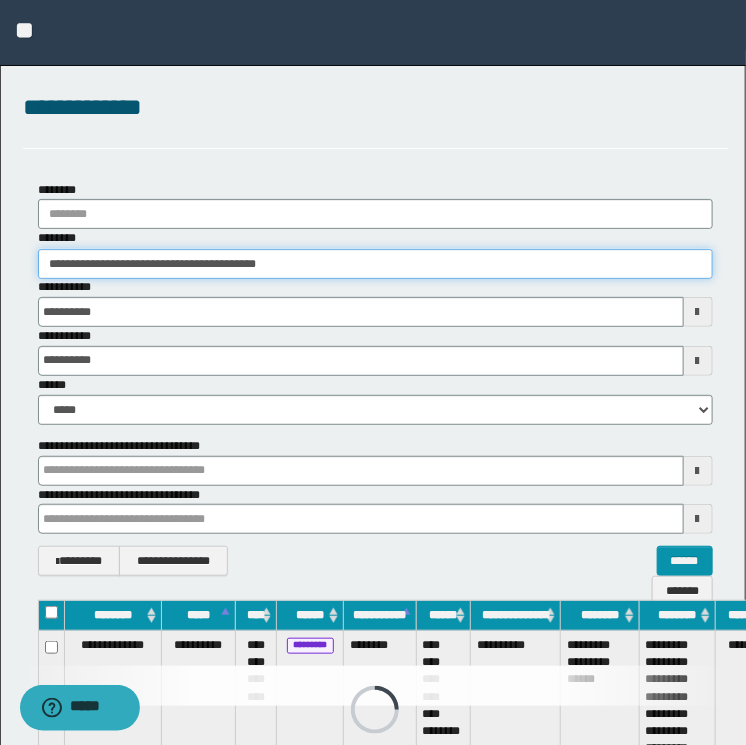 click on "**********" at bounding box center [373, 372] 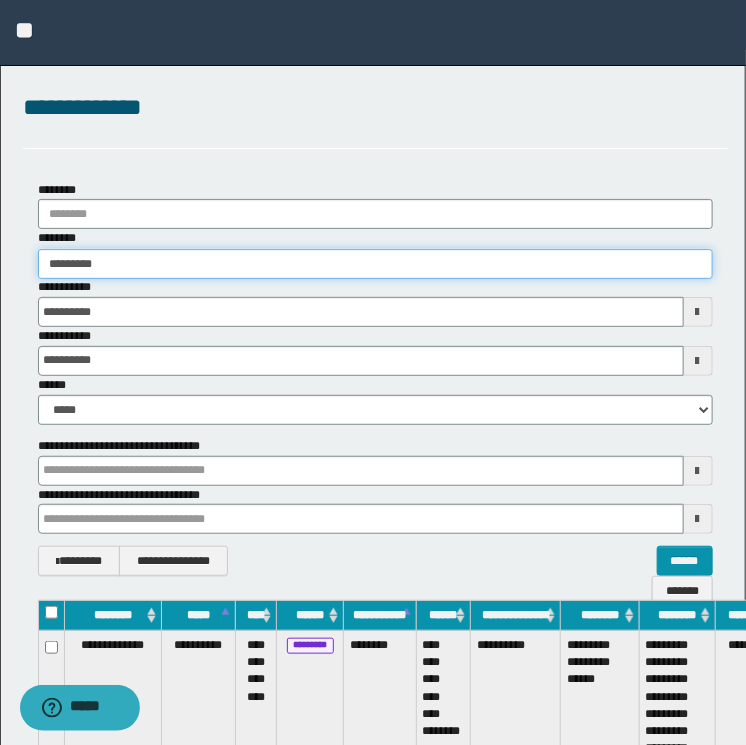 type on "********" 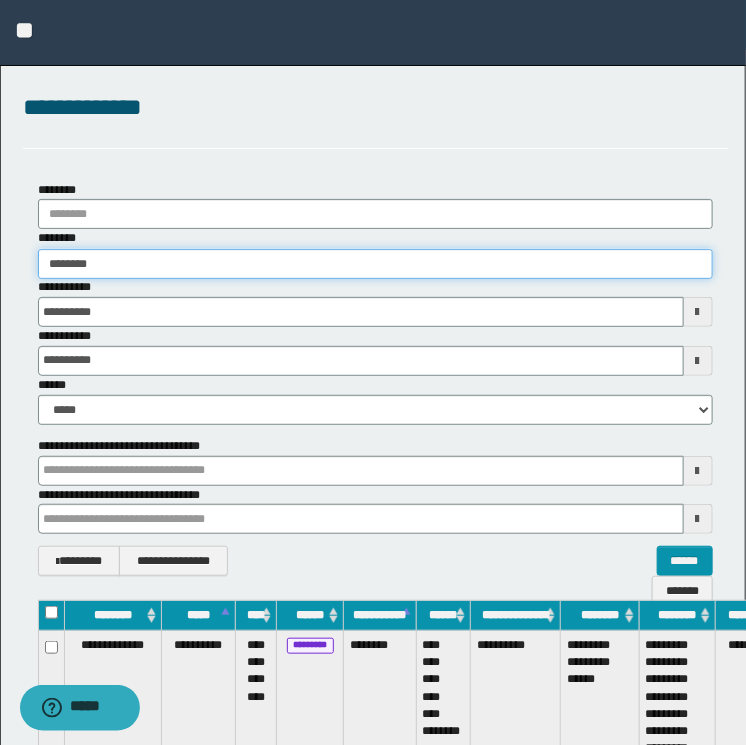 type on "********" 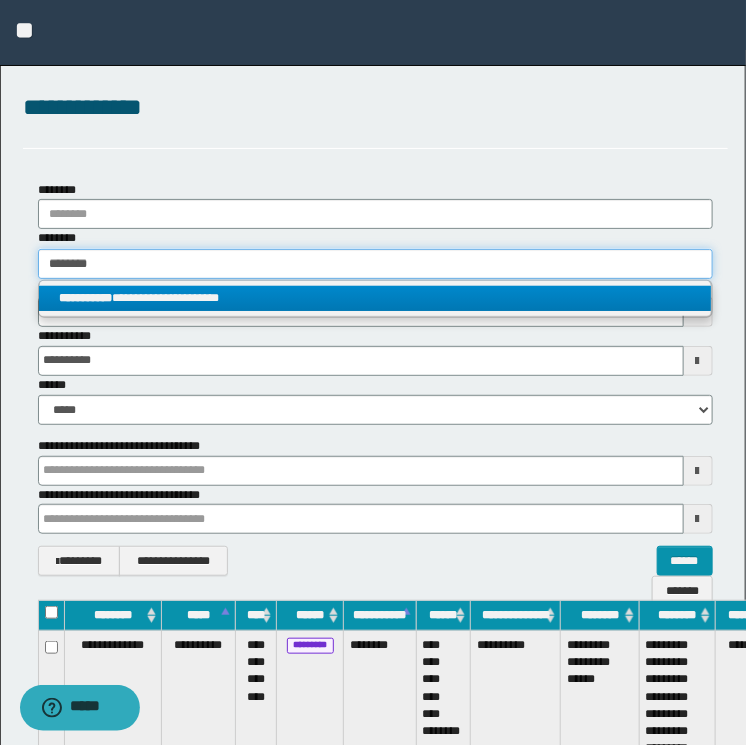 type on "********" 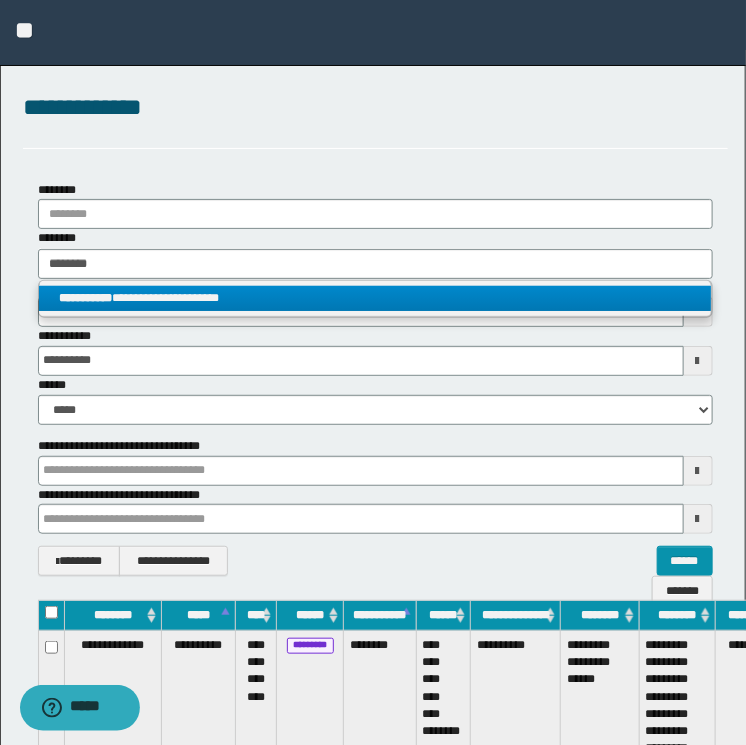 click on "**********" at bounding box center [375, 298] 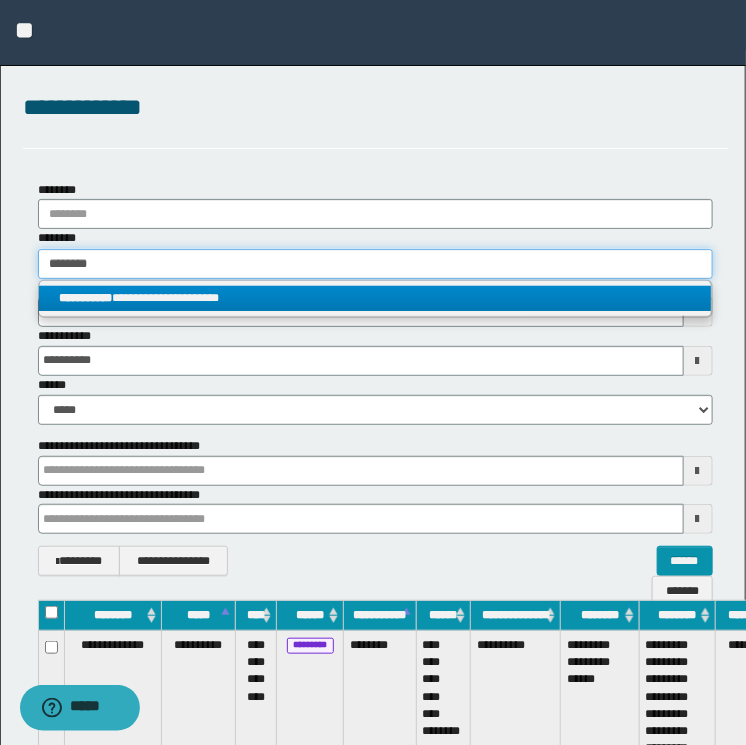 type 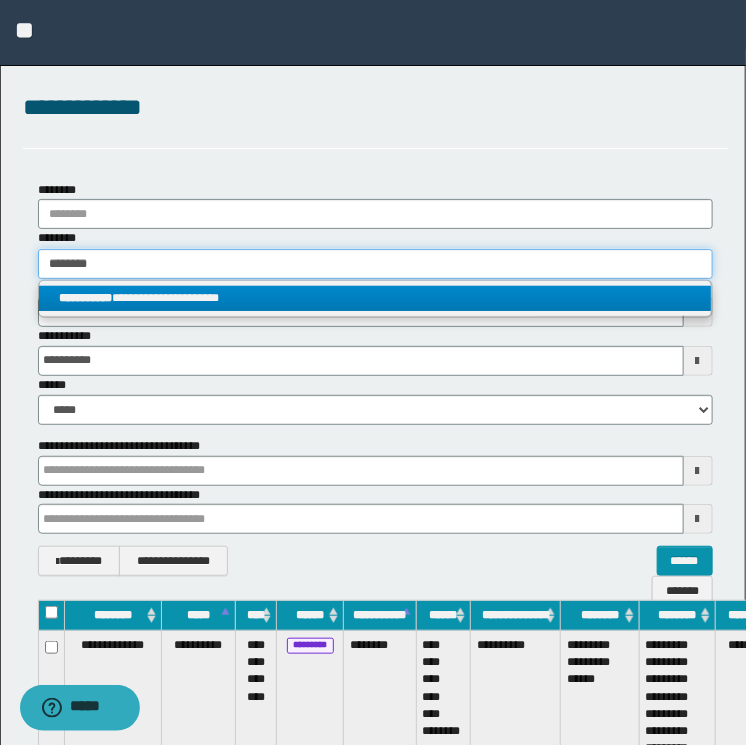 type on "**********" 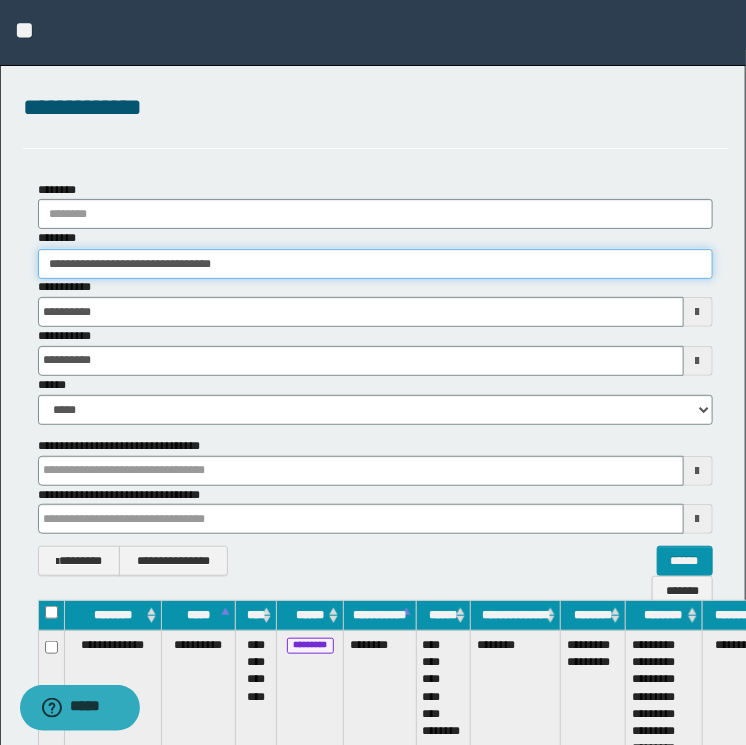scroll, scrollTop: 0, scrollLeft: 84, axis: horizontal 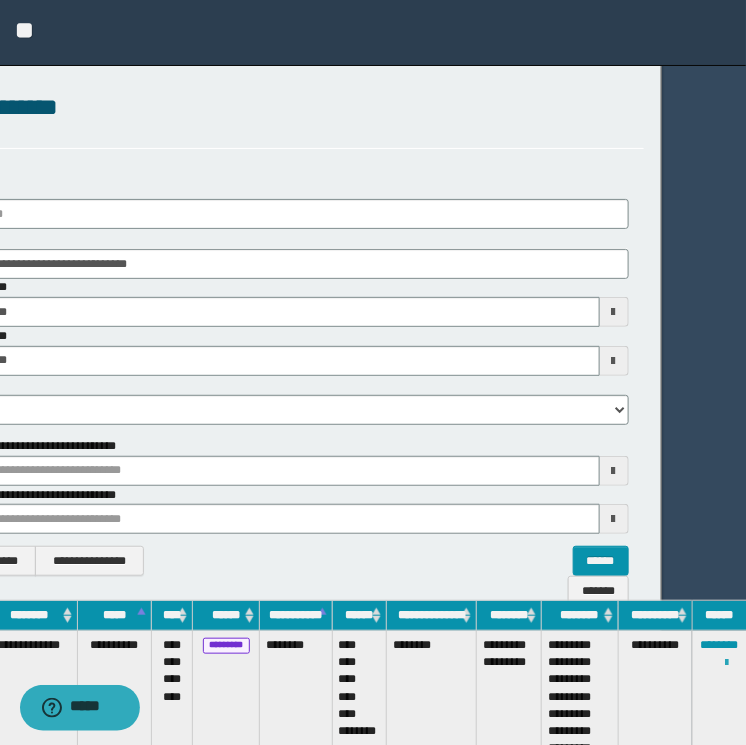 click at bounding box center [727, 663] 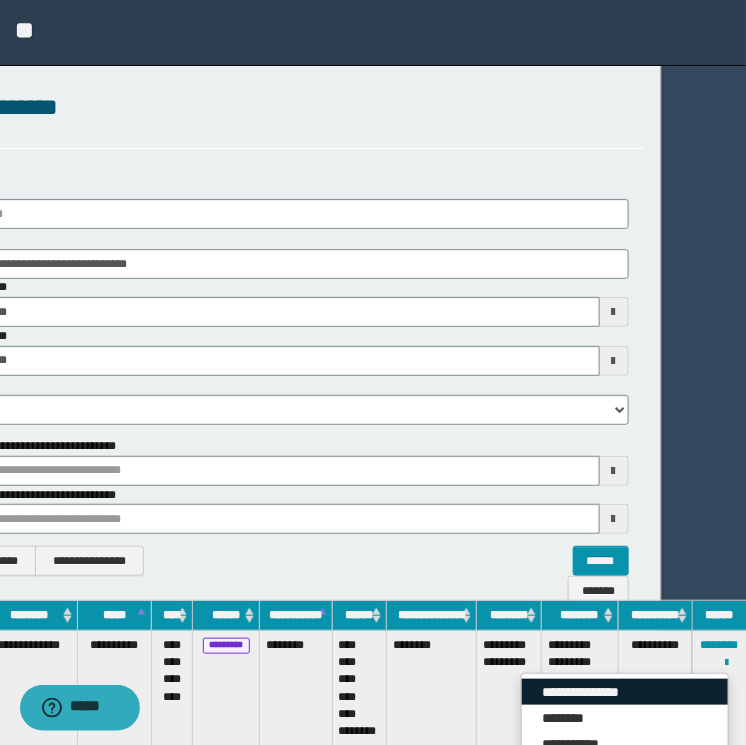 click on "**********" at bounding box center (625, 692) 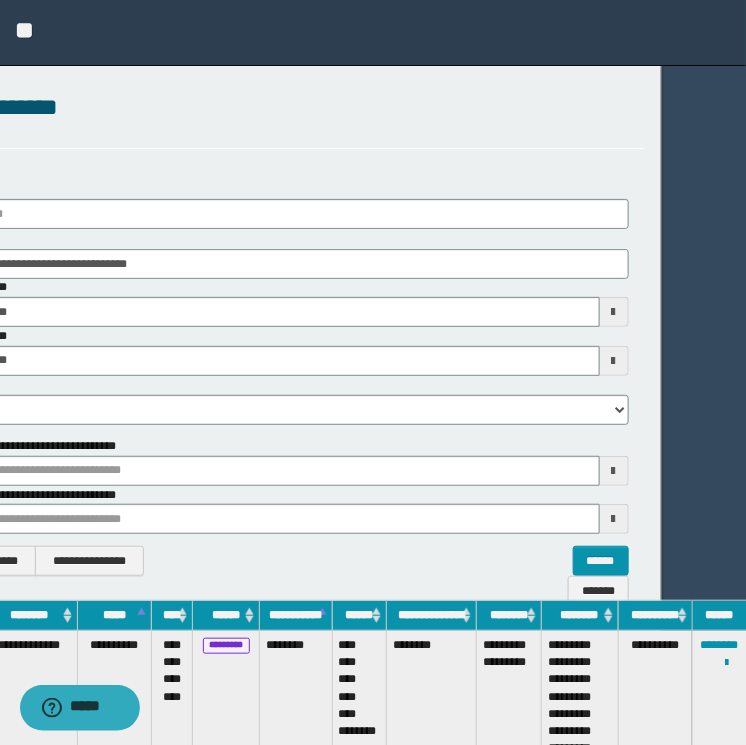 scroll, scrollTop: 0, scrollLeft: 0, axis: both 